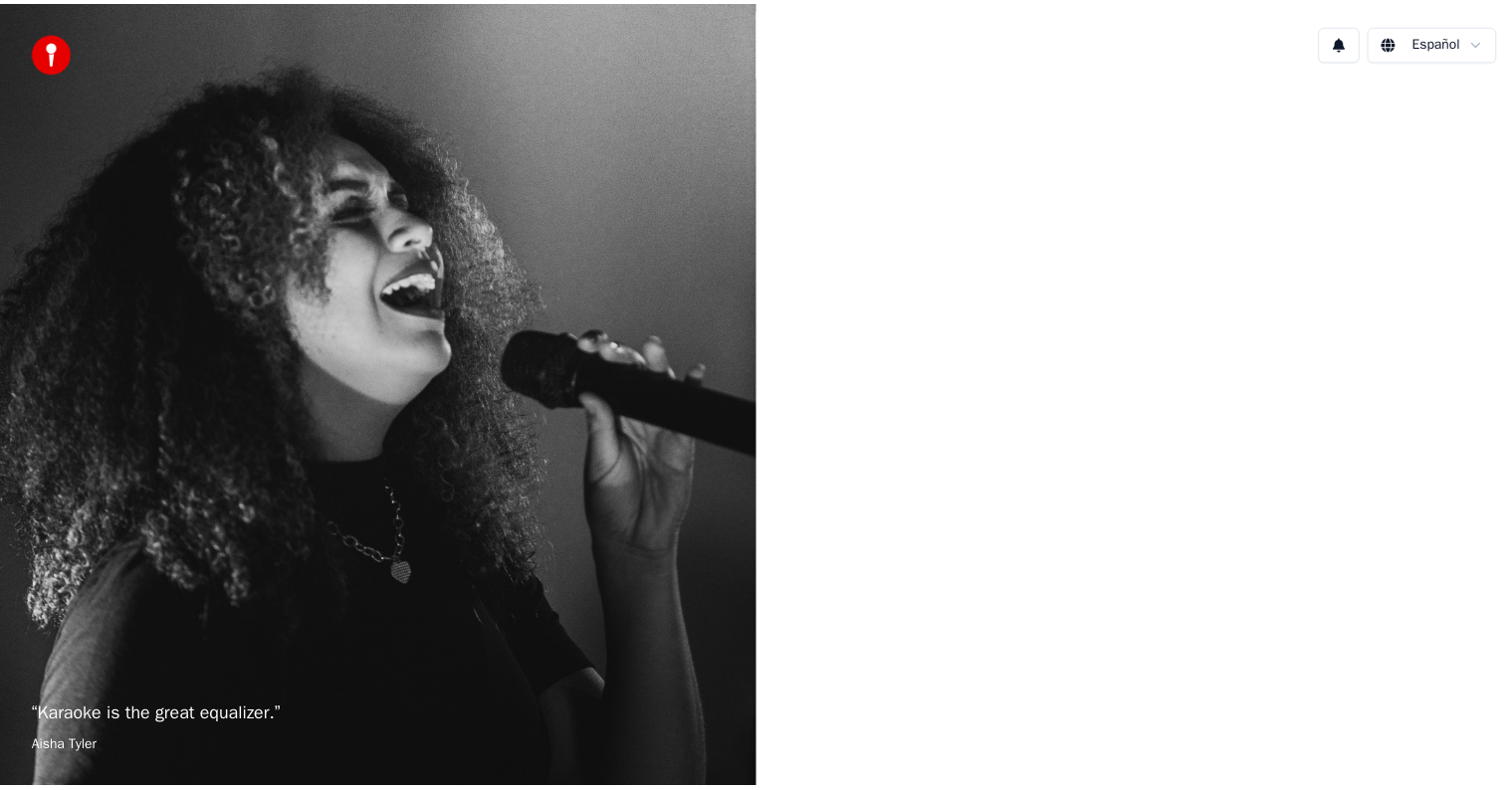 scroll, scrollTop: 0, scrollLeft: 0, axis: both 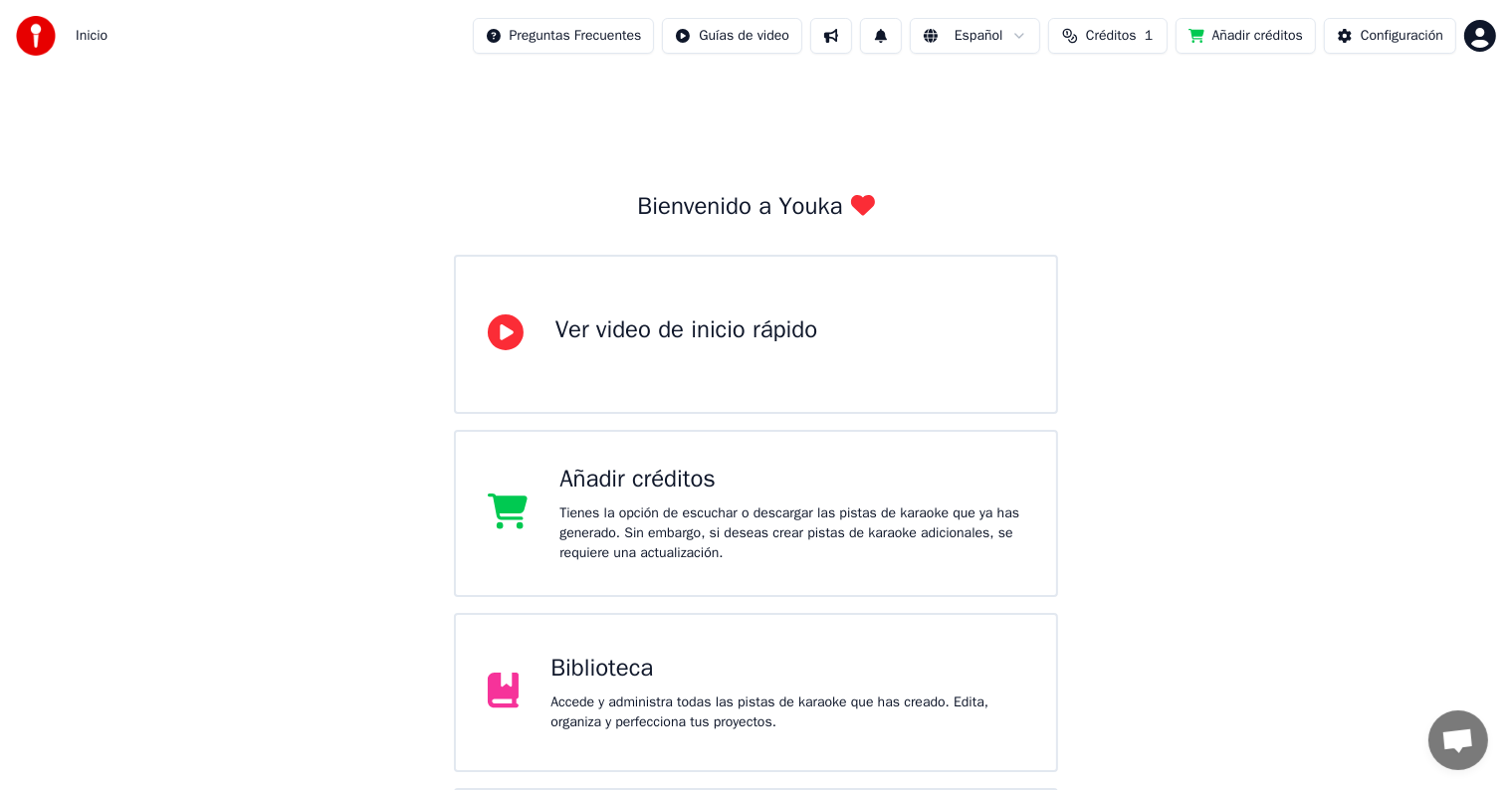 click on "Biblioteca" at bounding box center (787, 669) 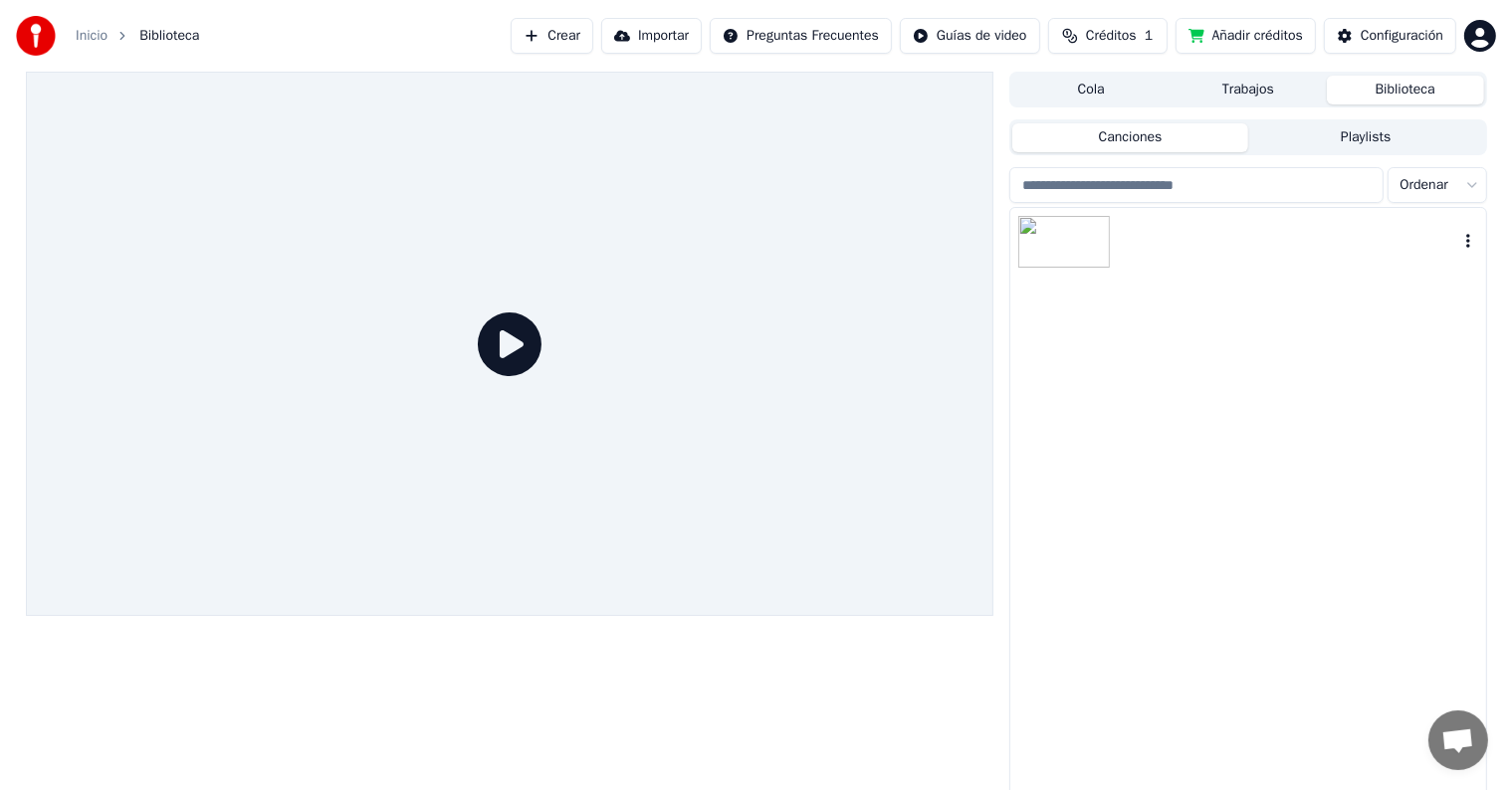 click at bounding box center (1064, 242) 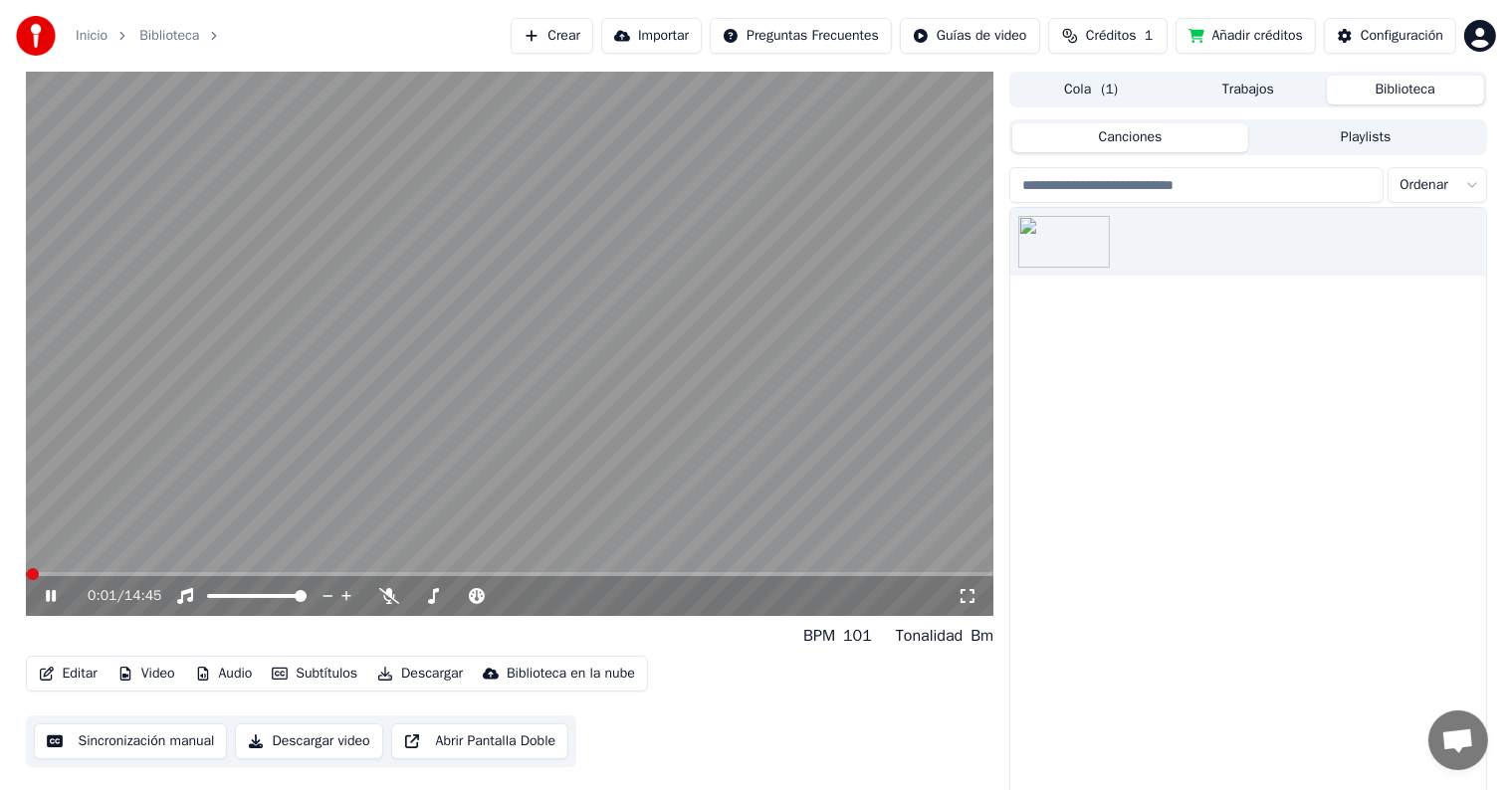 click 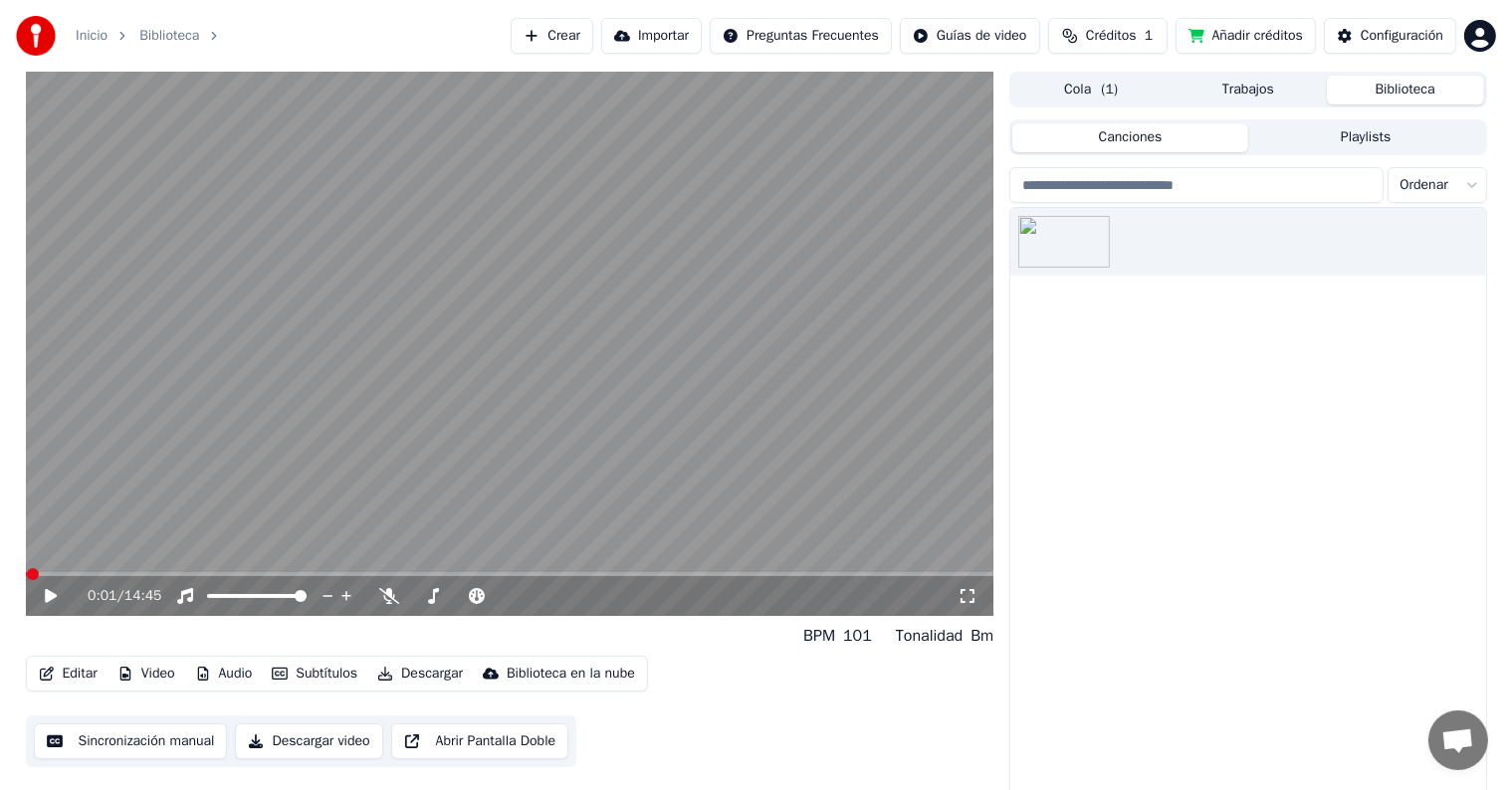 click on "Editar" at bounding box center [68, 674] 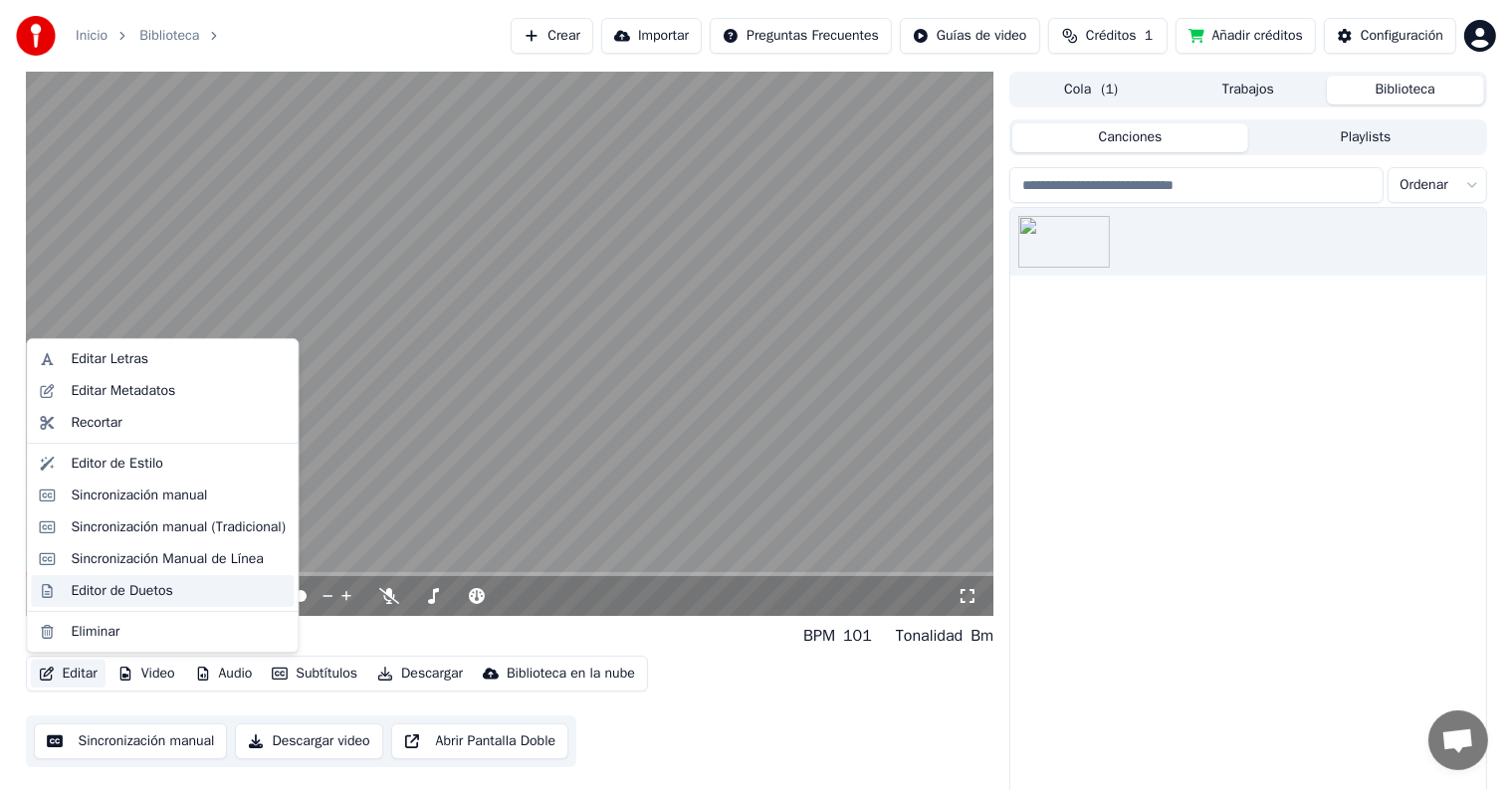 click on "Editor de Duetos" at bounding box center [121, 591] 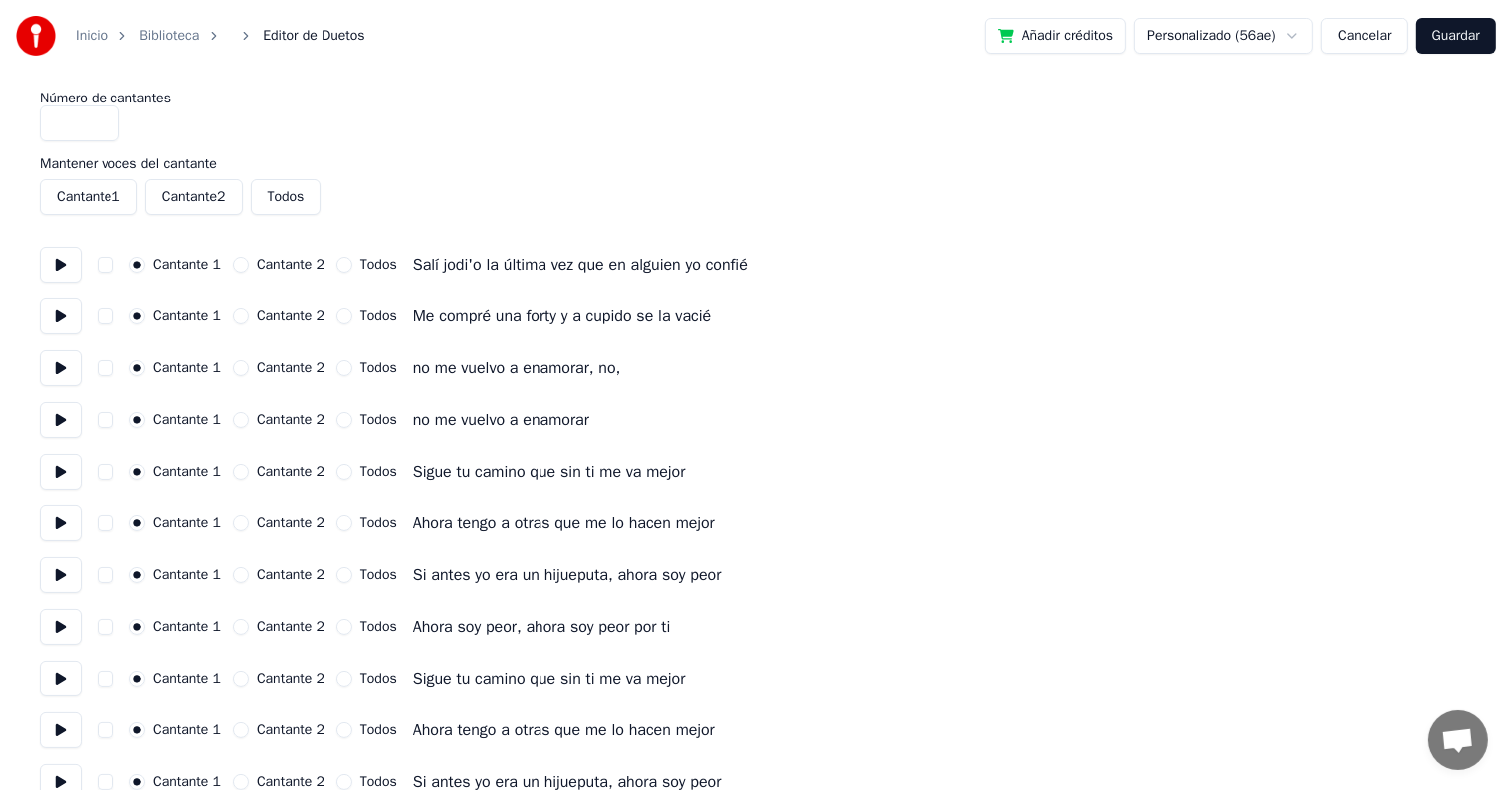 click on "Cantante 2" at bounding box center [241, 265] 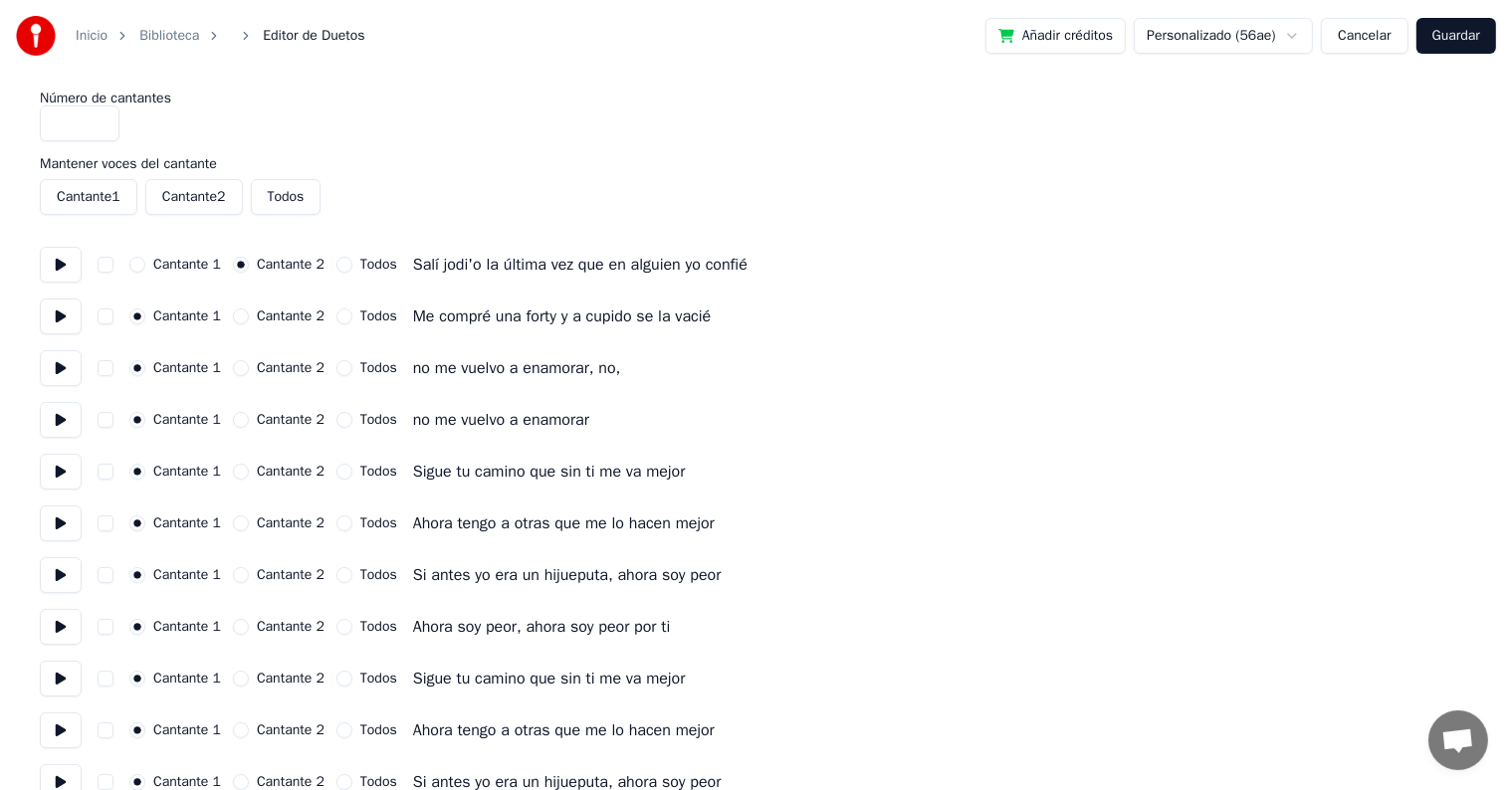 click on "Cantante 2" at bounding box center (291, 265) 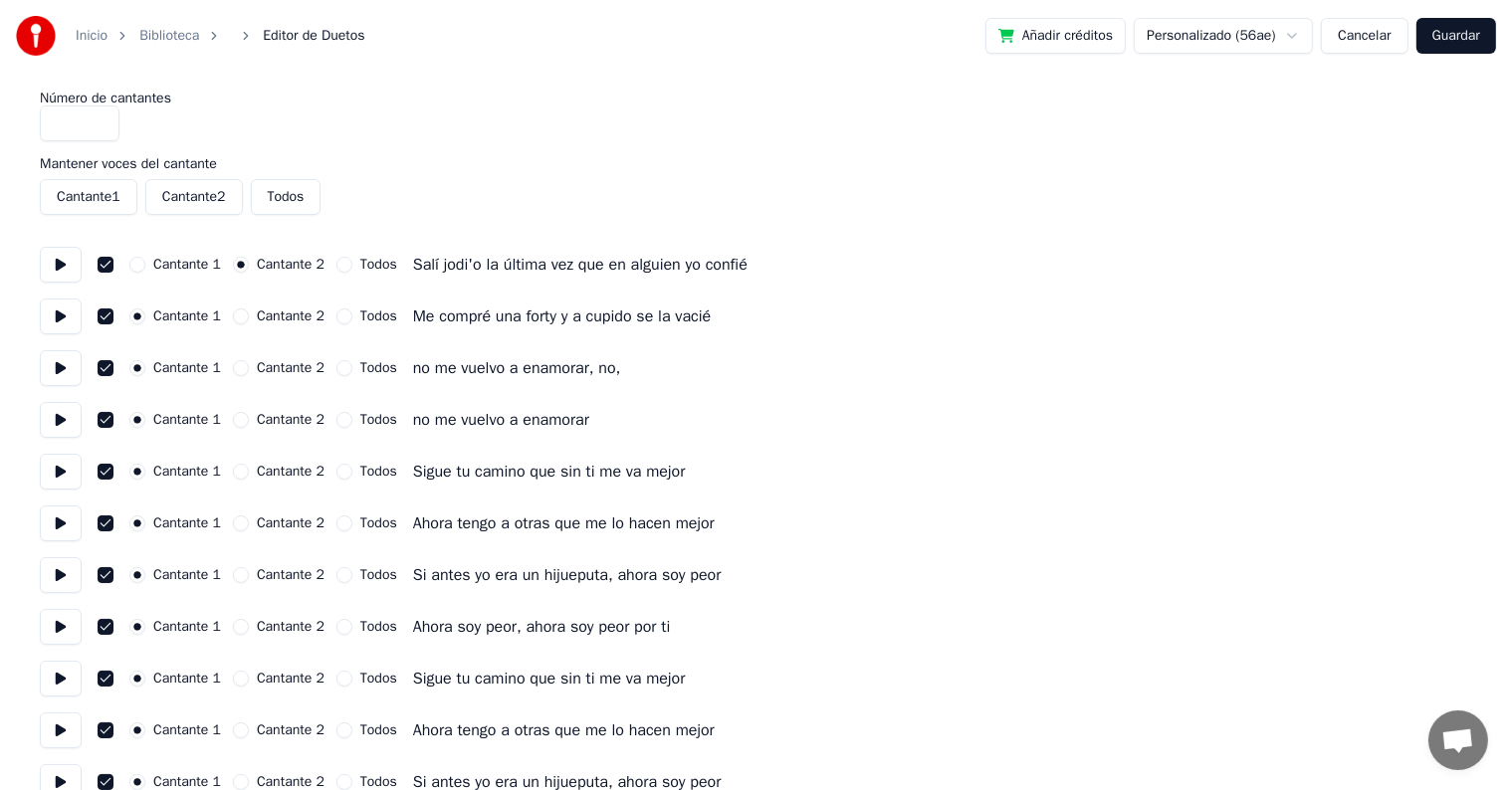 drag, startPoint x: 83, startPoint y: 123, endPoint x: 34, endPoint y: 121, distance: 49.0408 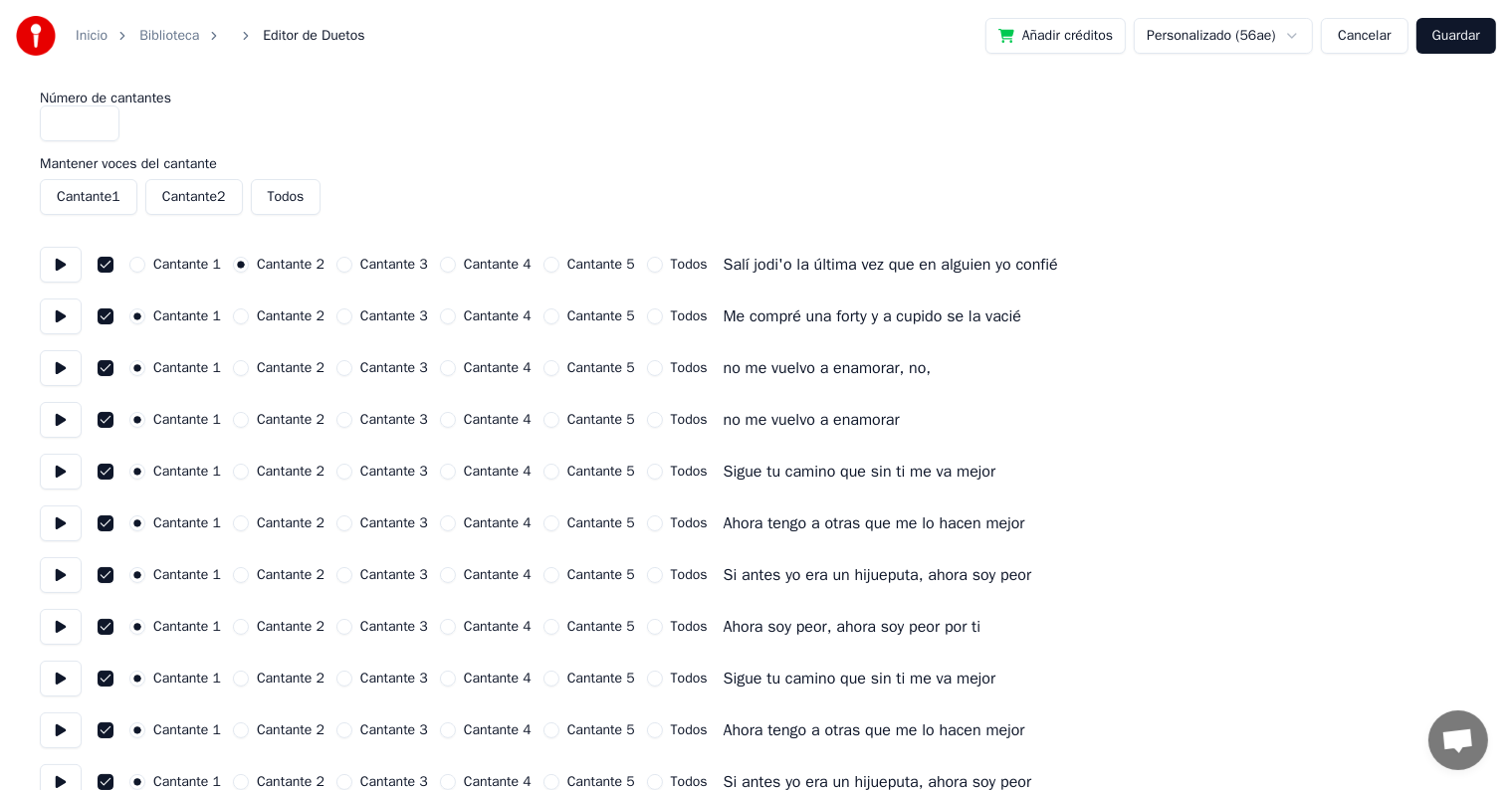 click on "*" at bounding box center [80, 123] 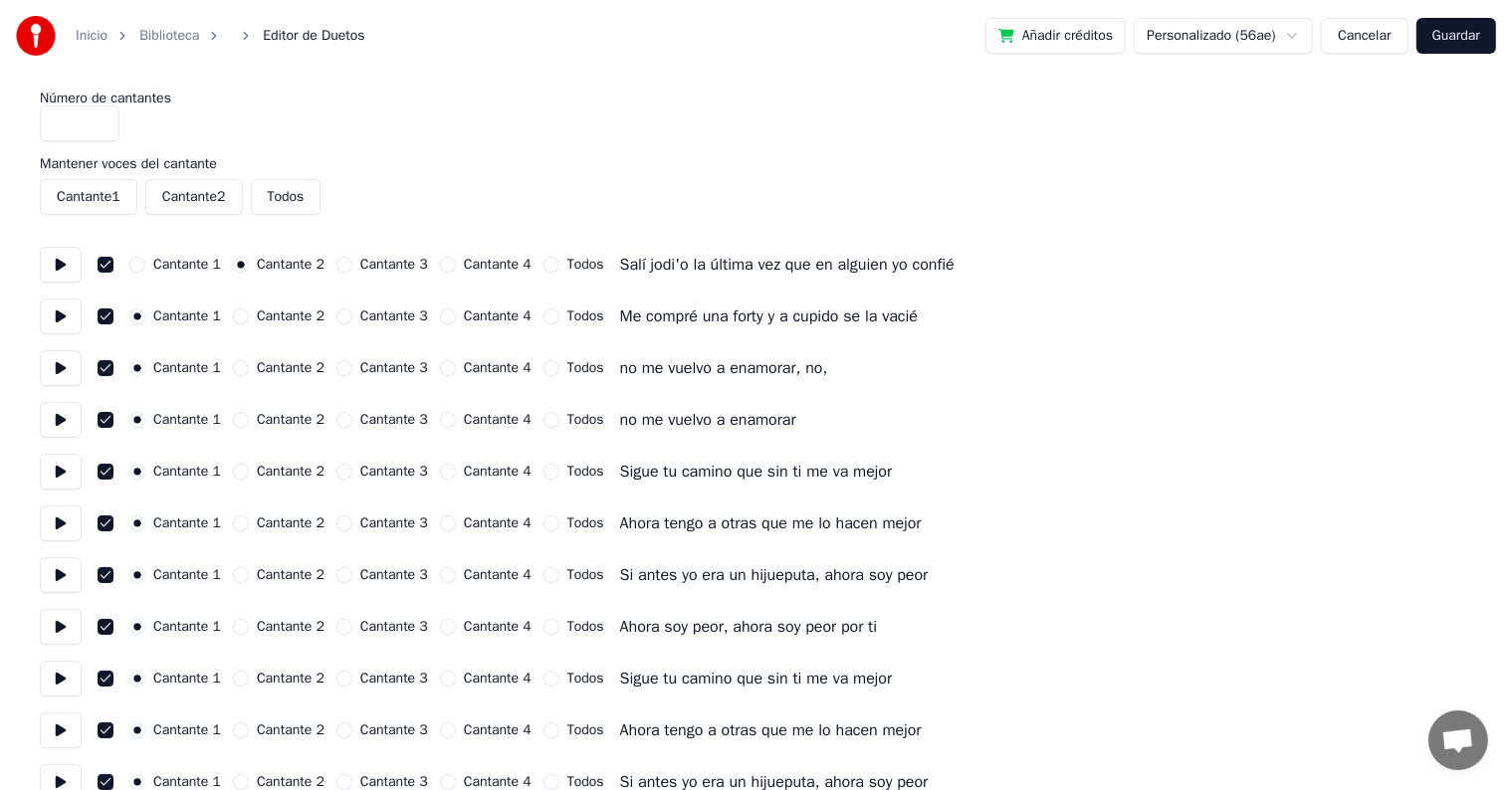 click on "*" at bounding box center (80, 123) 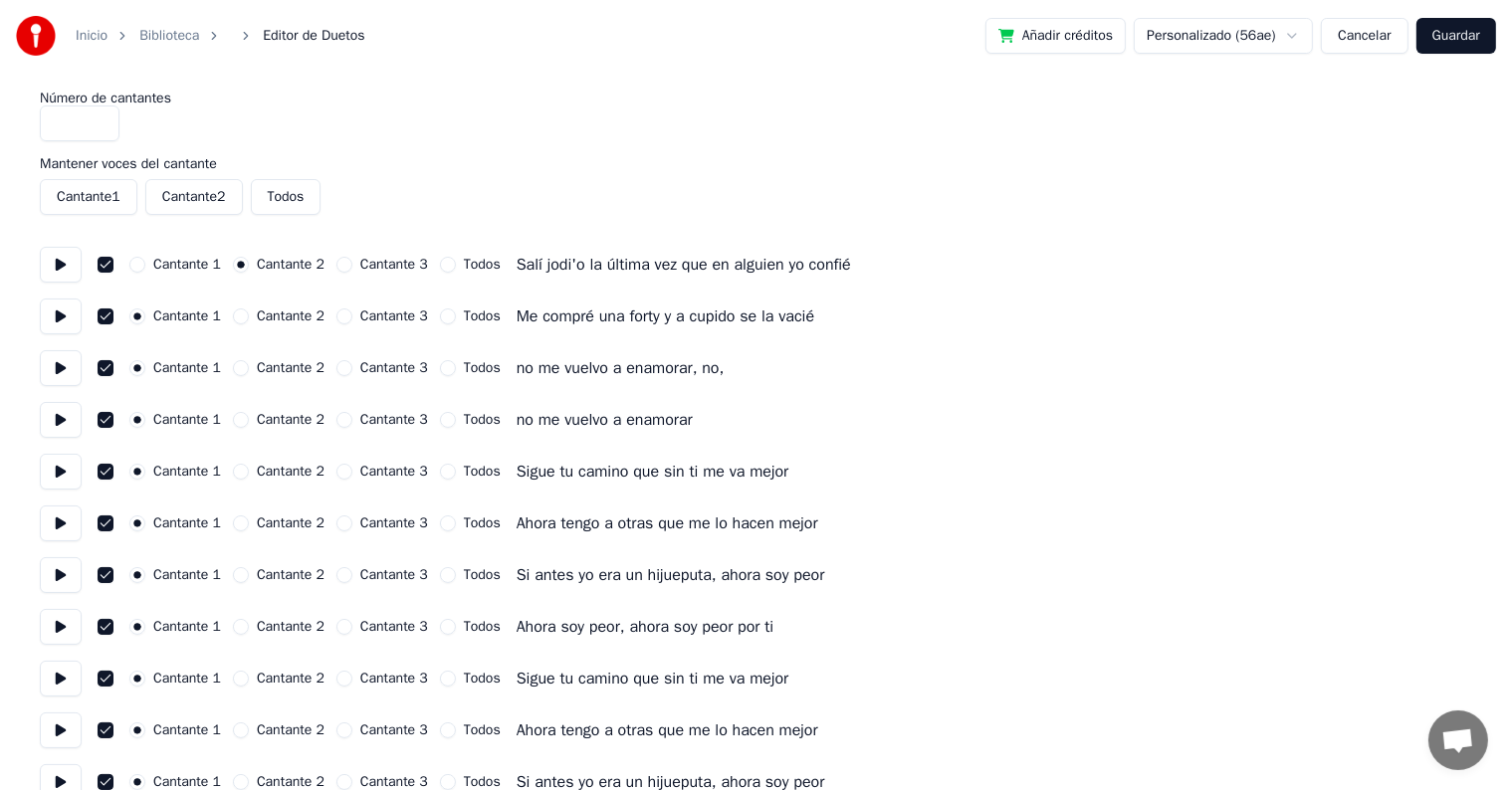 click on "*" at bounding box center (80, 123) 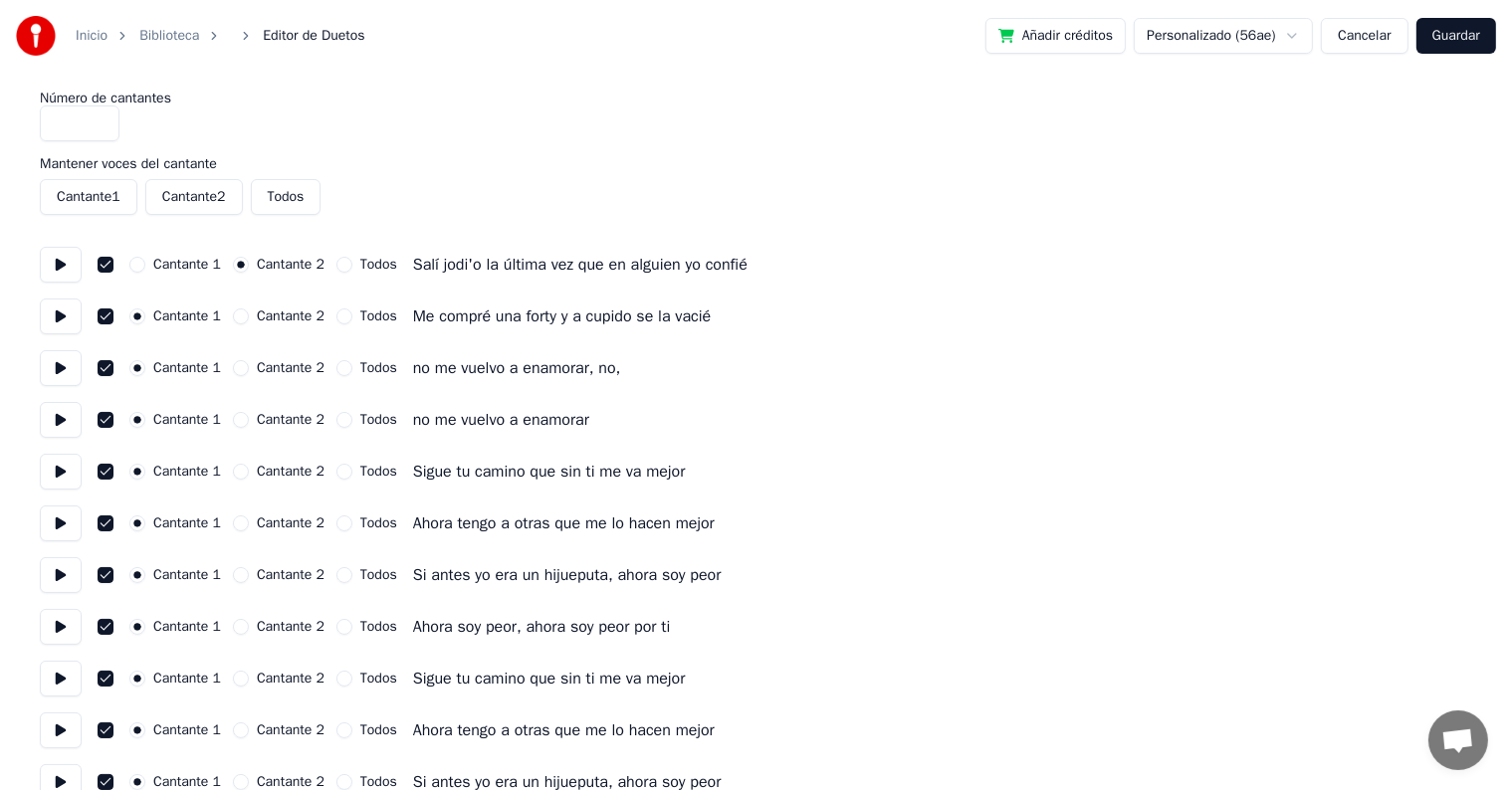 click on "*" at bounding box center [80, 123] 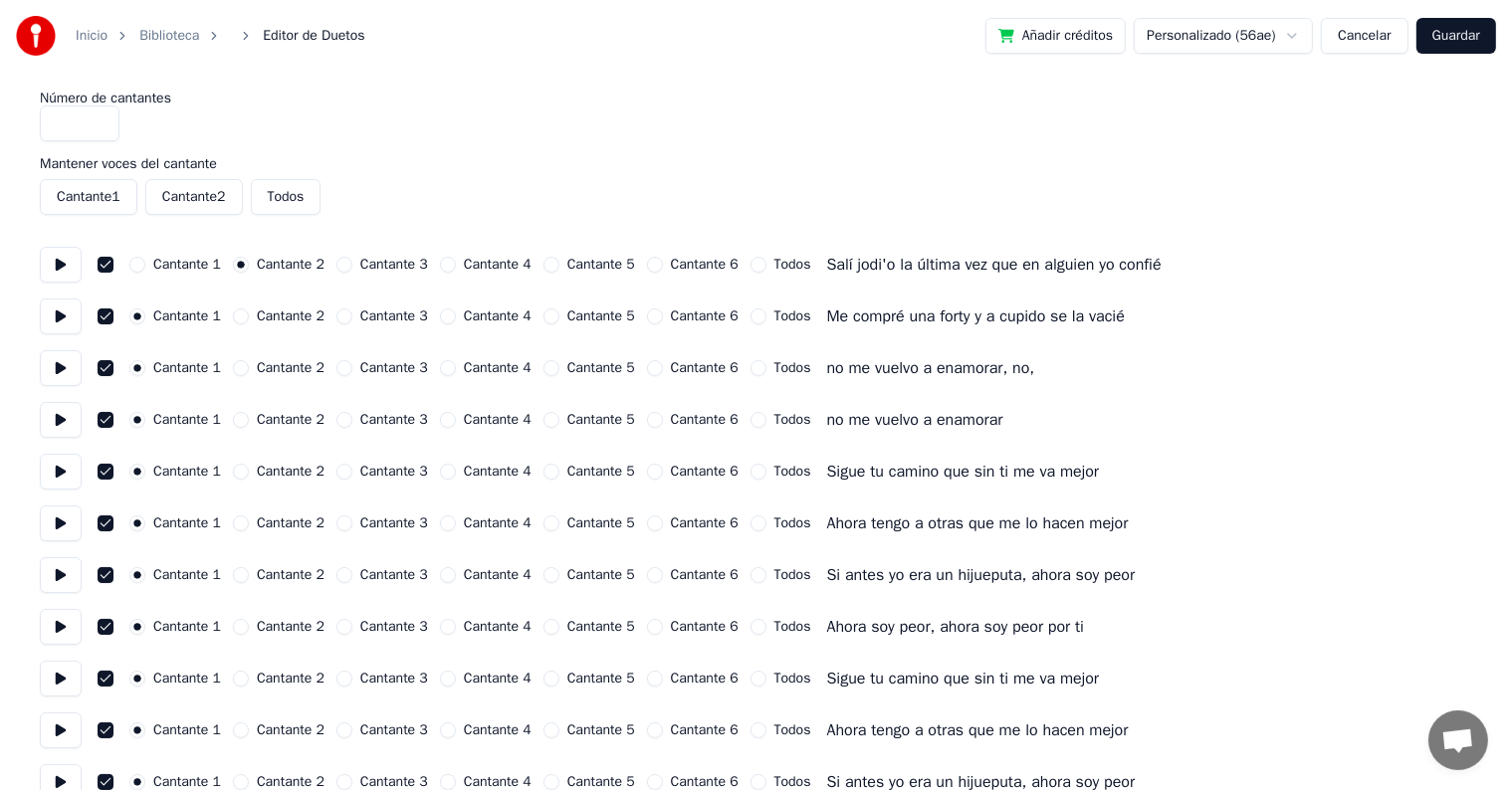 click on "*" at bounding box center [80, 123] 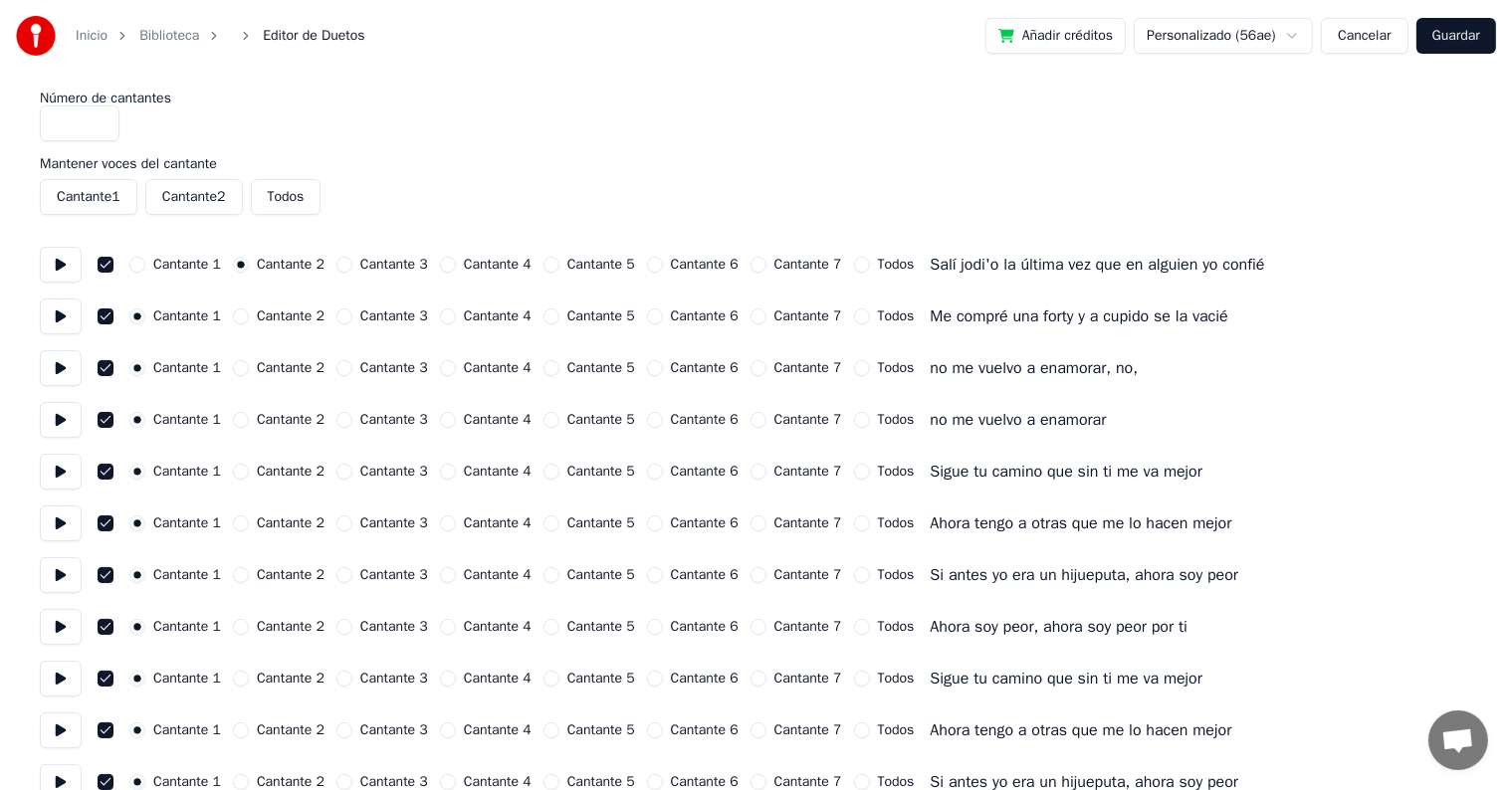 click on "*" at bounding box center (80, 123) 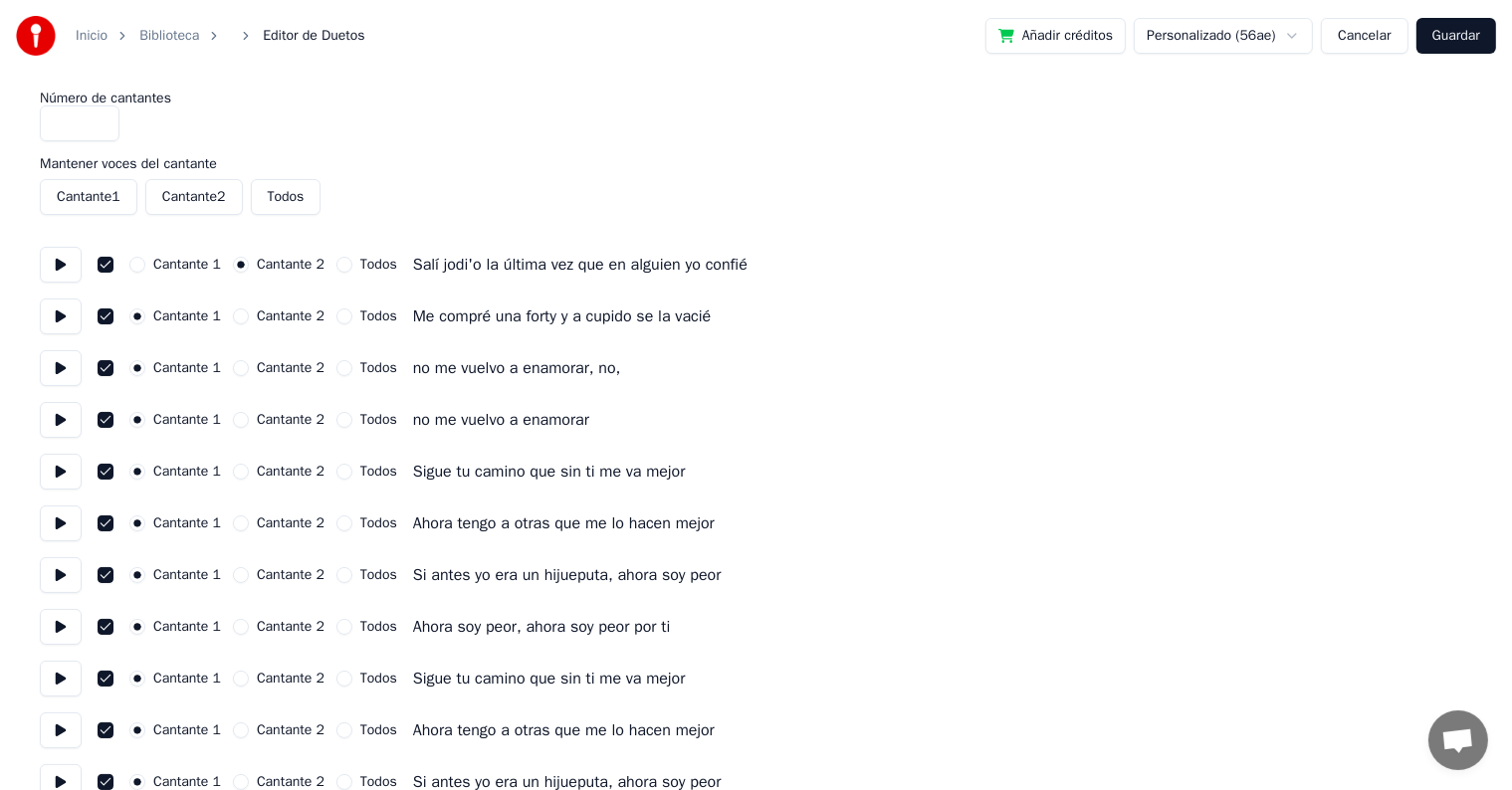 click on "*" at bounding box center (80, 123) 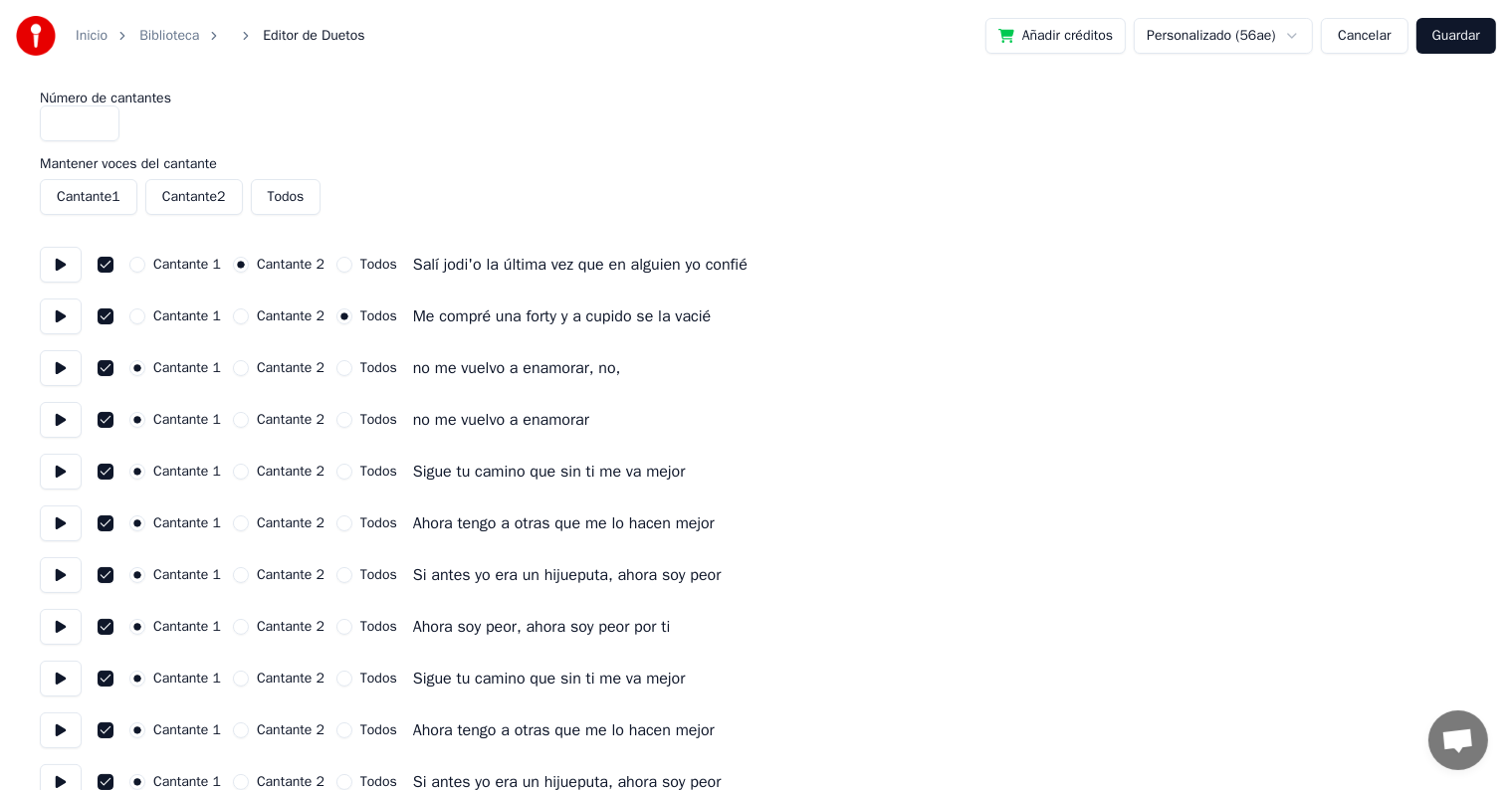 click on "Todos" at bounding box center [344, 265] 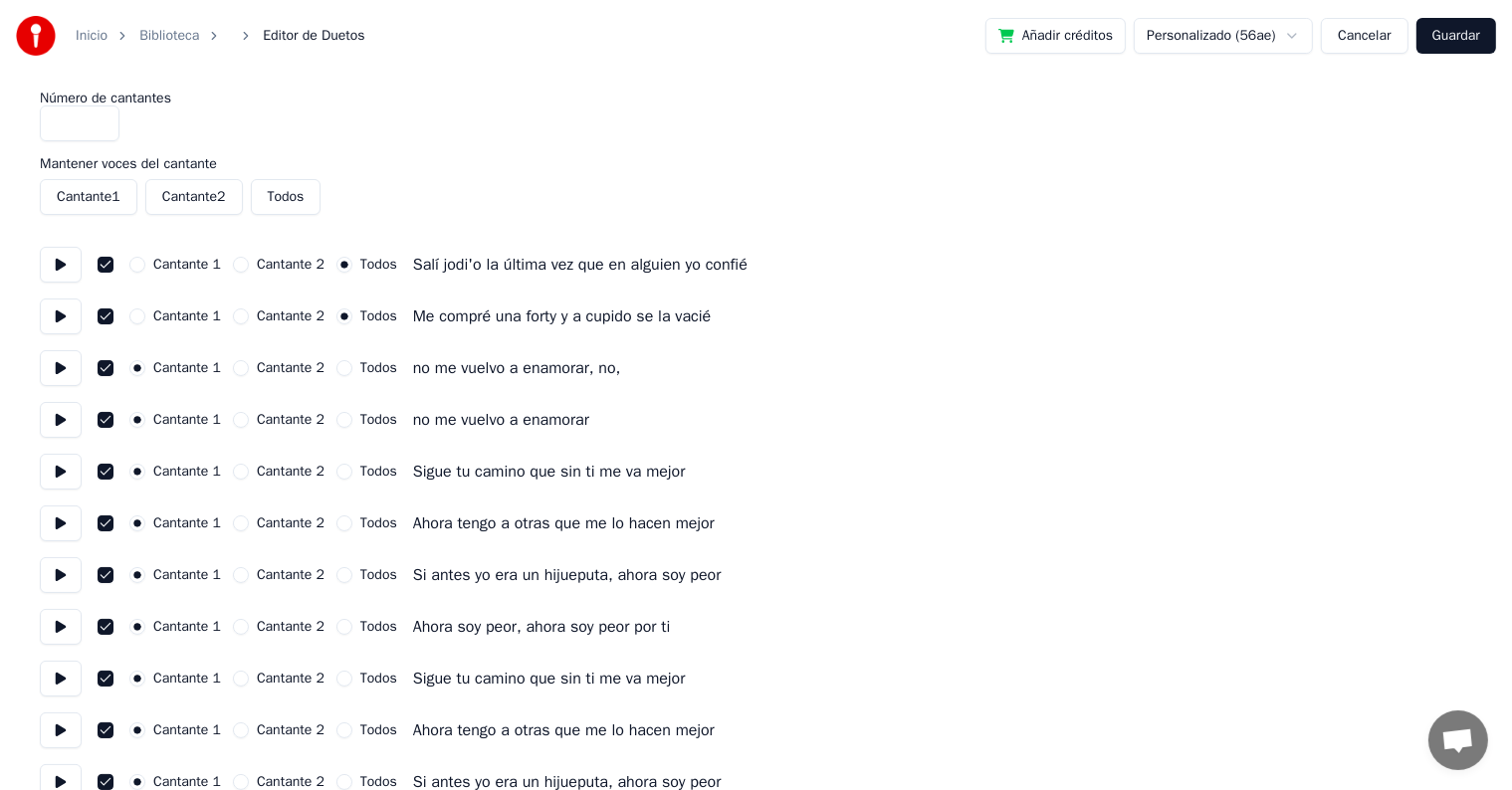 click at bounding box center (61, 265) 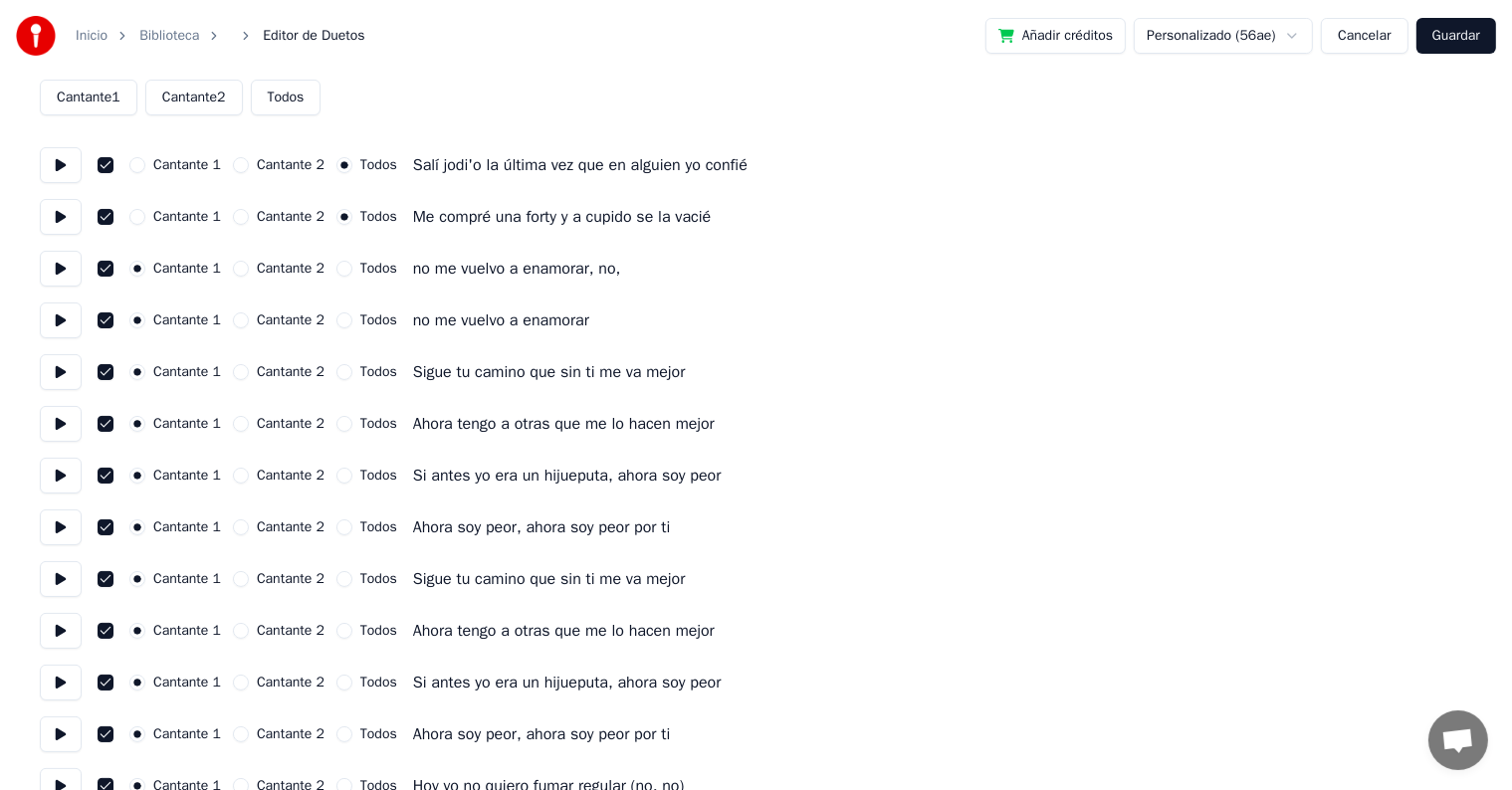 scroll, scrollTop: 0, scrollLeft: 0, axis: both 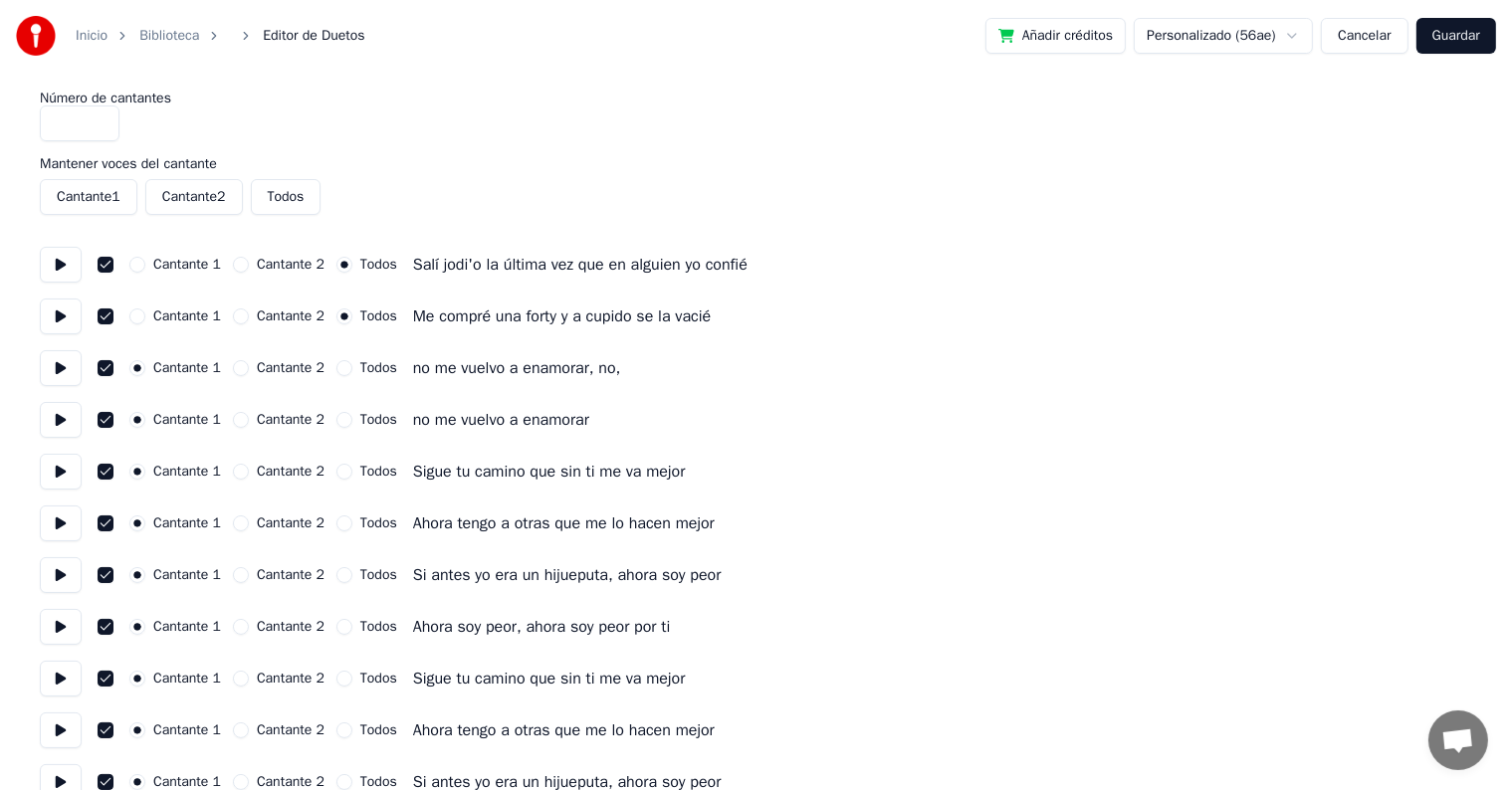 click on "Cantante 2" at bounding box center (241, 265) 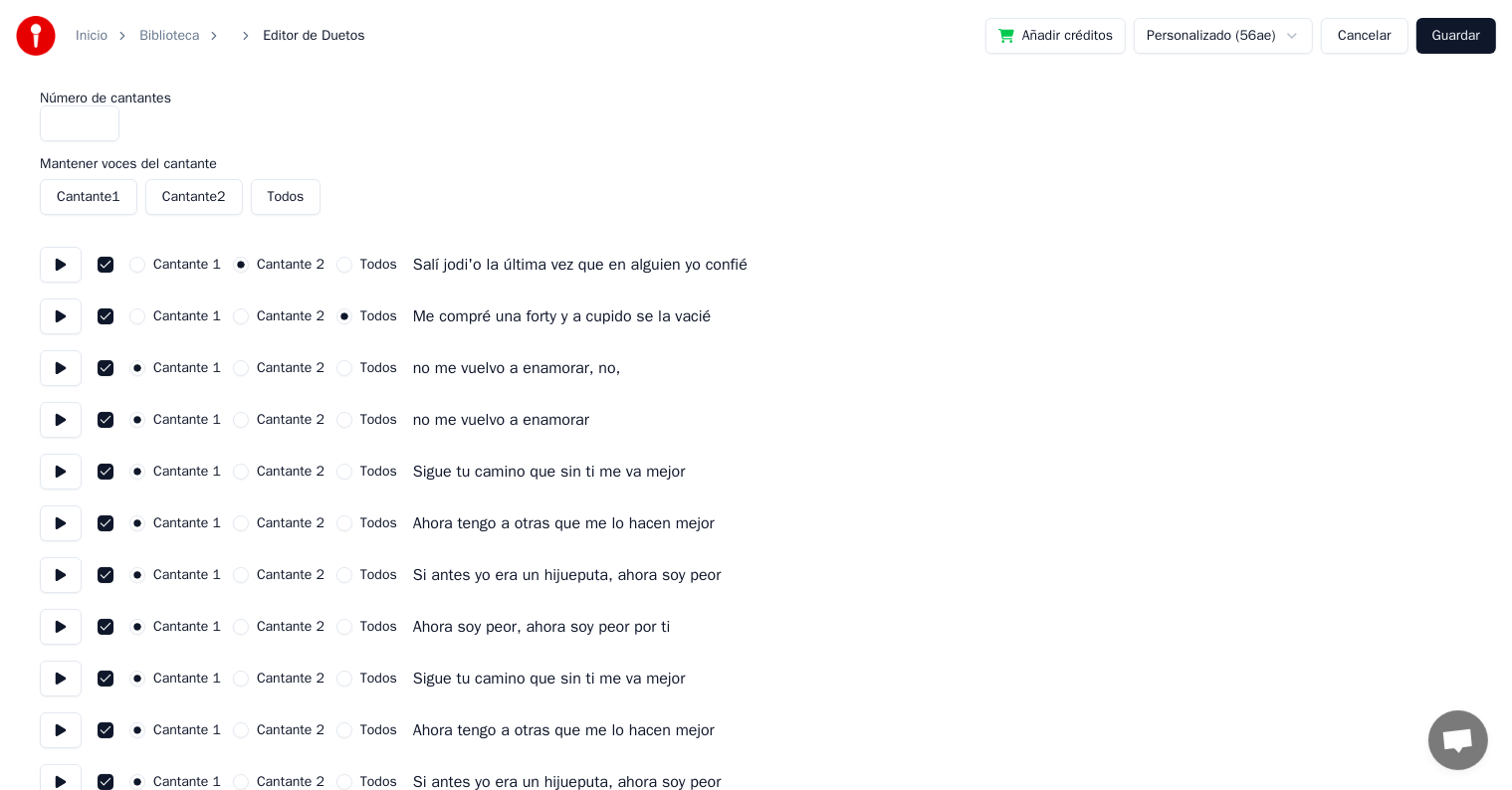 click on "Cantante 2" at bounding box center [241, 368] 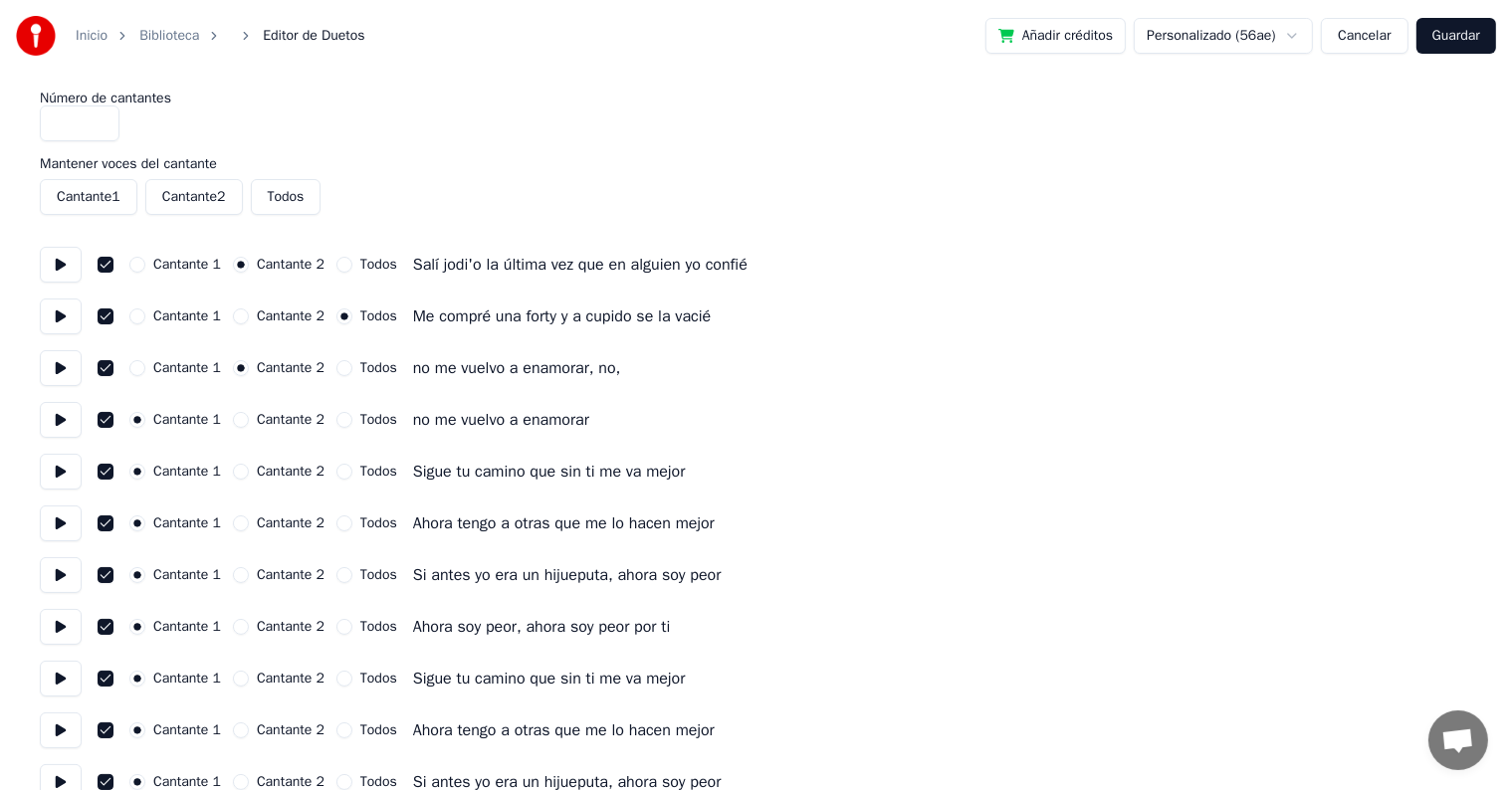 click on "Cantante 2" at bounding box center (241, 420) 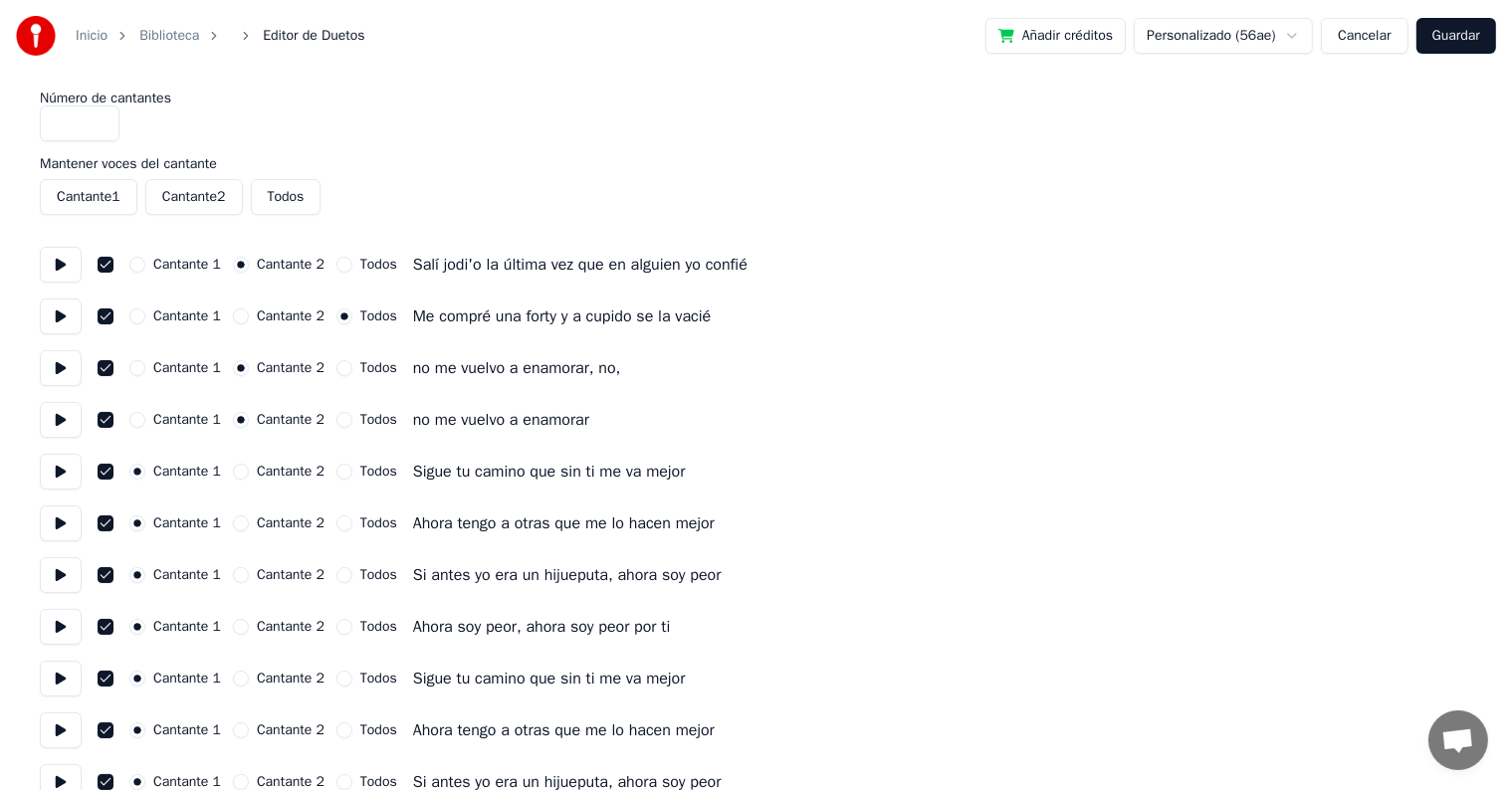 click on "Cantante 1 Cantante 2 Todos Sigue tu camino que sin ti me va mejor" at bounding box center (756, 472) 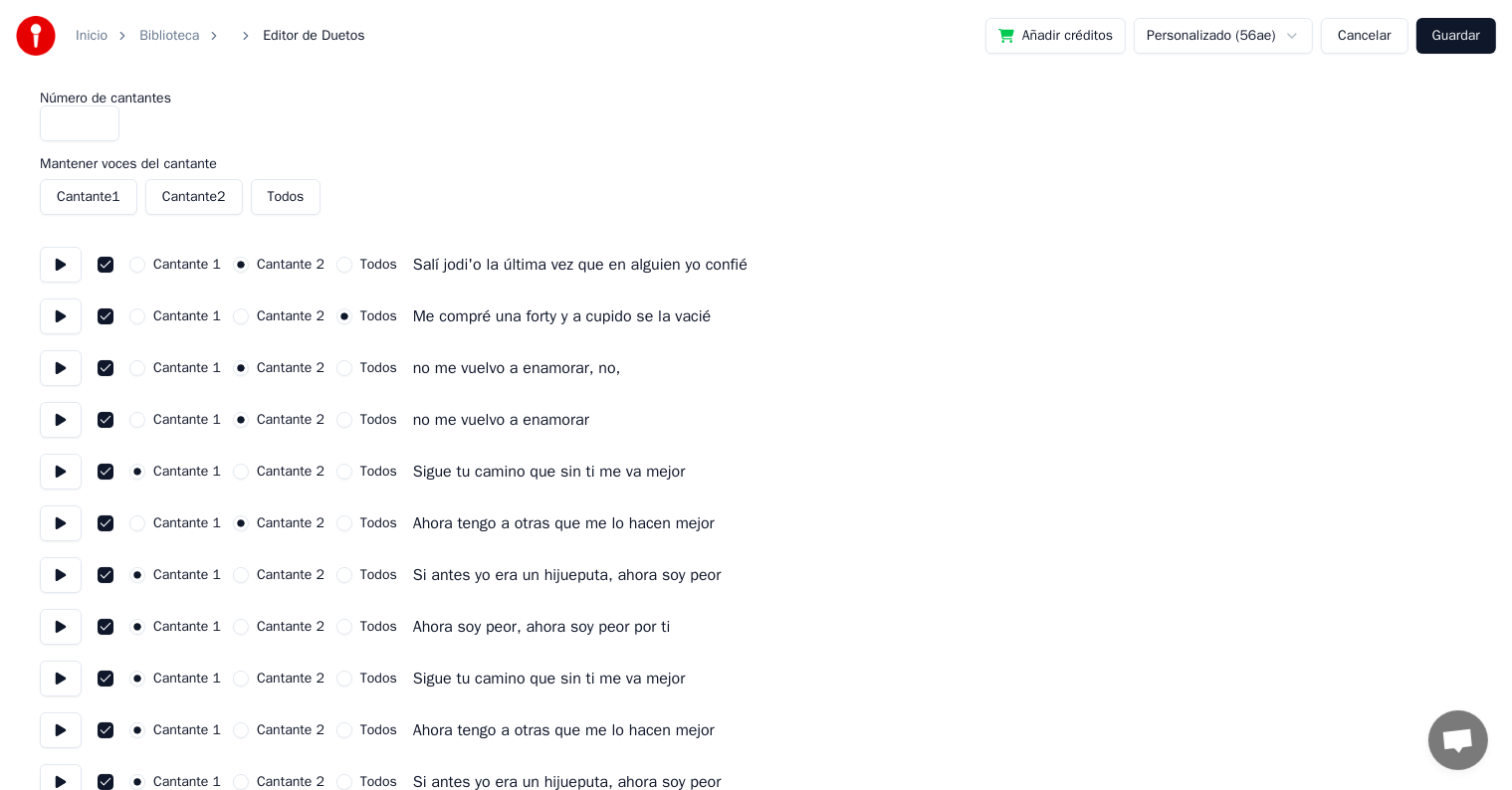 click on "Cantante 2" at bounding box center [241, 472] 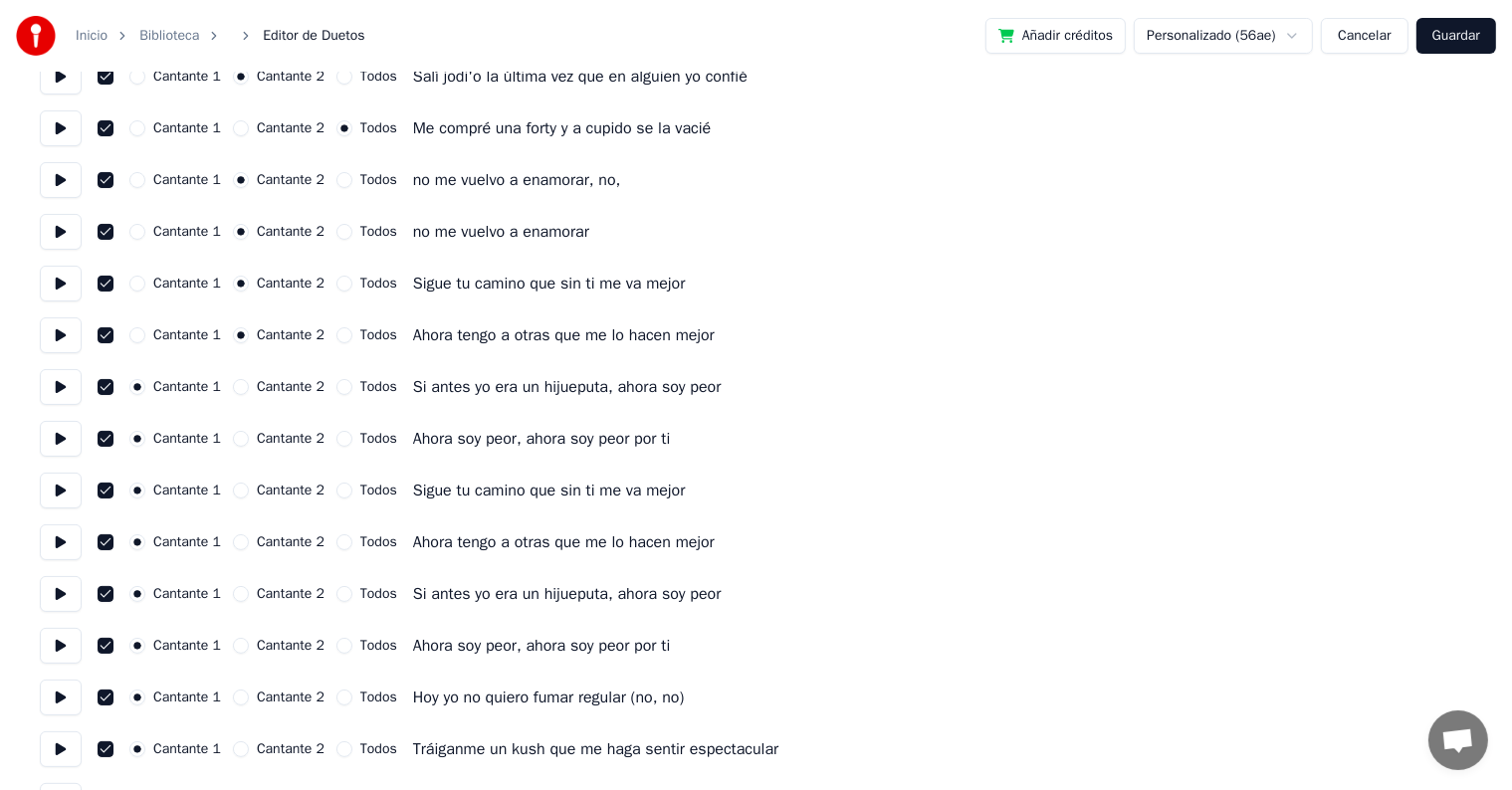 scroll, scrollTop: 199, scrollLeft: 0, axis: vertical 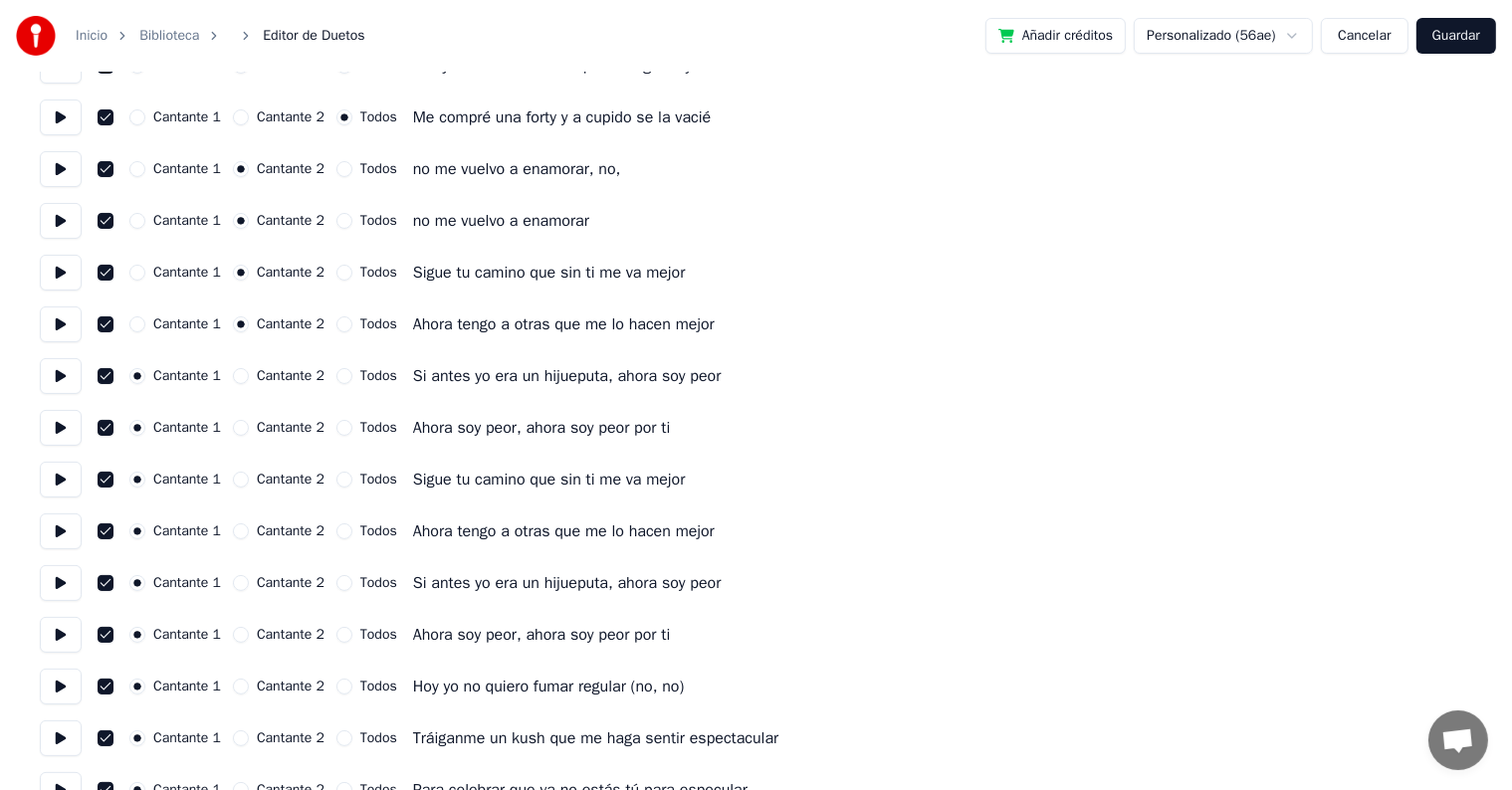 click on "Todos" at bounding box center (344, 376) 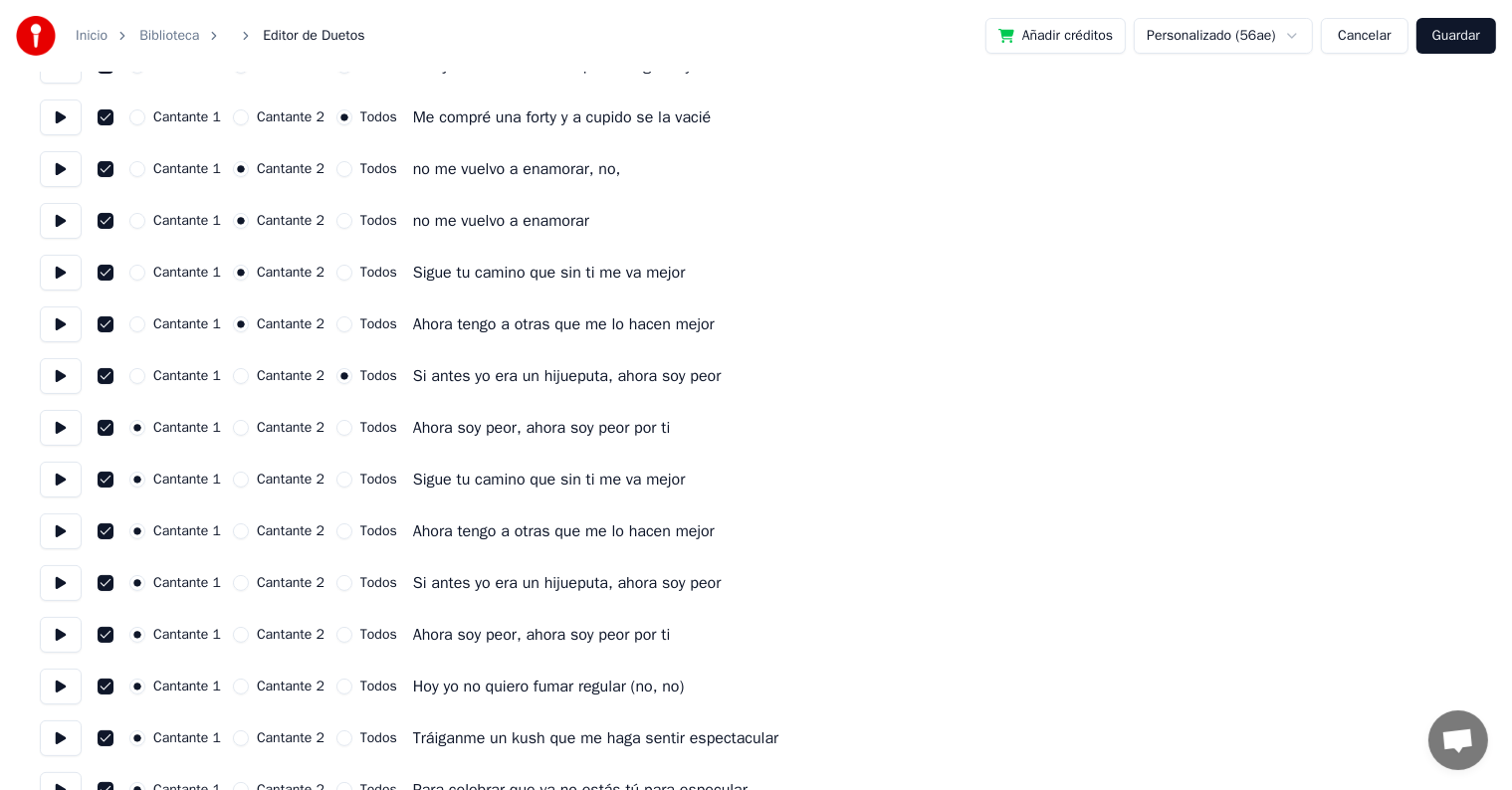 click on "Todos" at bounding box center [344, 428] 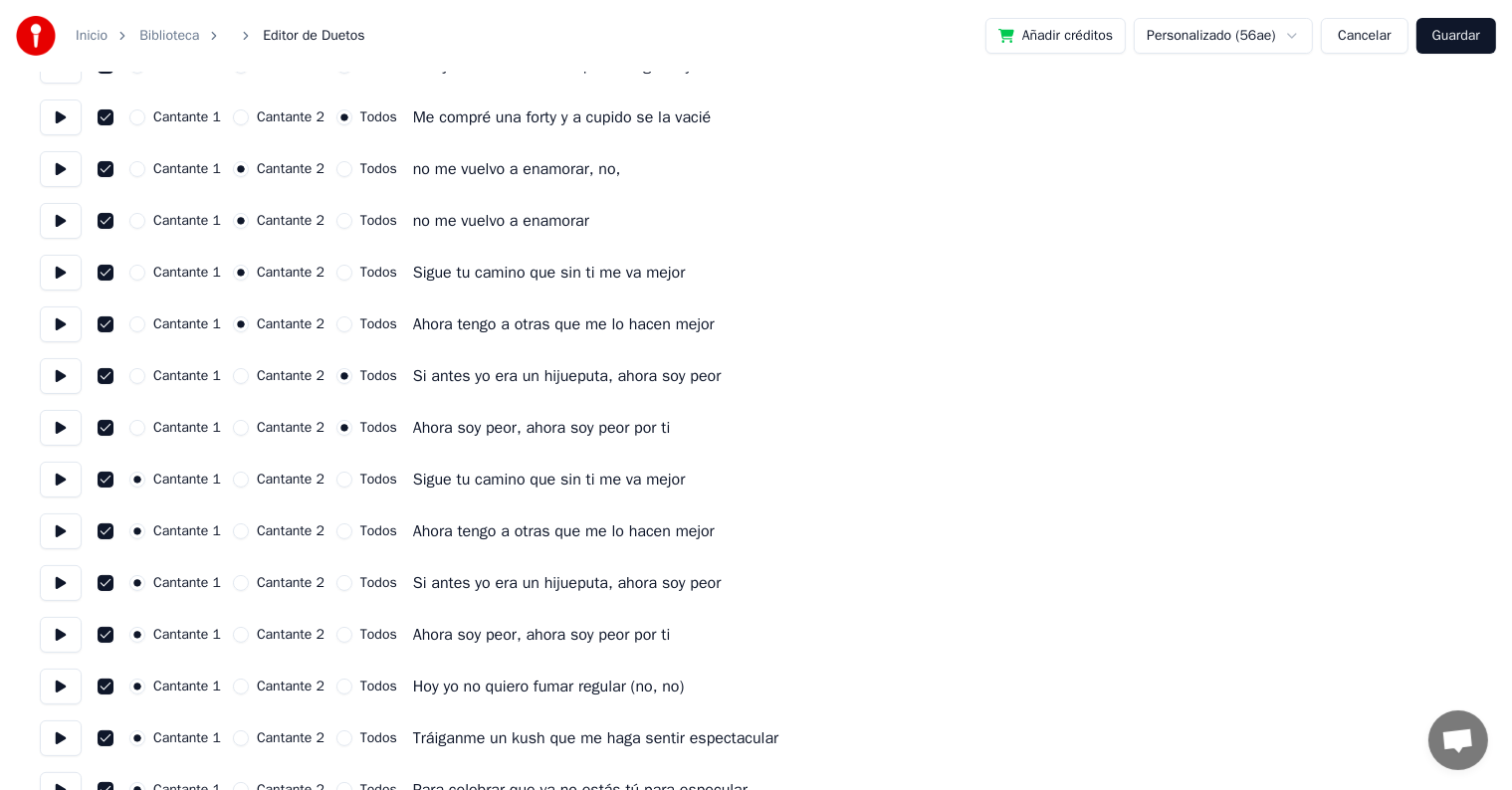 click on "Cantante 2" at bounding box center [241, 480] 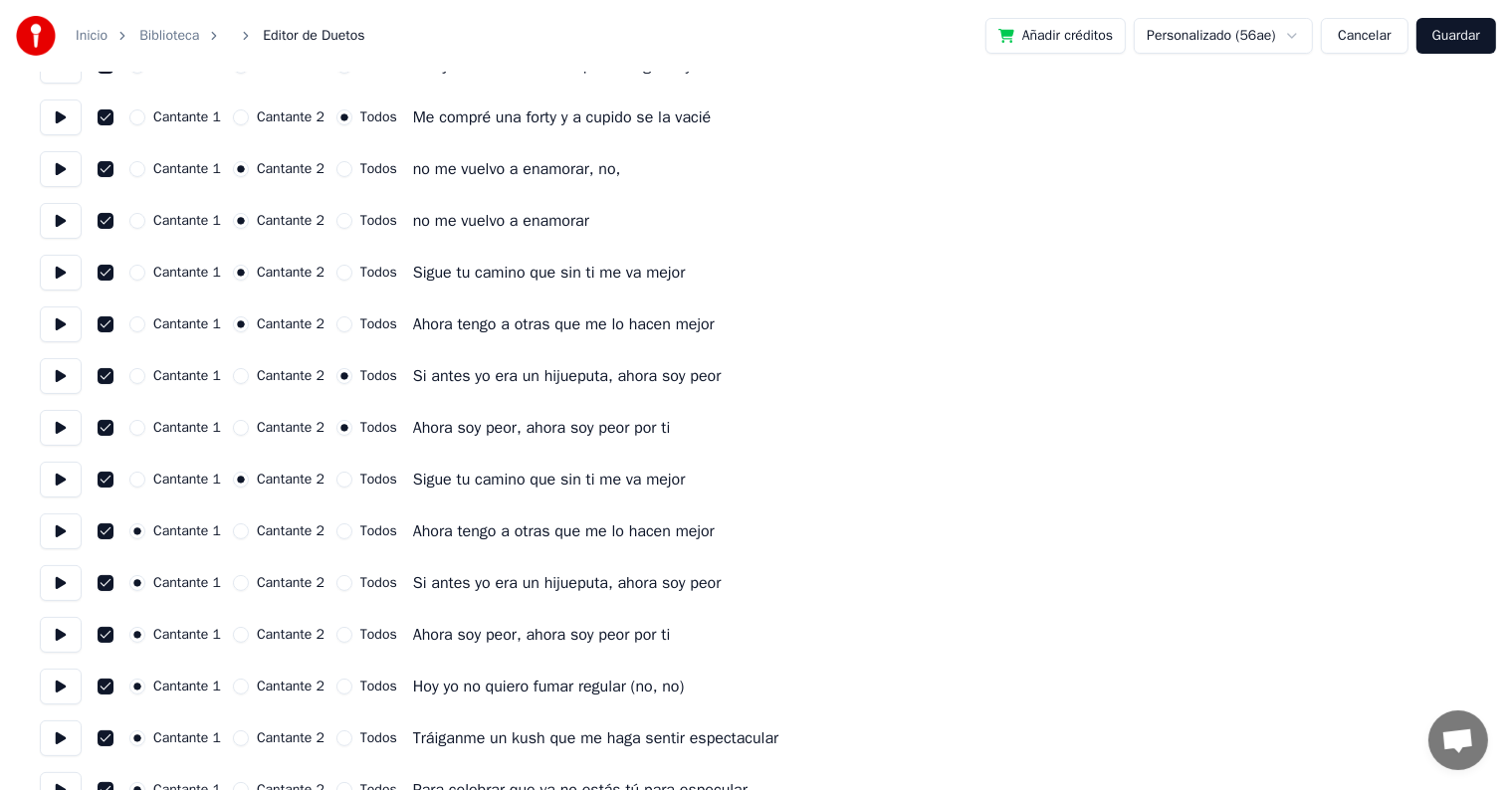 click on "Todos" at bounding box center [344, 531] 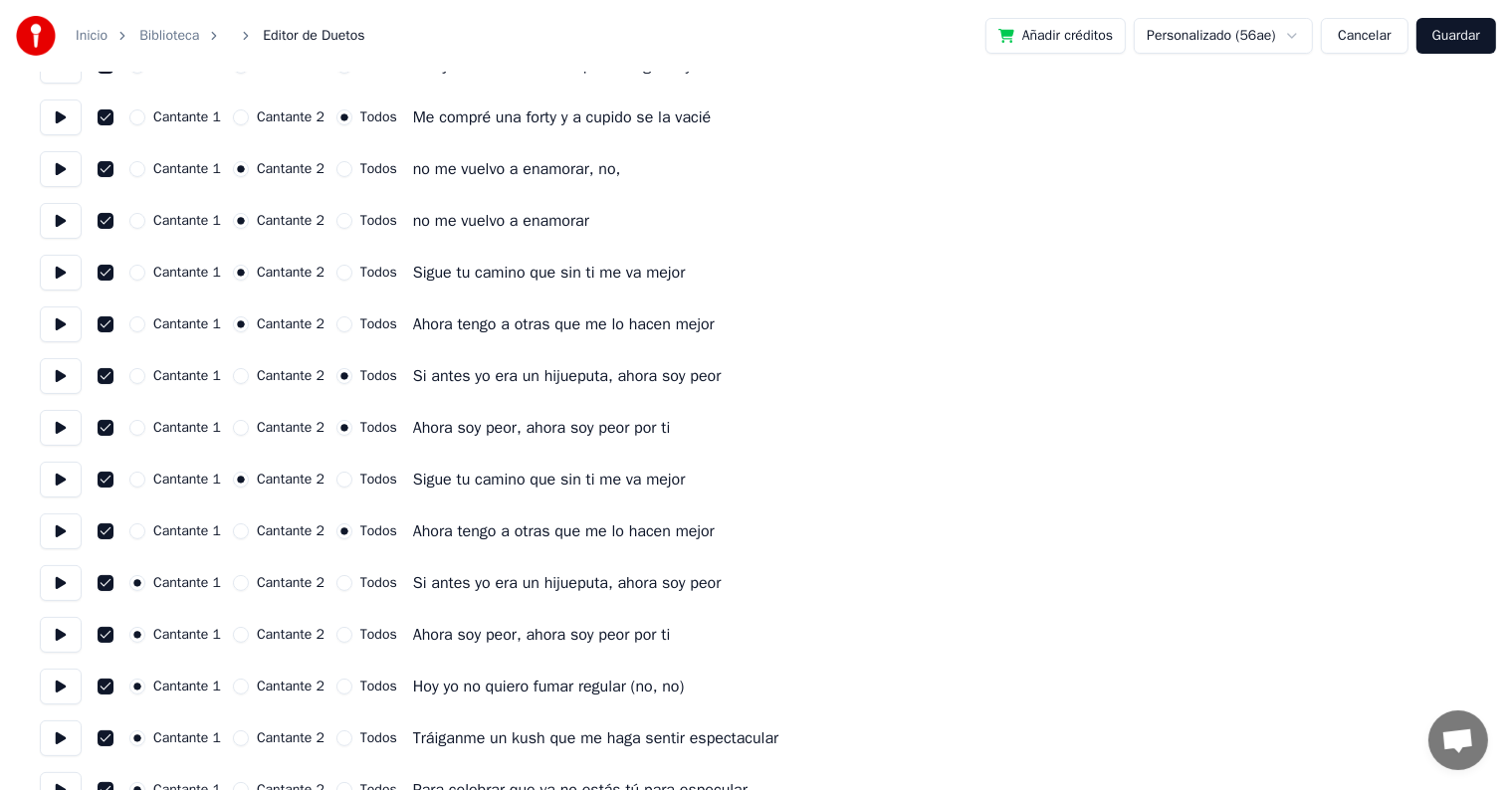 click on "Todos" at bounding box center (344, 583) 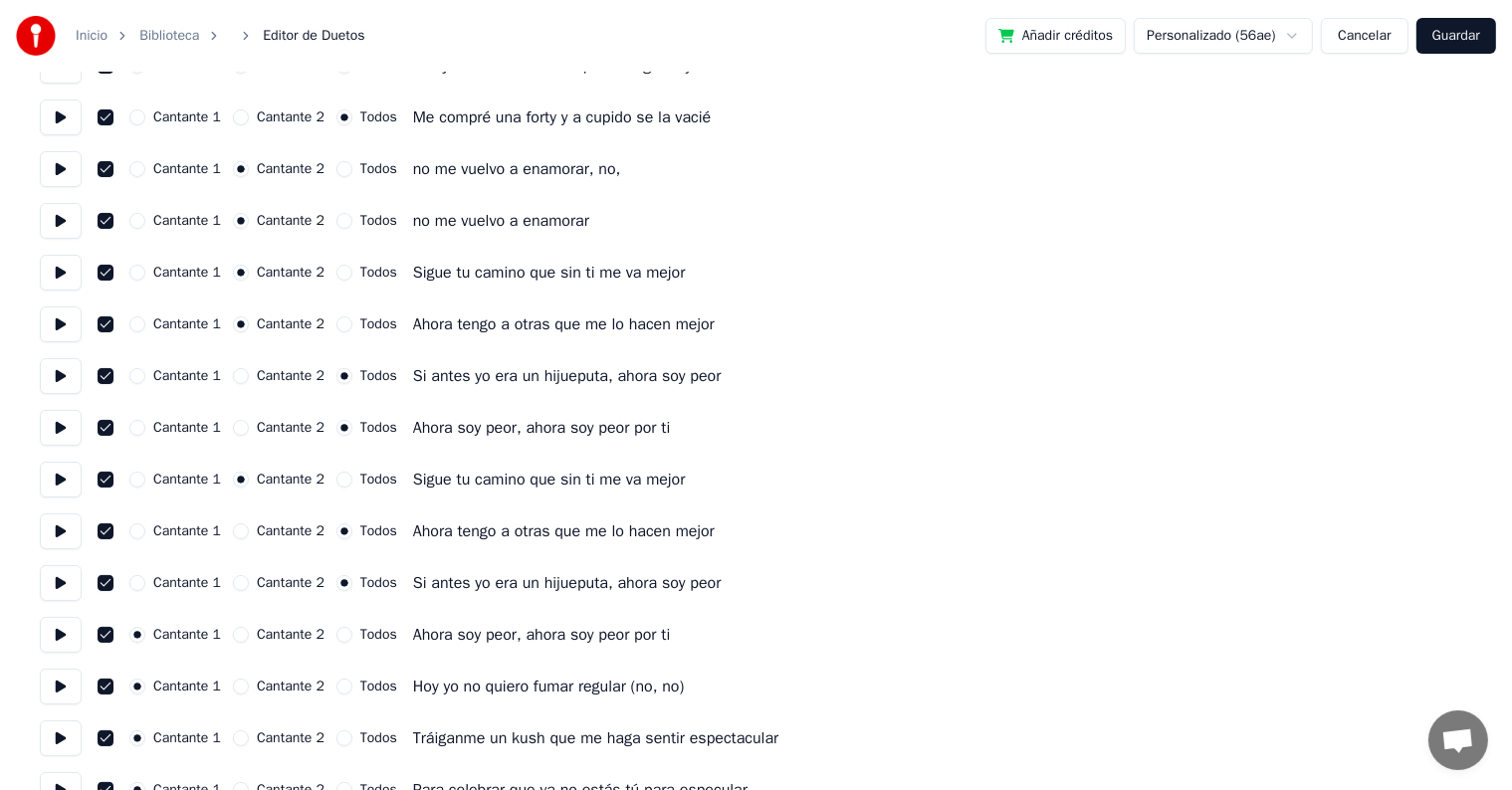 click on "Cantante 2" at bounding box center [241, 635] 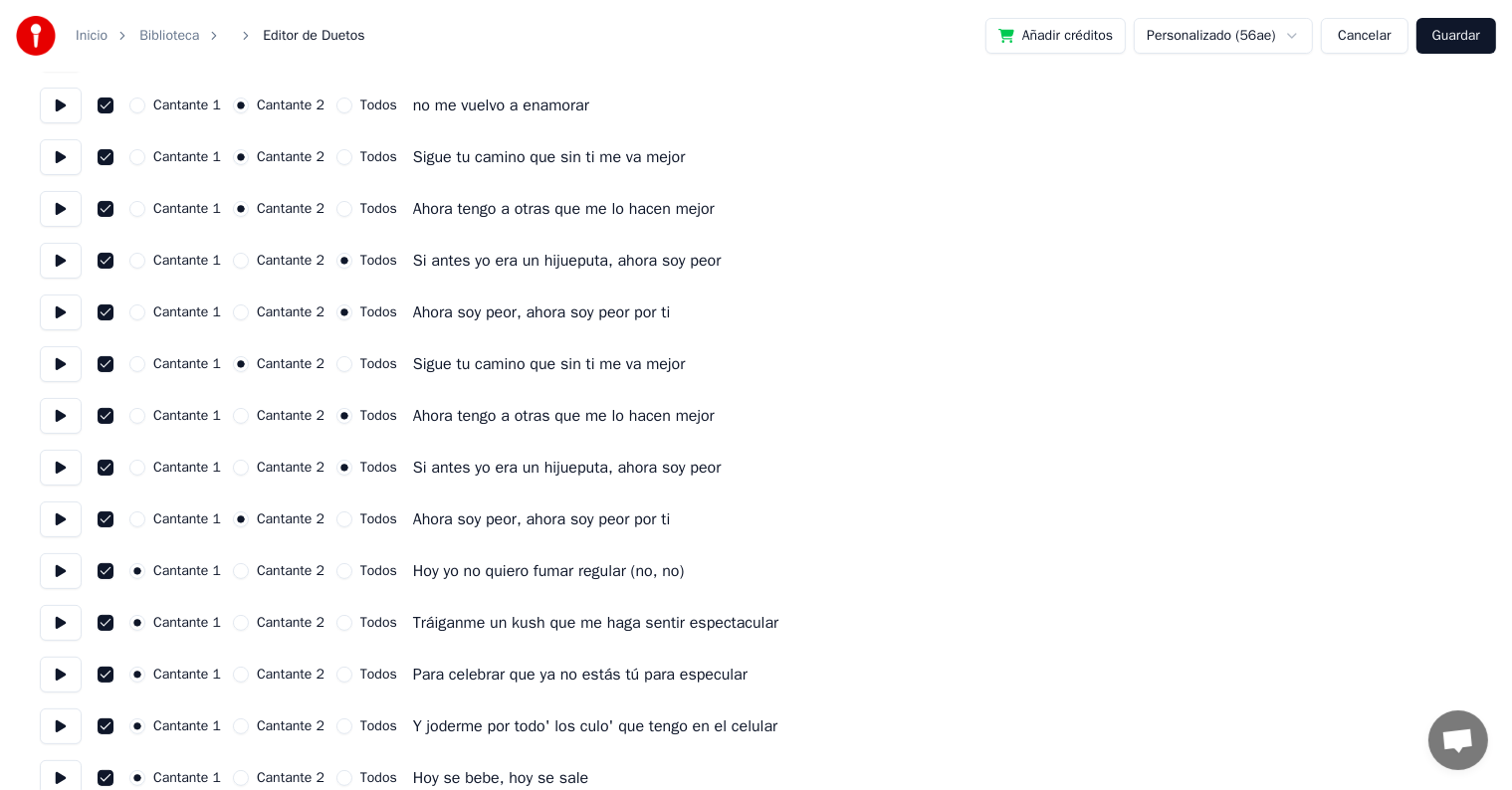 scroll, scrollTop: 398, scrollLeft: 0, axis: vertical 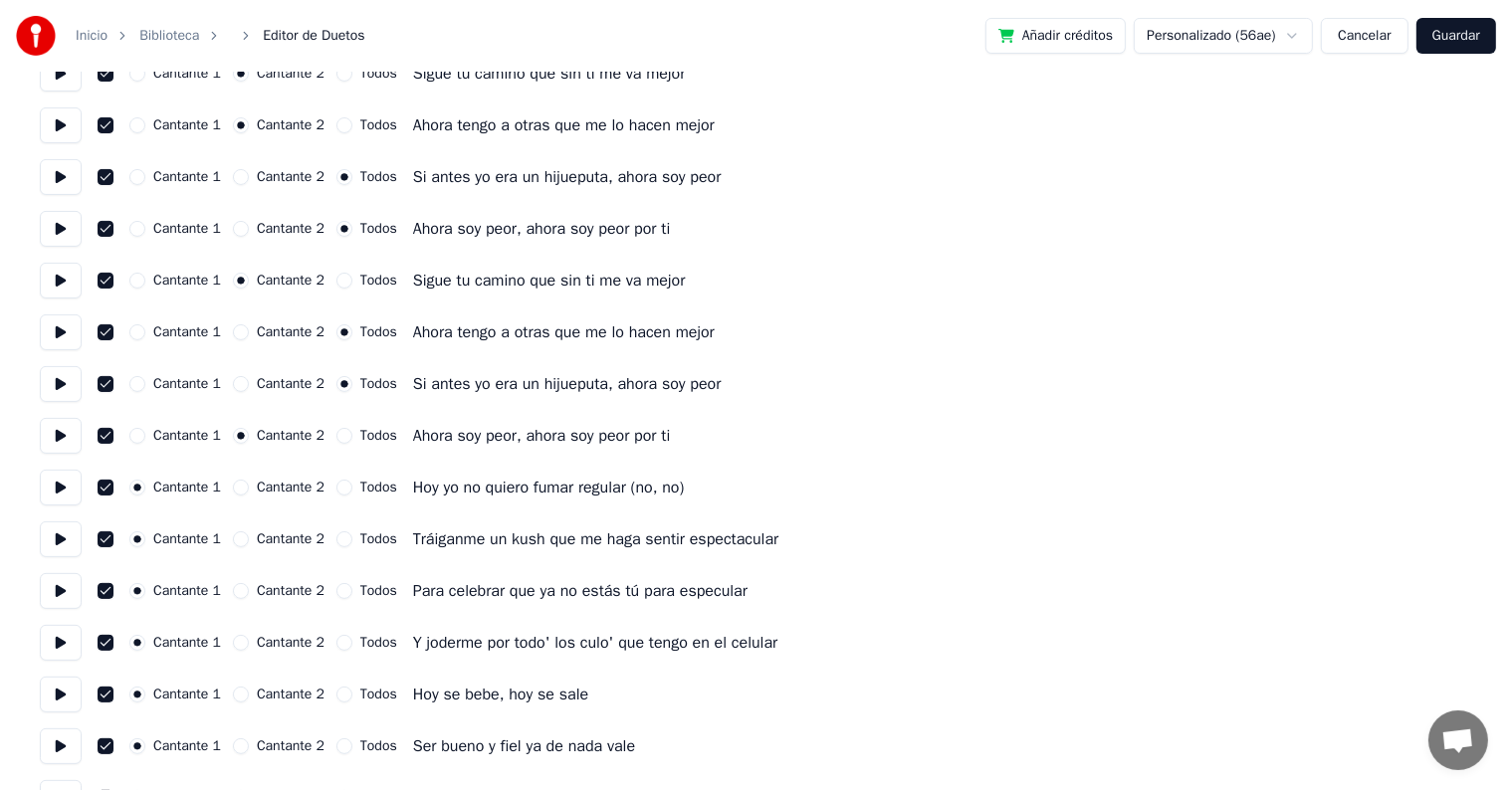 click on "Todos" at bounding box center [344, 488] 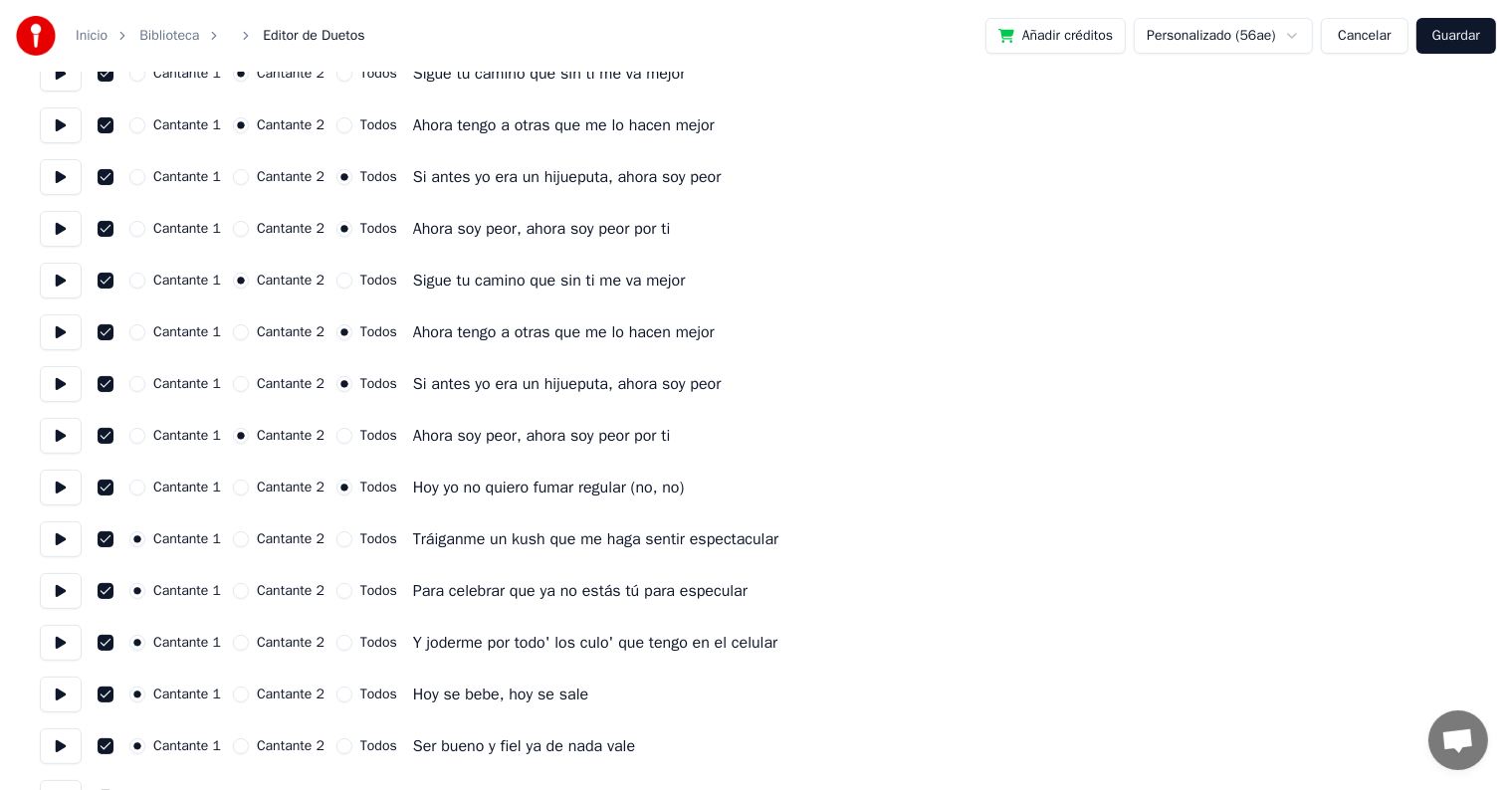 click on "Cantante 2" at bounding box center [241, 539] 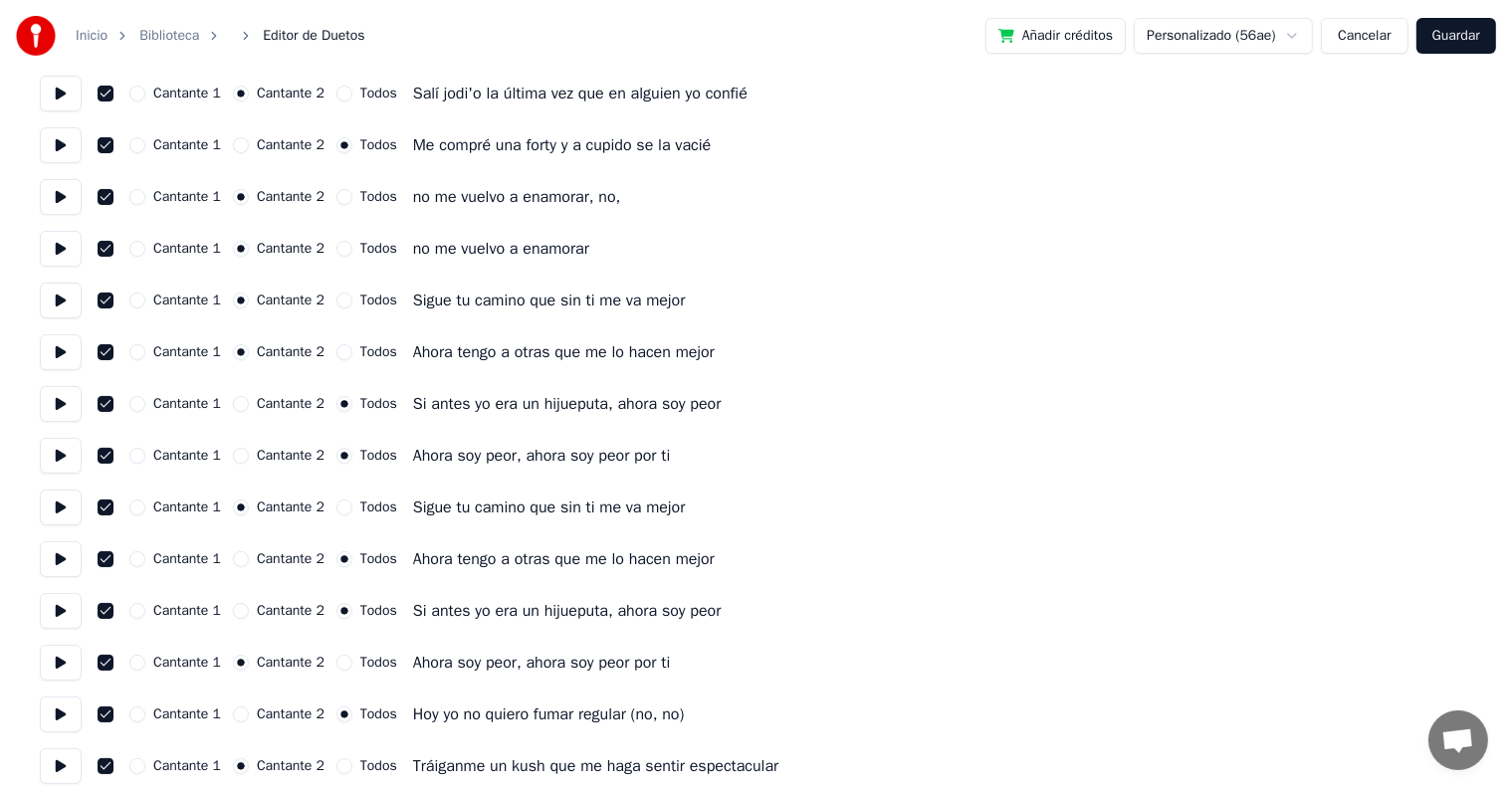 scroll, scrollTop: 398, scrollLeft: 0, axis: vertical 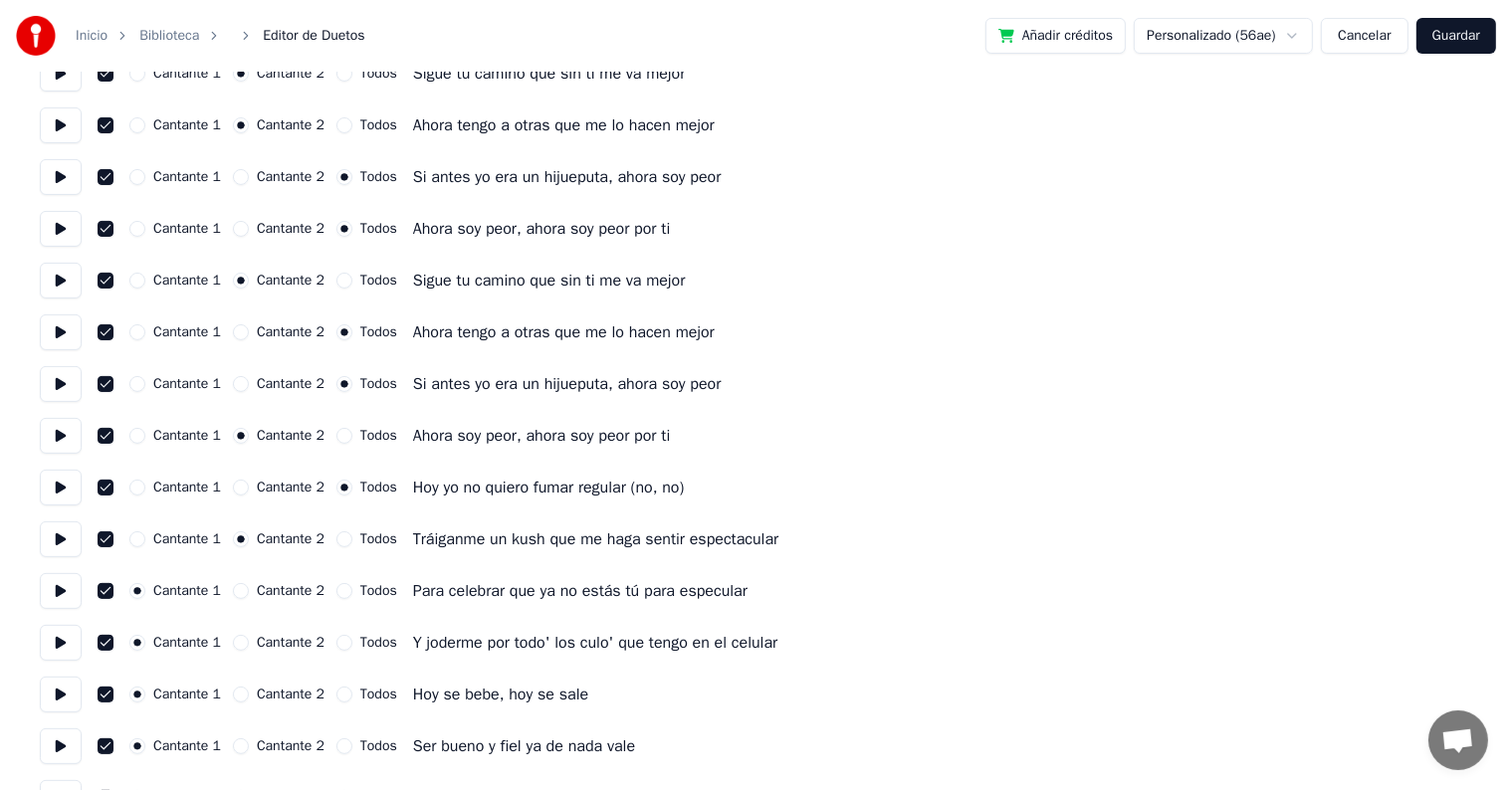 click on "Todos" at bounding box center [344, 539] 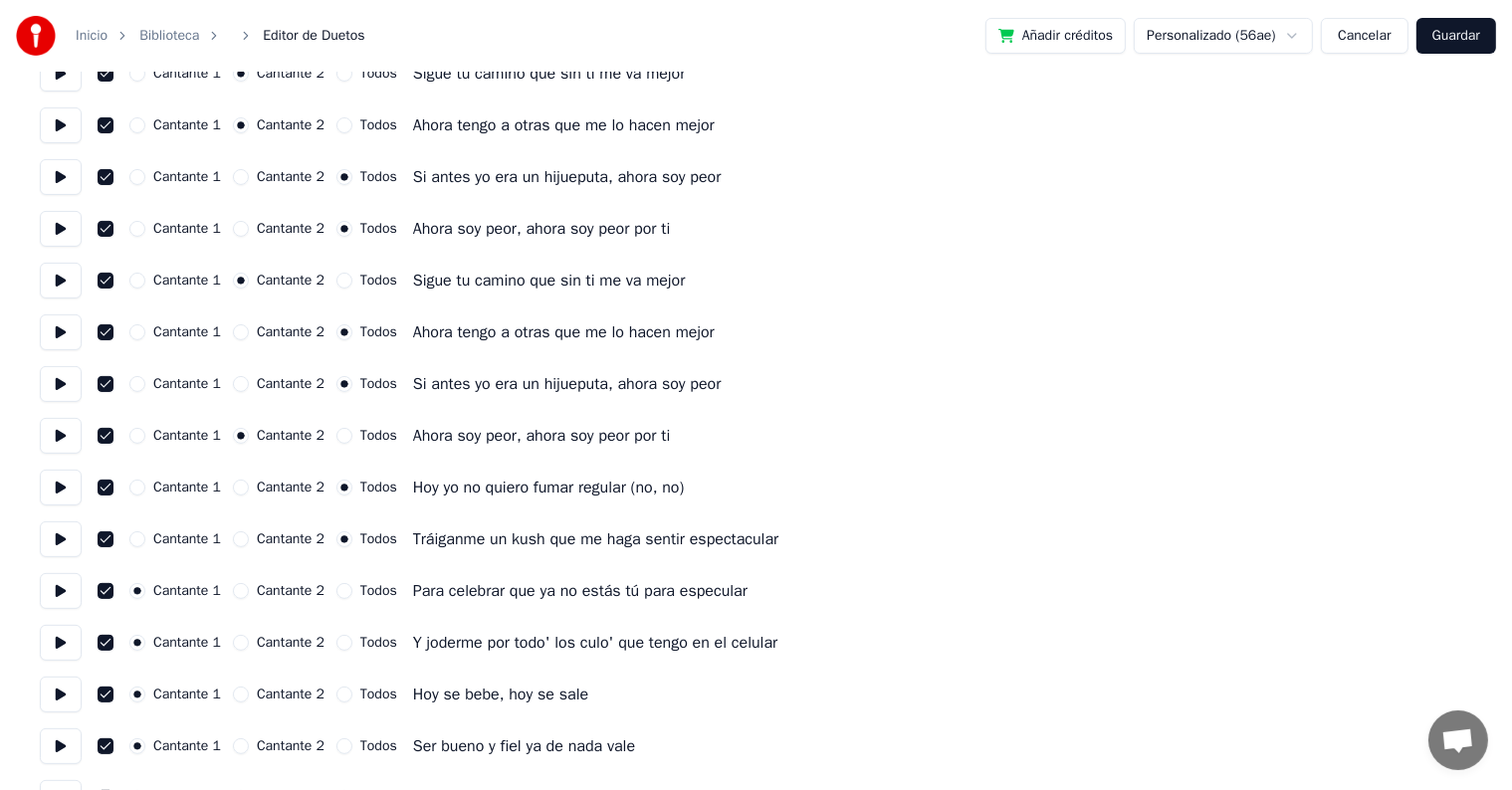 click on "Todos" at bounding box center [344, 591] 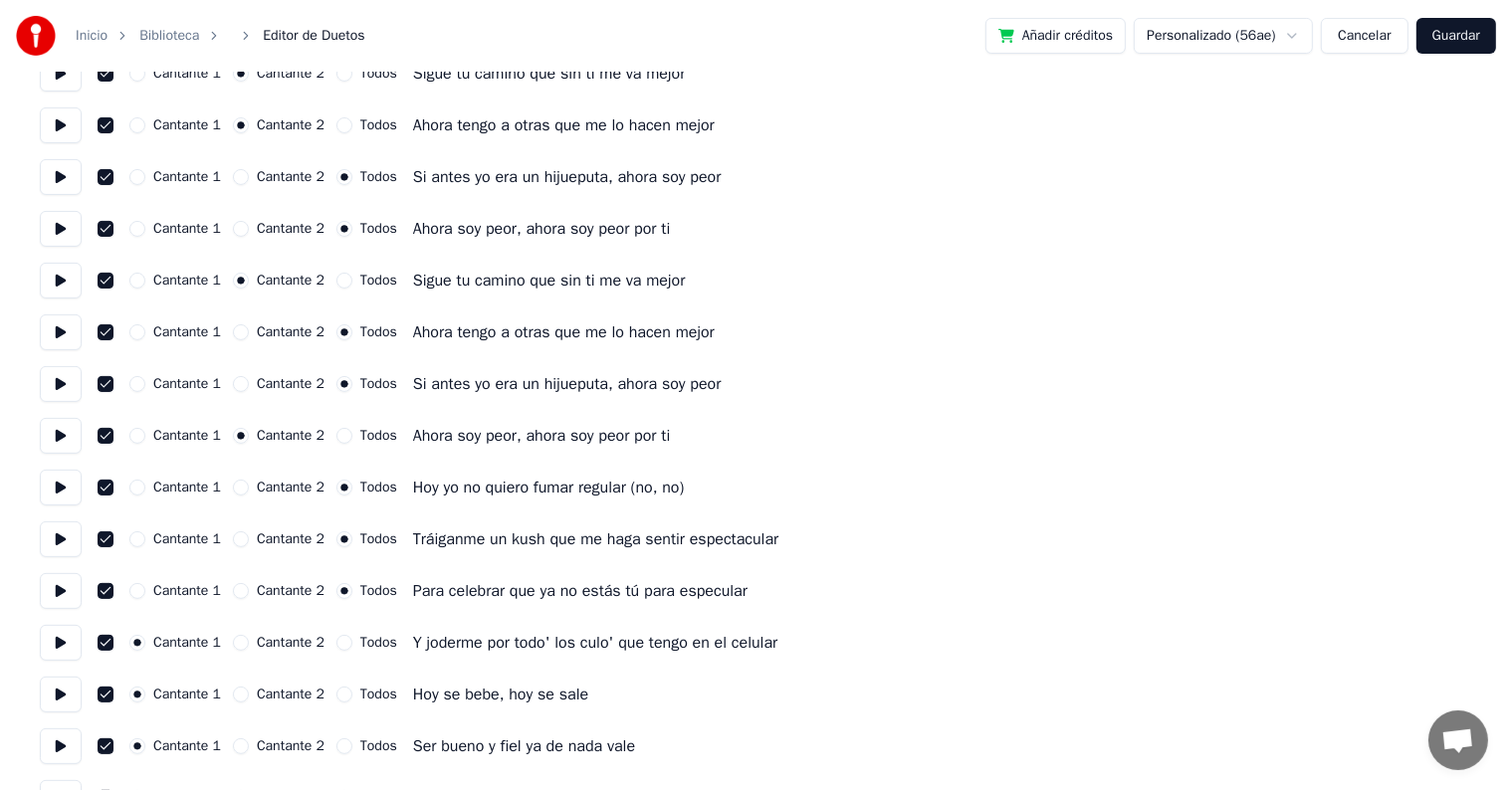click on "Todos" at bounding box center [344, 643] 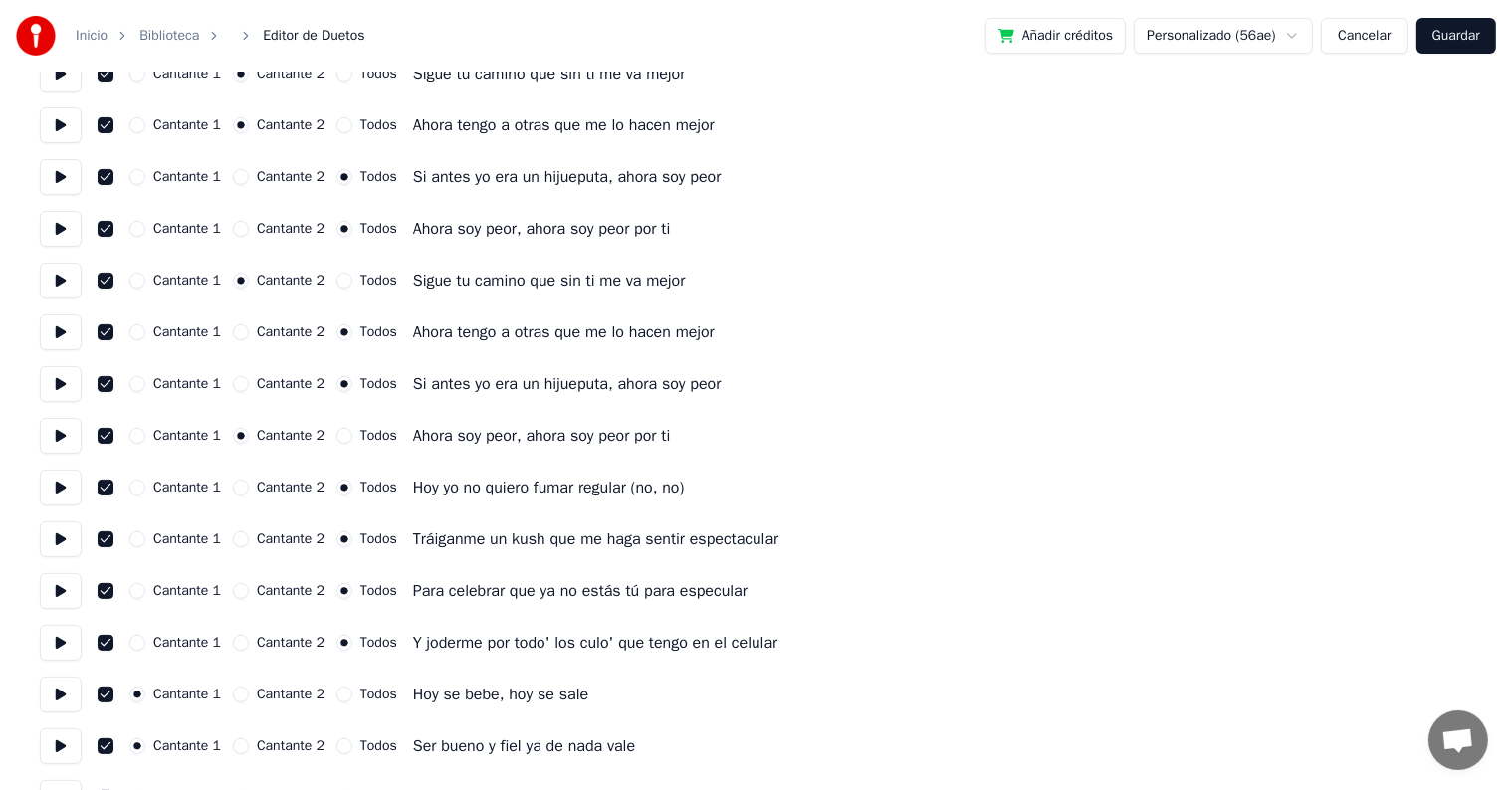 click on "Guardar" at bounding box center (1456, 36) 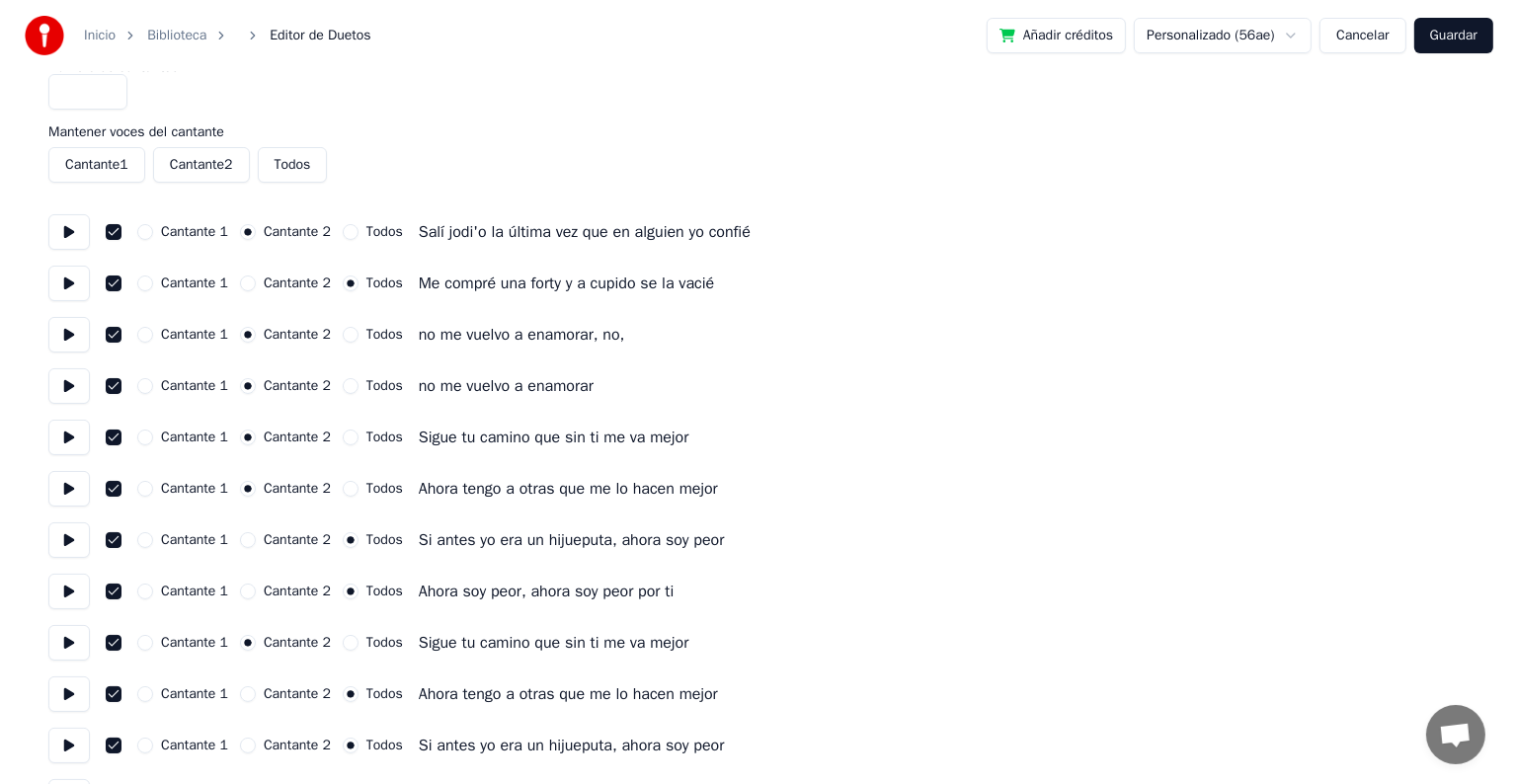 scroll, scrollTop: 0, scrollLeft: 0, axis: both 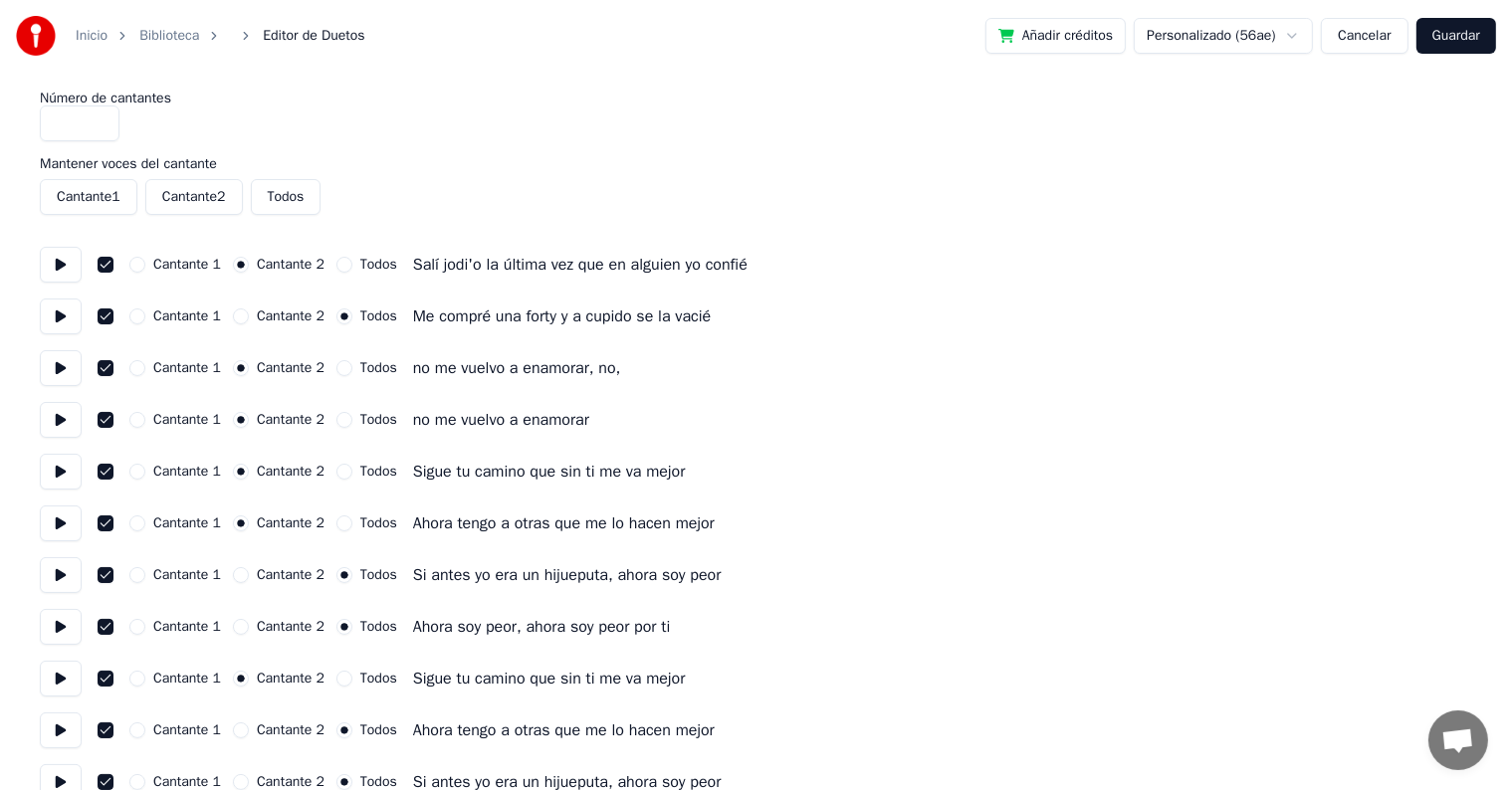 click on "Guardar" at bounding box center (1456, 36) 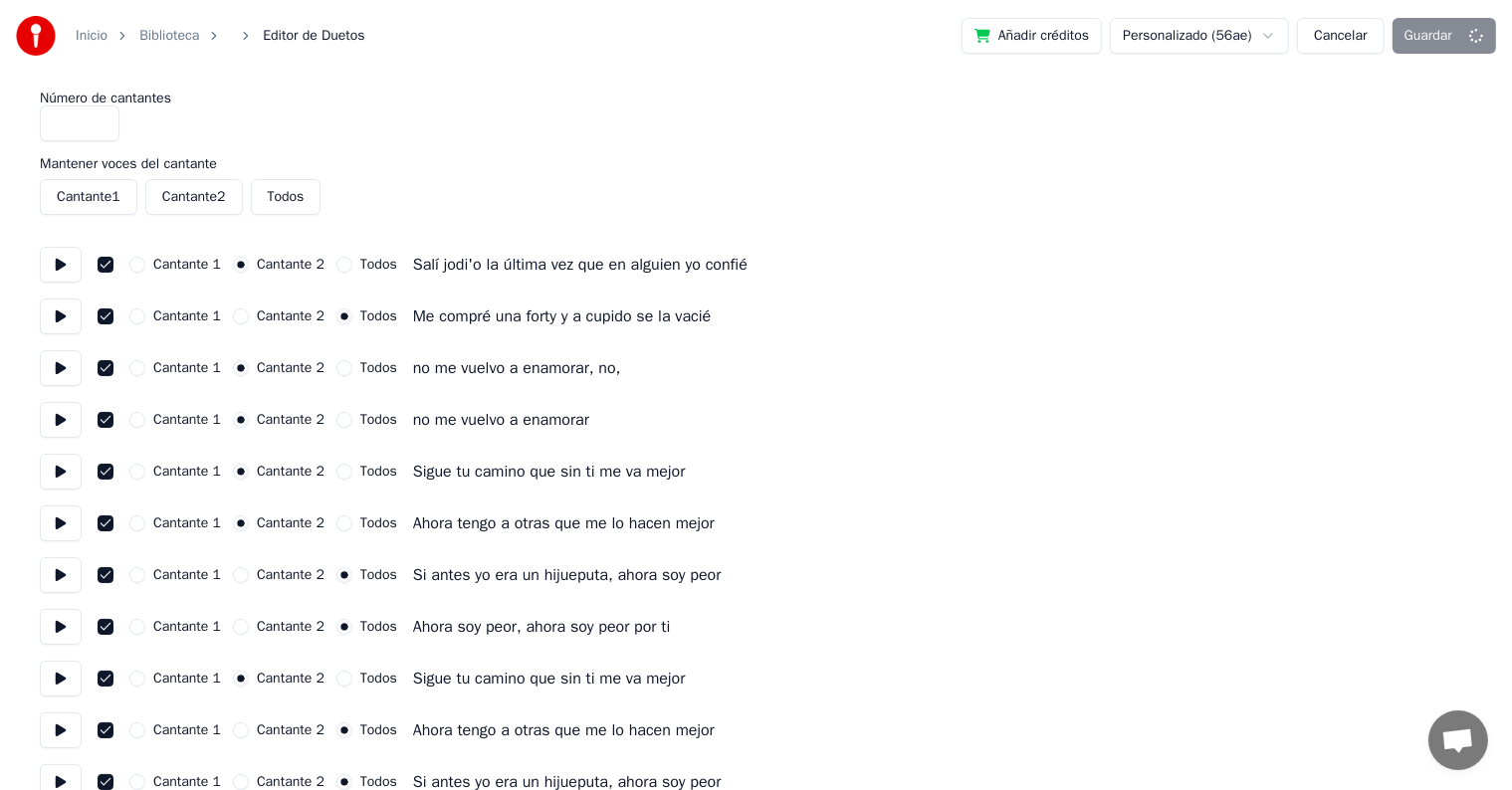 click on "Personalizado ([ID]) Cancelar Guardar" at bounding box center [1303, 36] 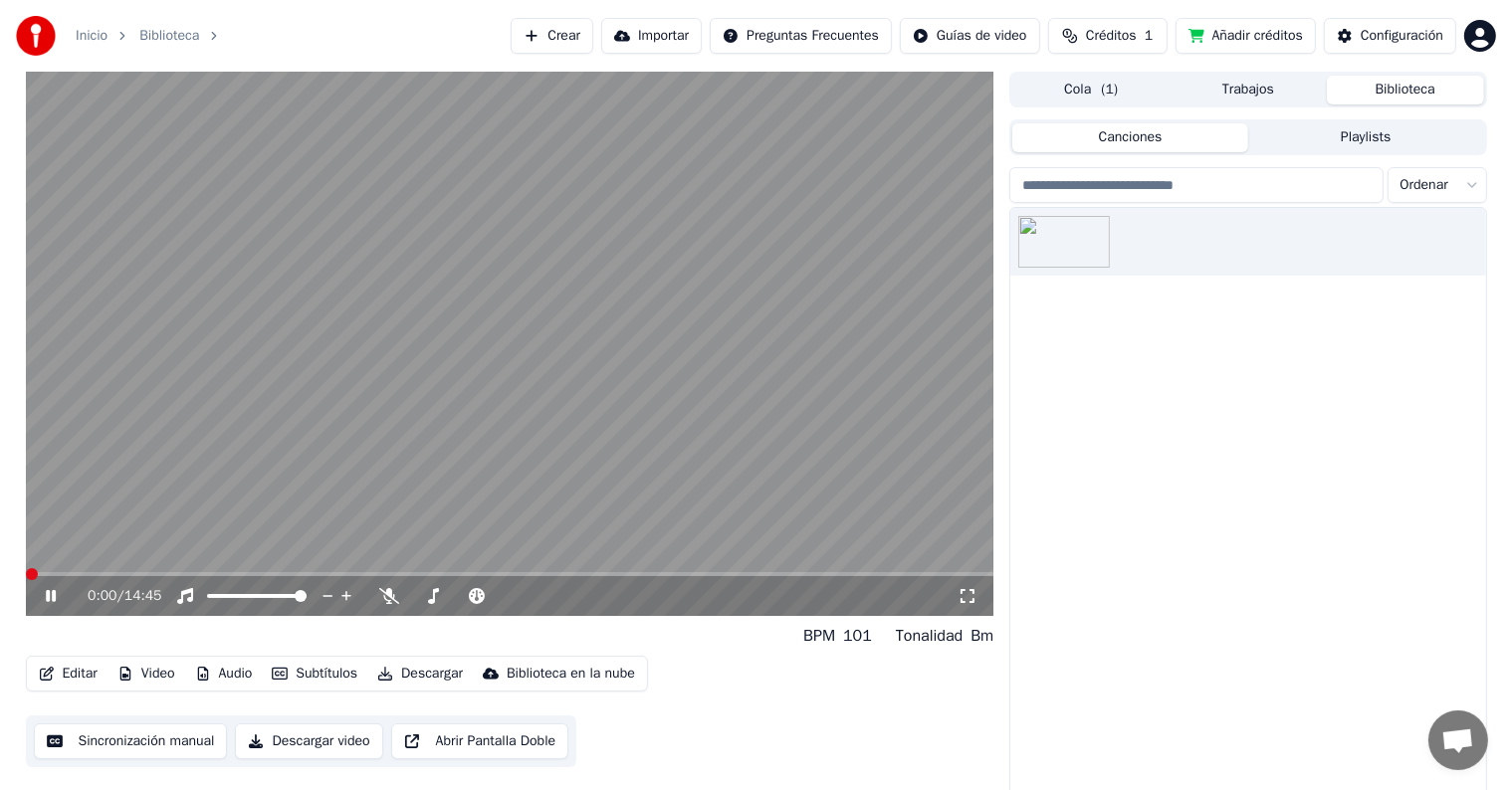 click at bounding box center (32, 574) 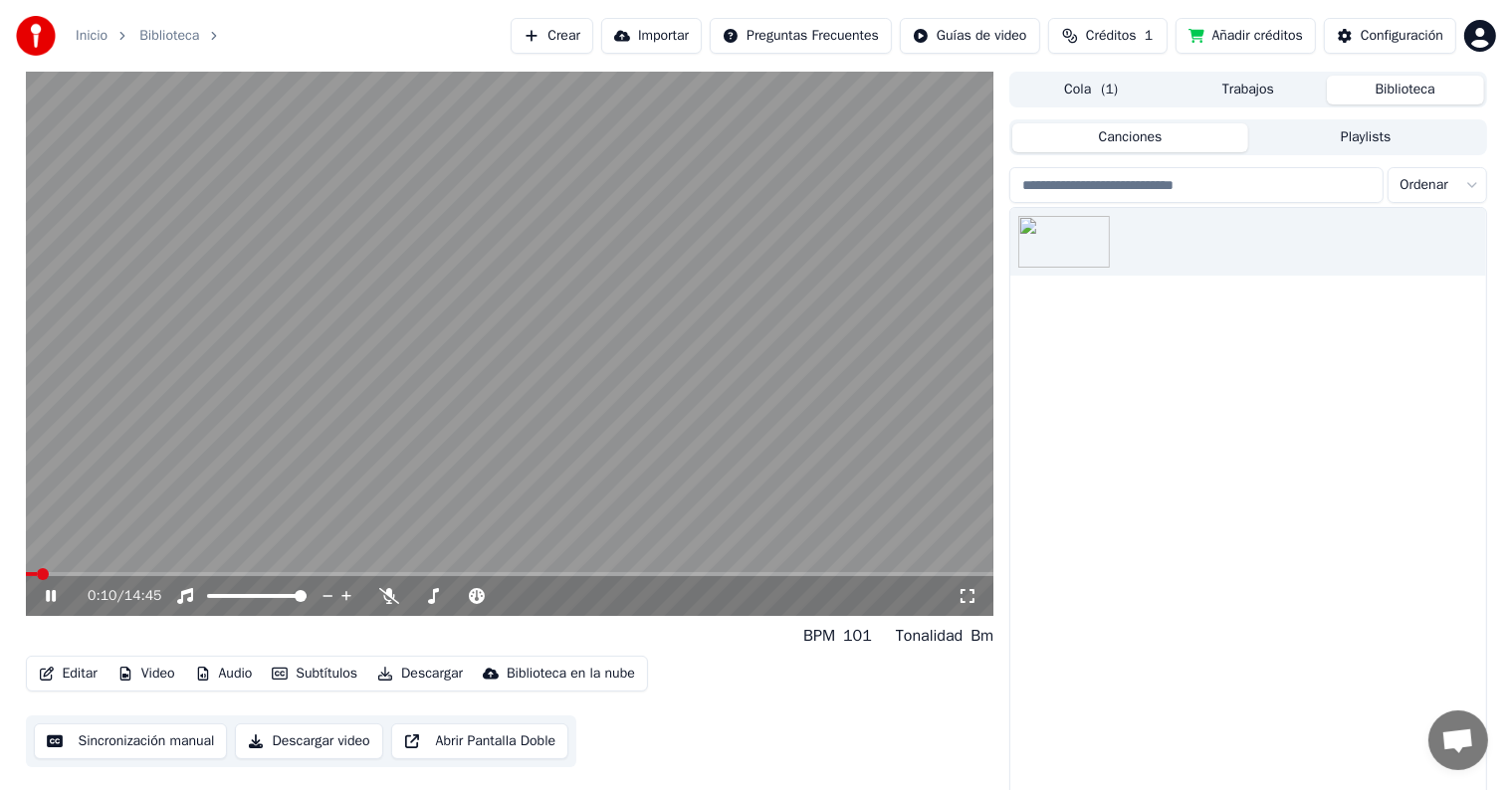 click 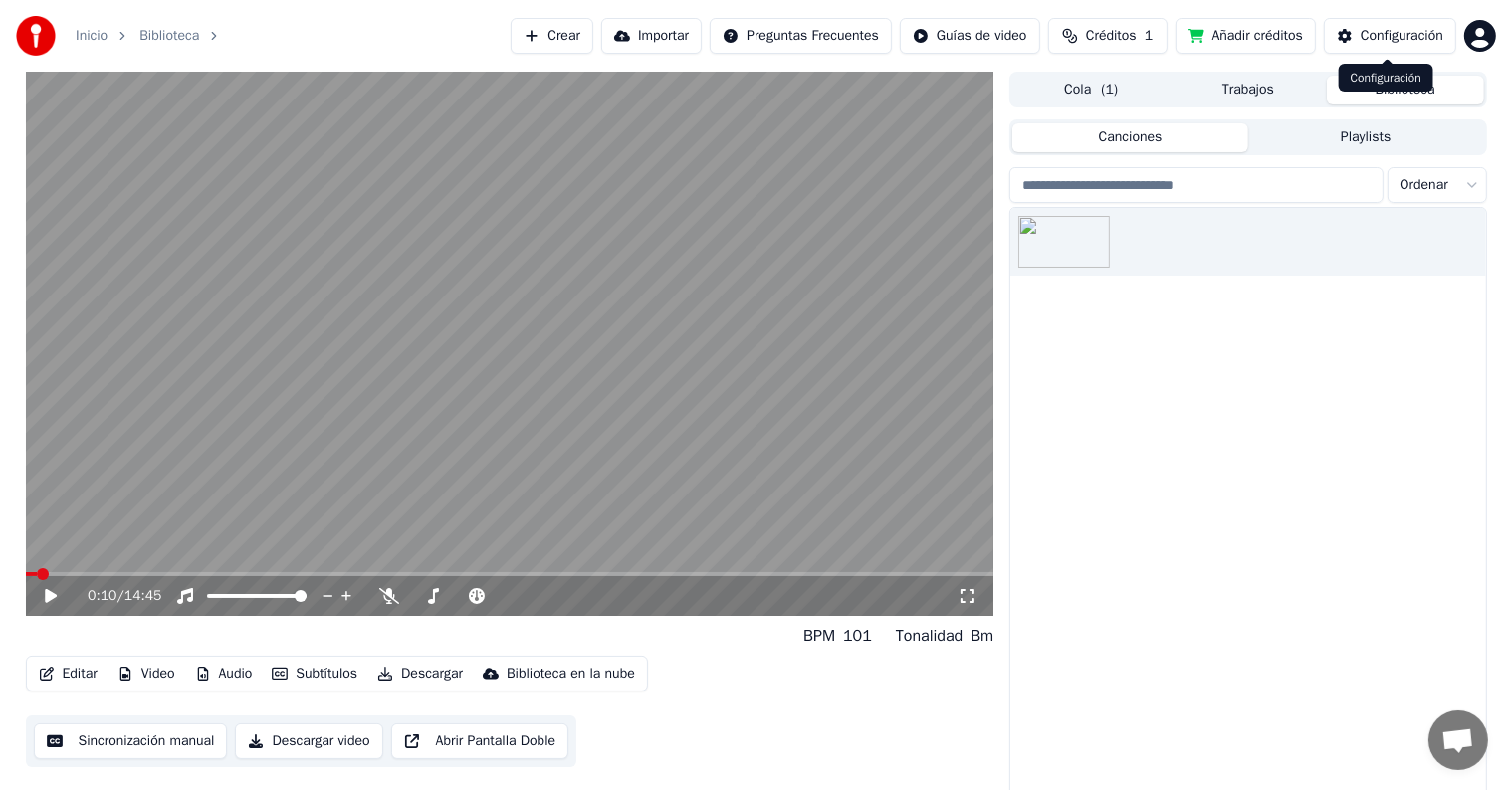 click on "Configuración" at bounding box center [1402, 36] 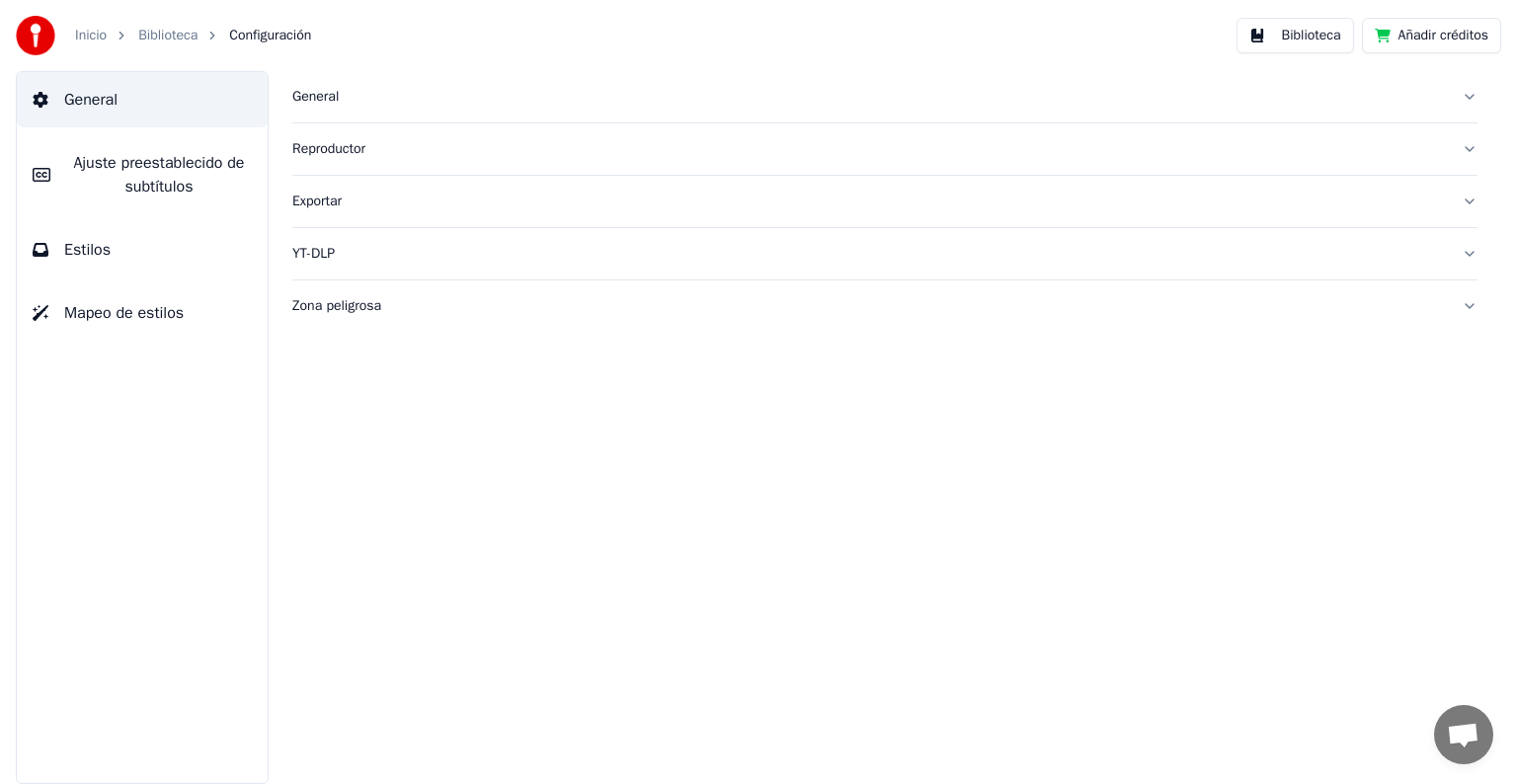 click on "Ajuste preestablecido de subtítulos" at bounding box center [159, 175] 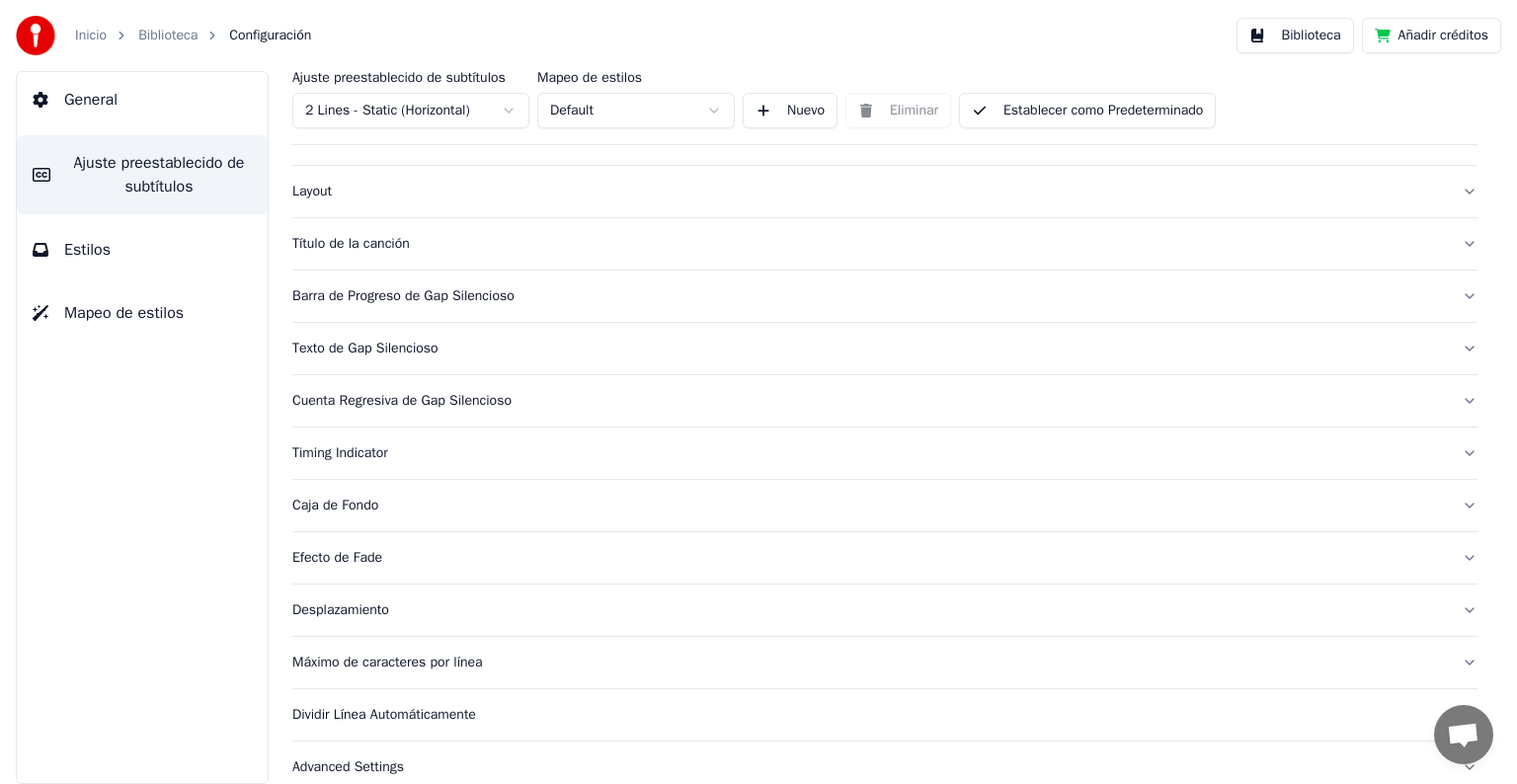 scroll, scrollTop: 93, scrollLeft: 0, axis: vertical 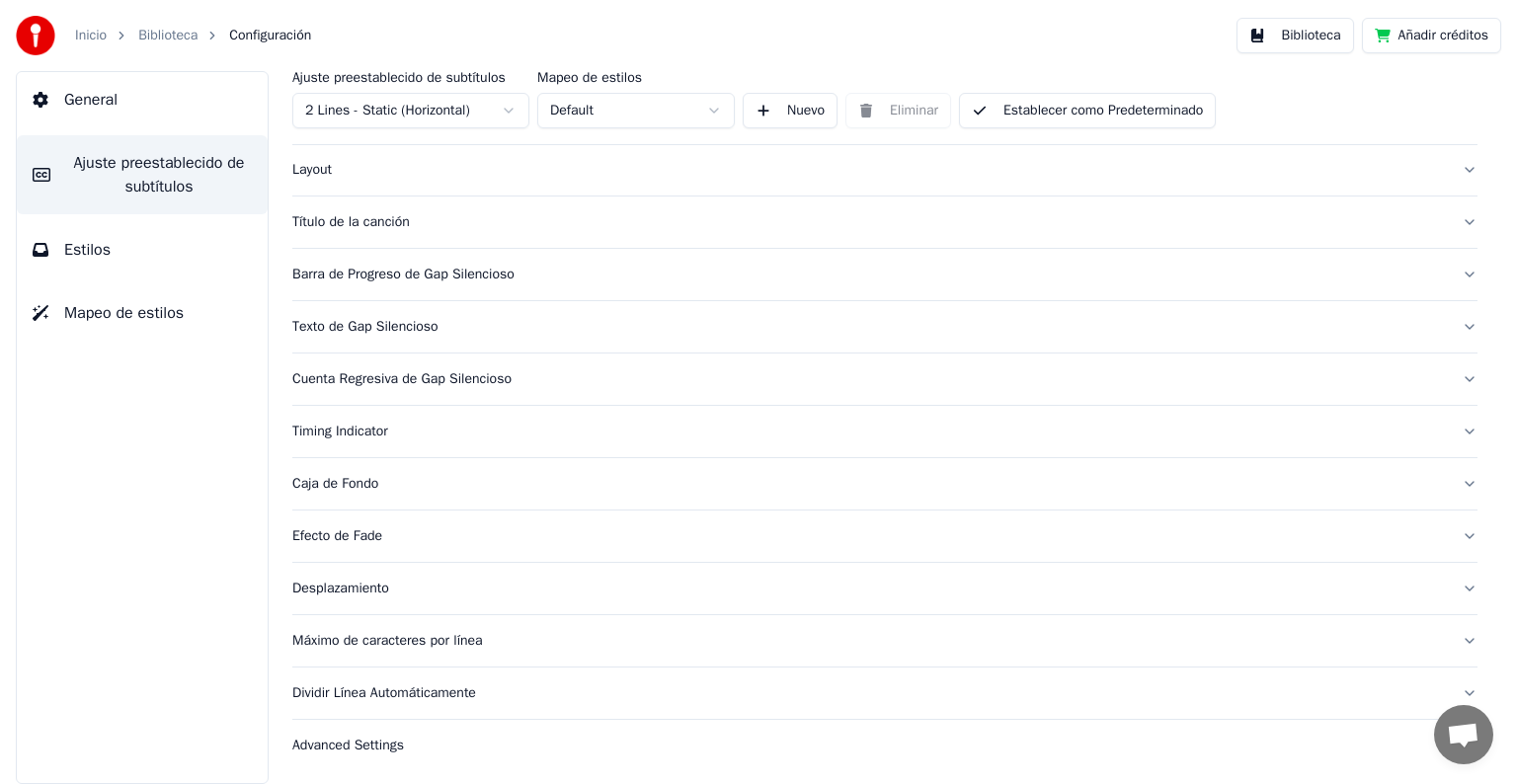 click on "Advanced Settings" at bounding box center [869, 745] 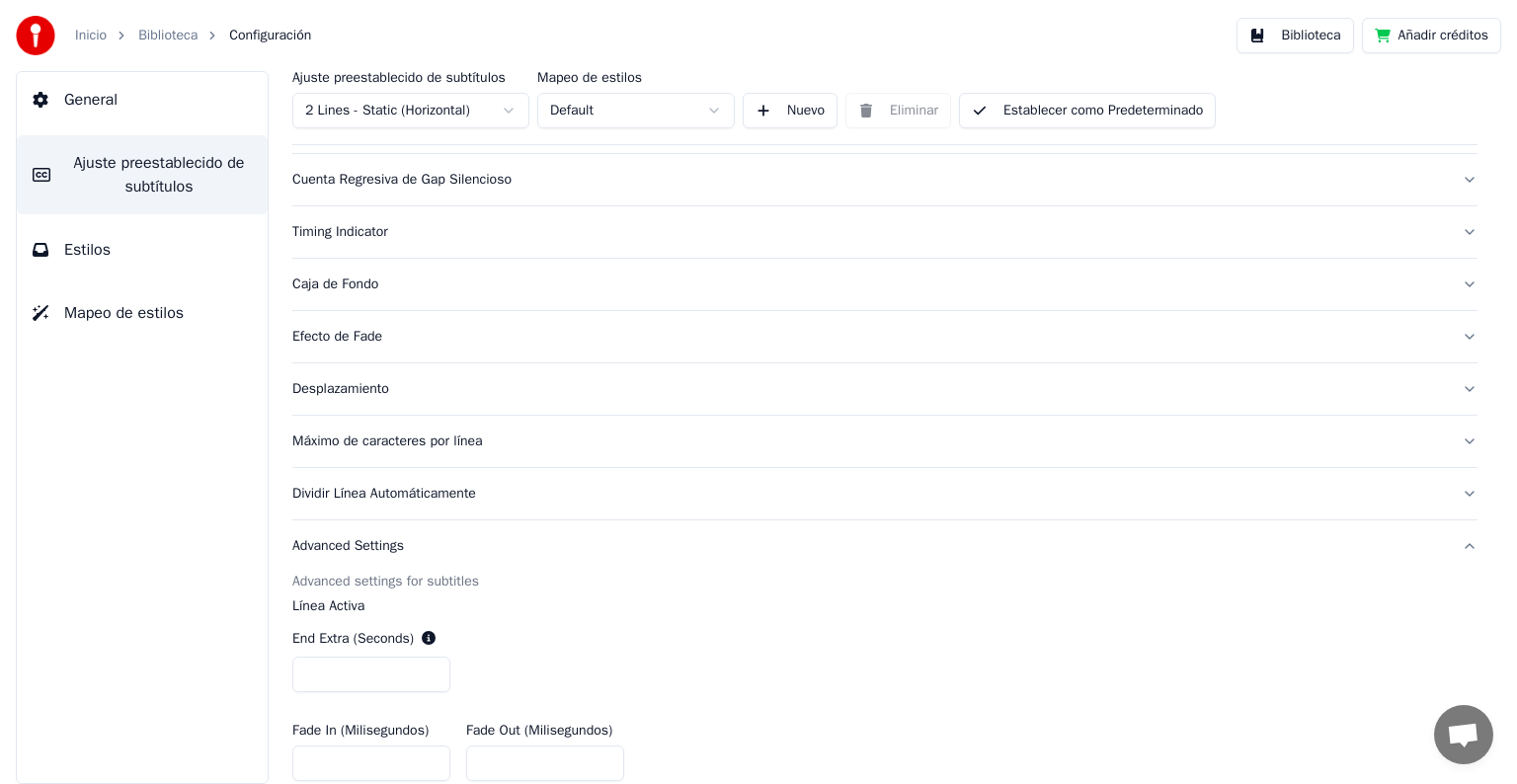 scroll, scrollTop: 176, scrollLeft: 0, axis: vertical 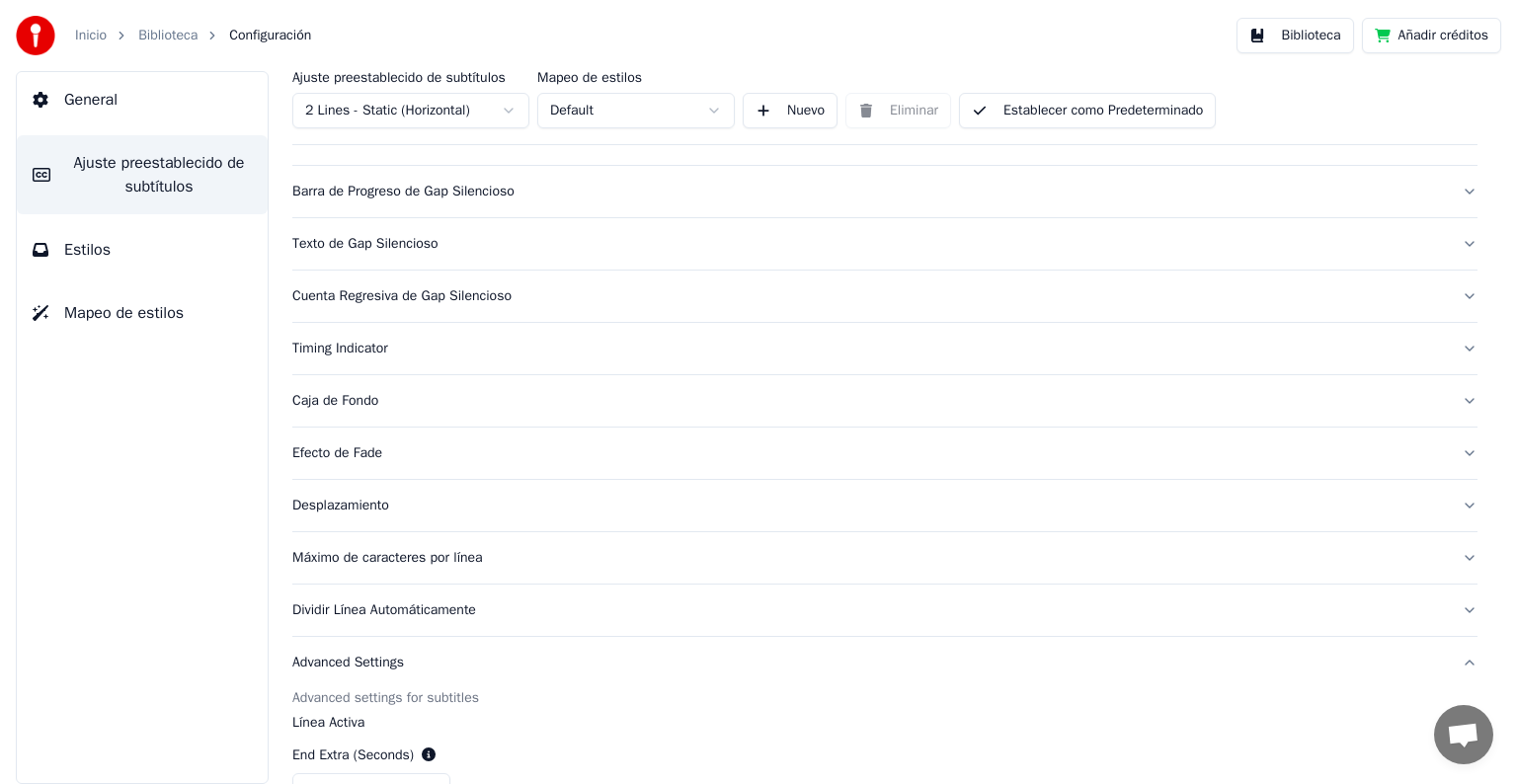 click on "Timing Indicator" at bounding box center [869, 349] 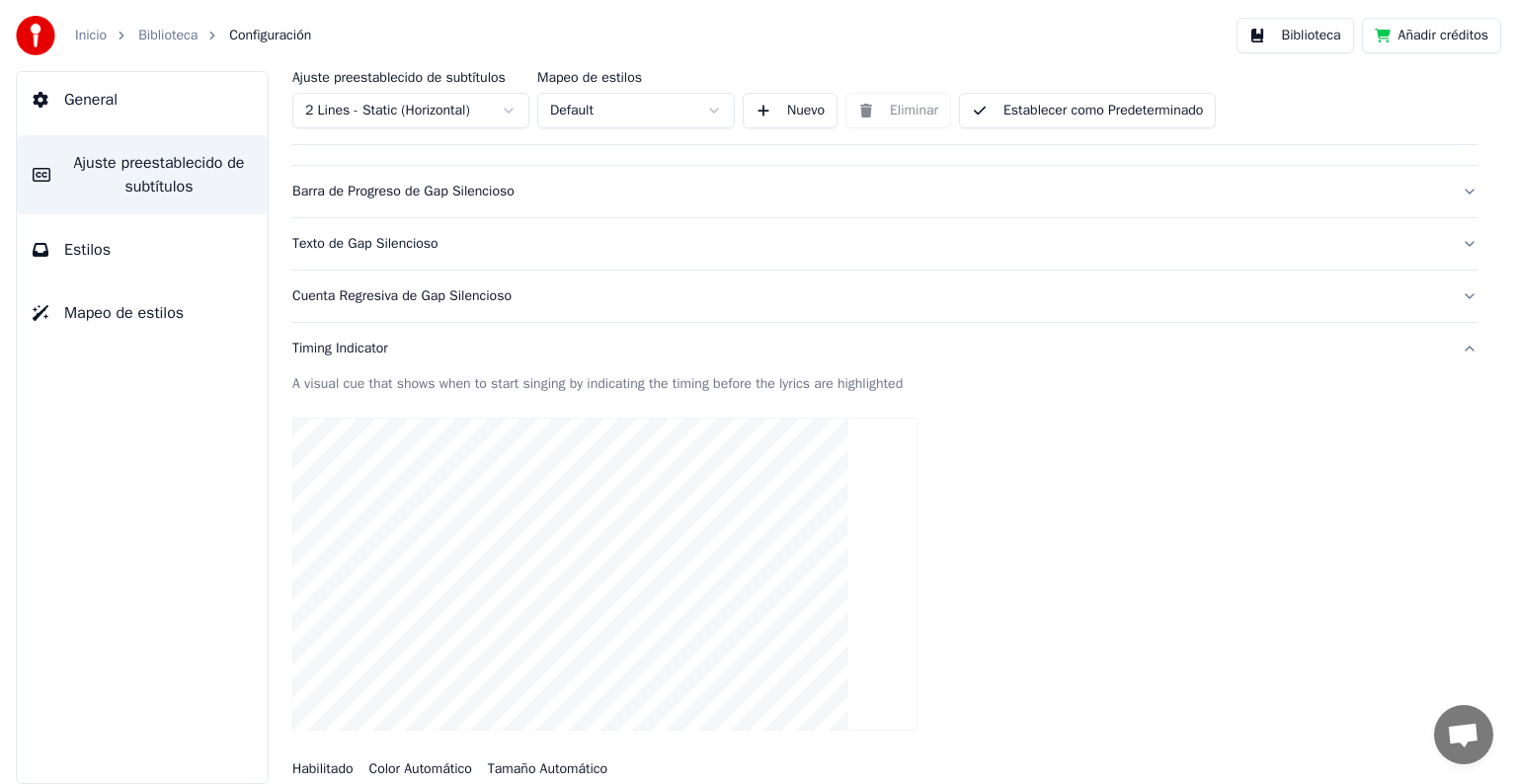 scroll, scrollTop: 77, scrollLeft: 0, axis: vertical 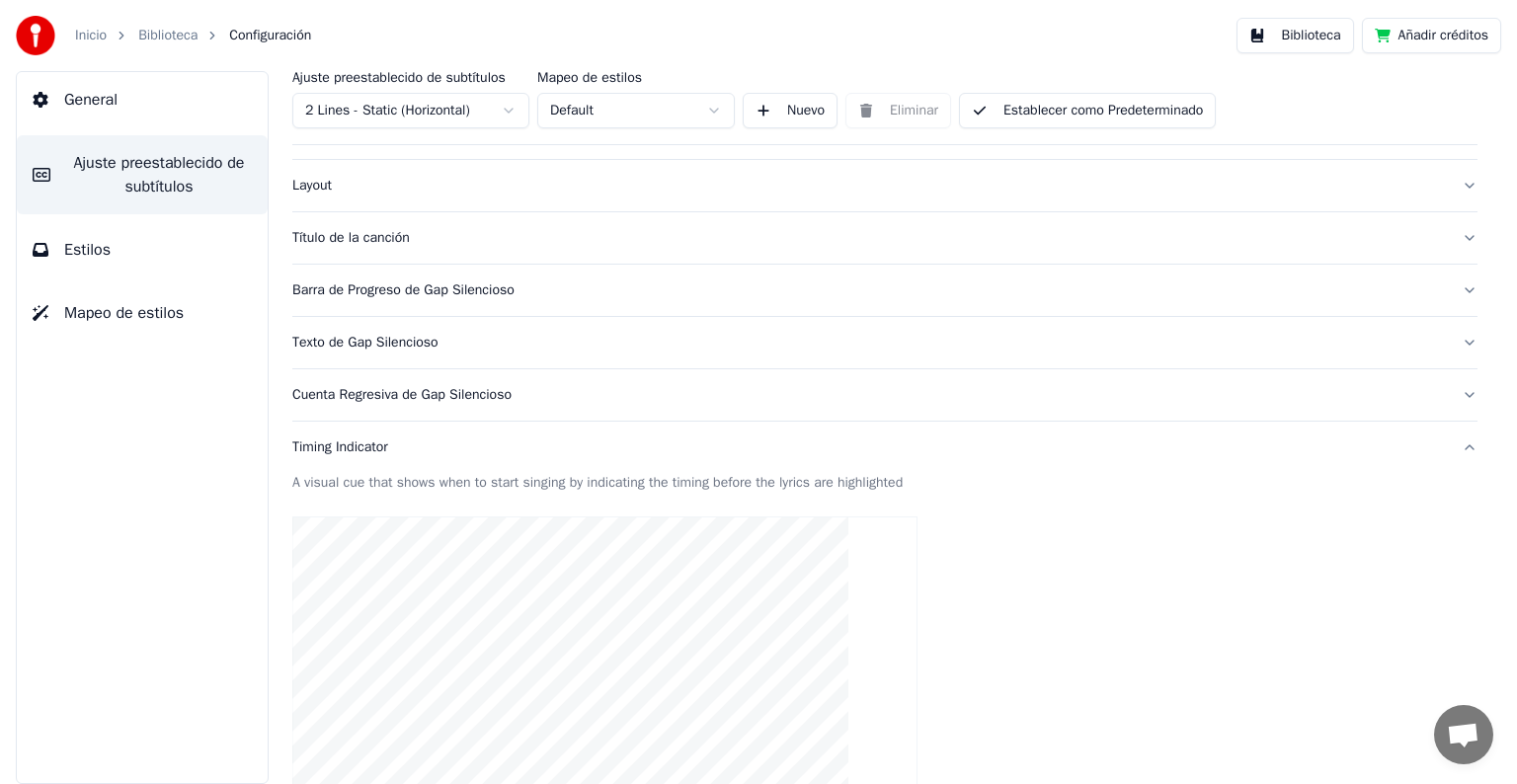 click on "Texto de Gap Silencioso" at bounding box center [869, 343] 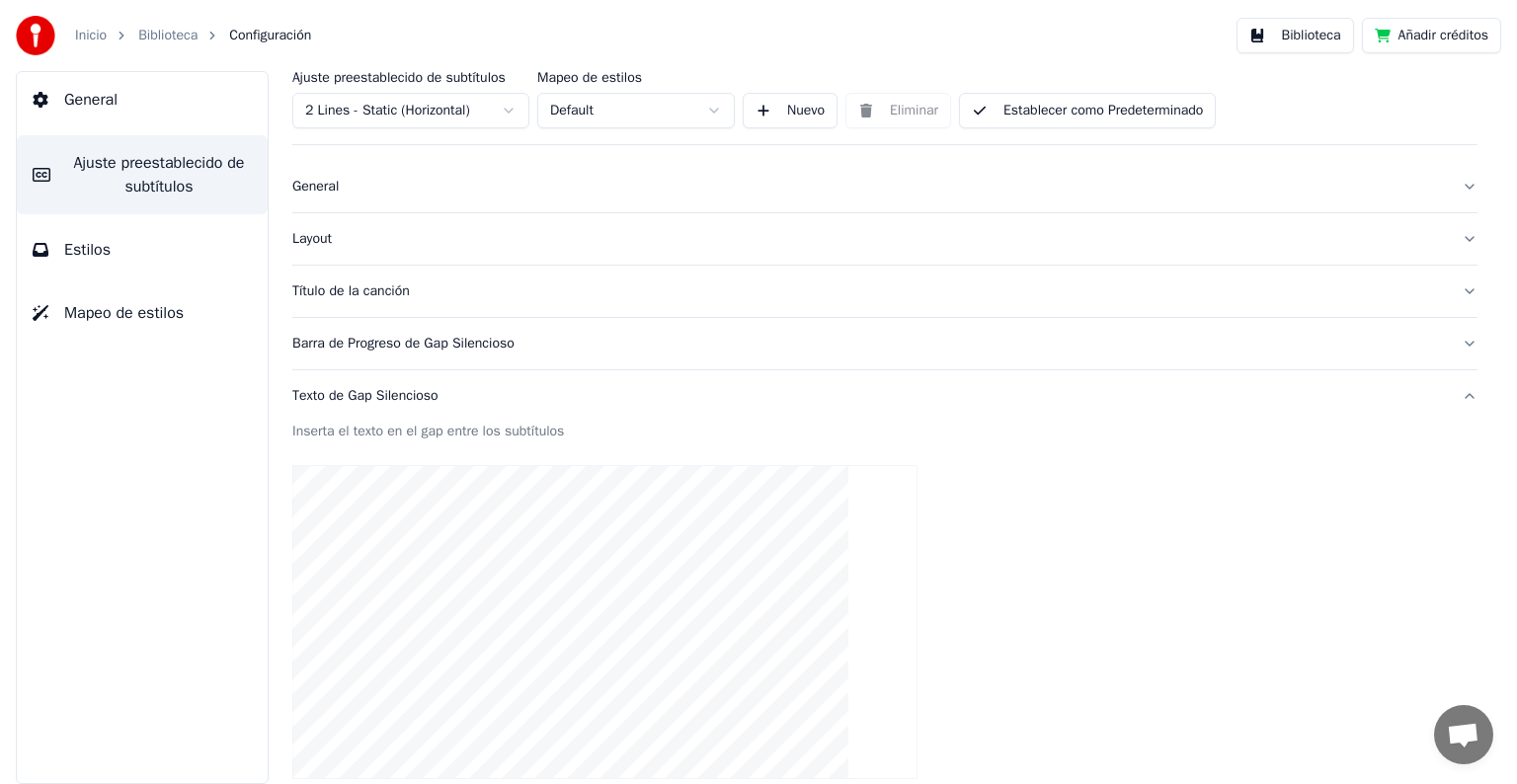 scroll, scrollTop: 0, scrollLeft: 0, axis: both 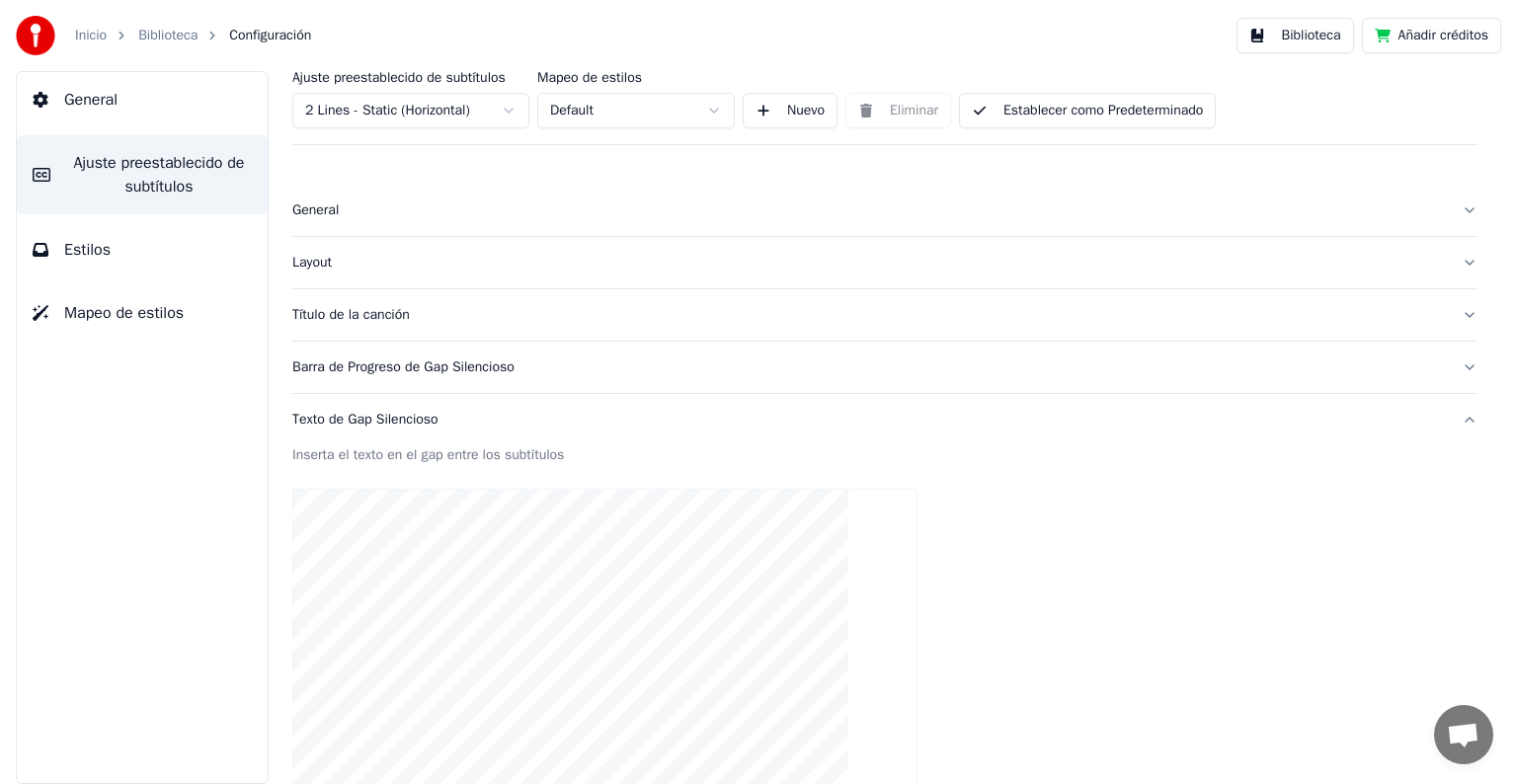 click on "Título de la canción" at bounding box center (869, 315) 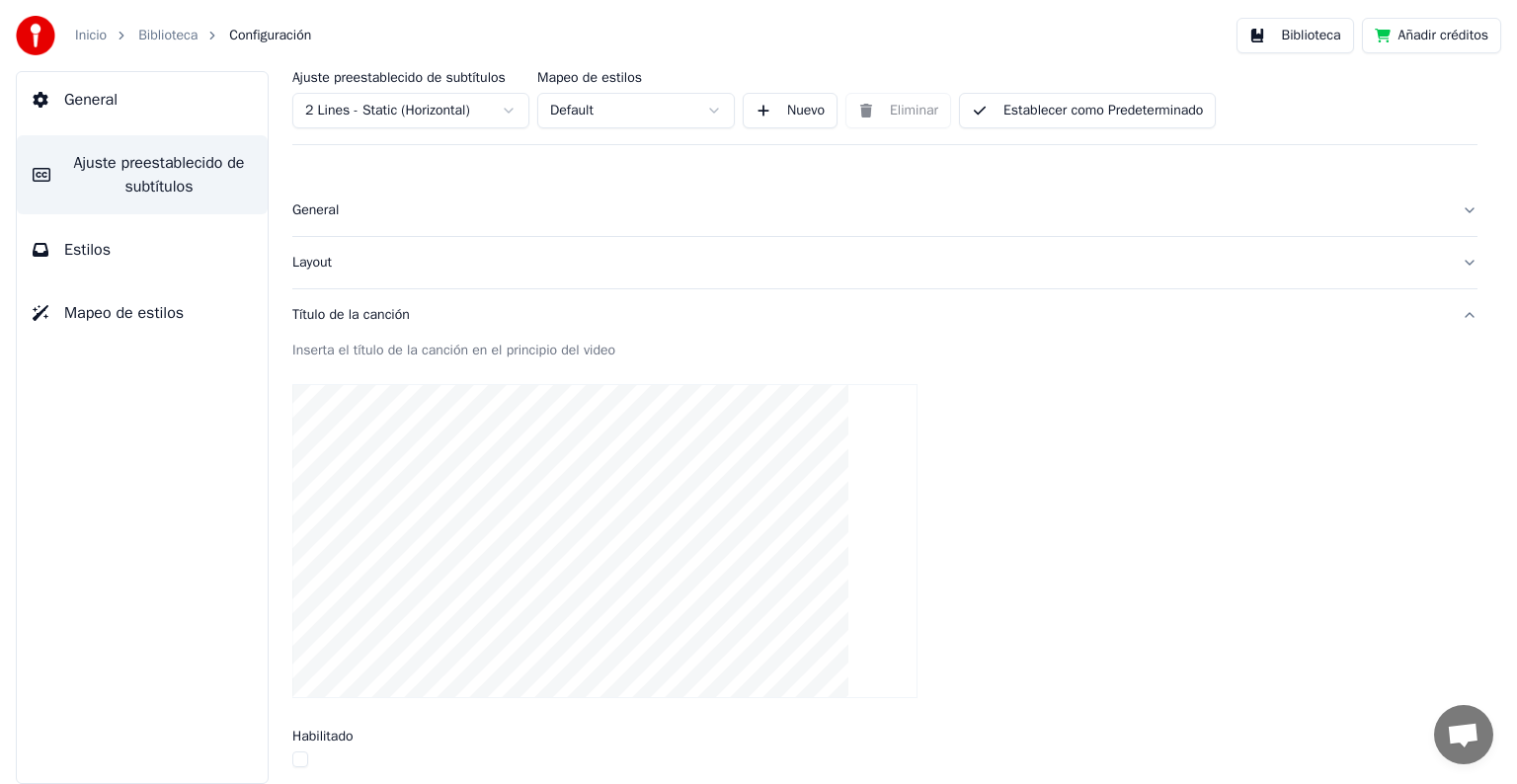 click on "Título de la canción" at bounding box center (869, 315) 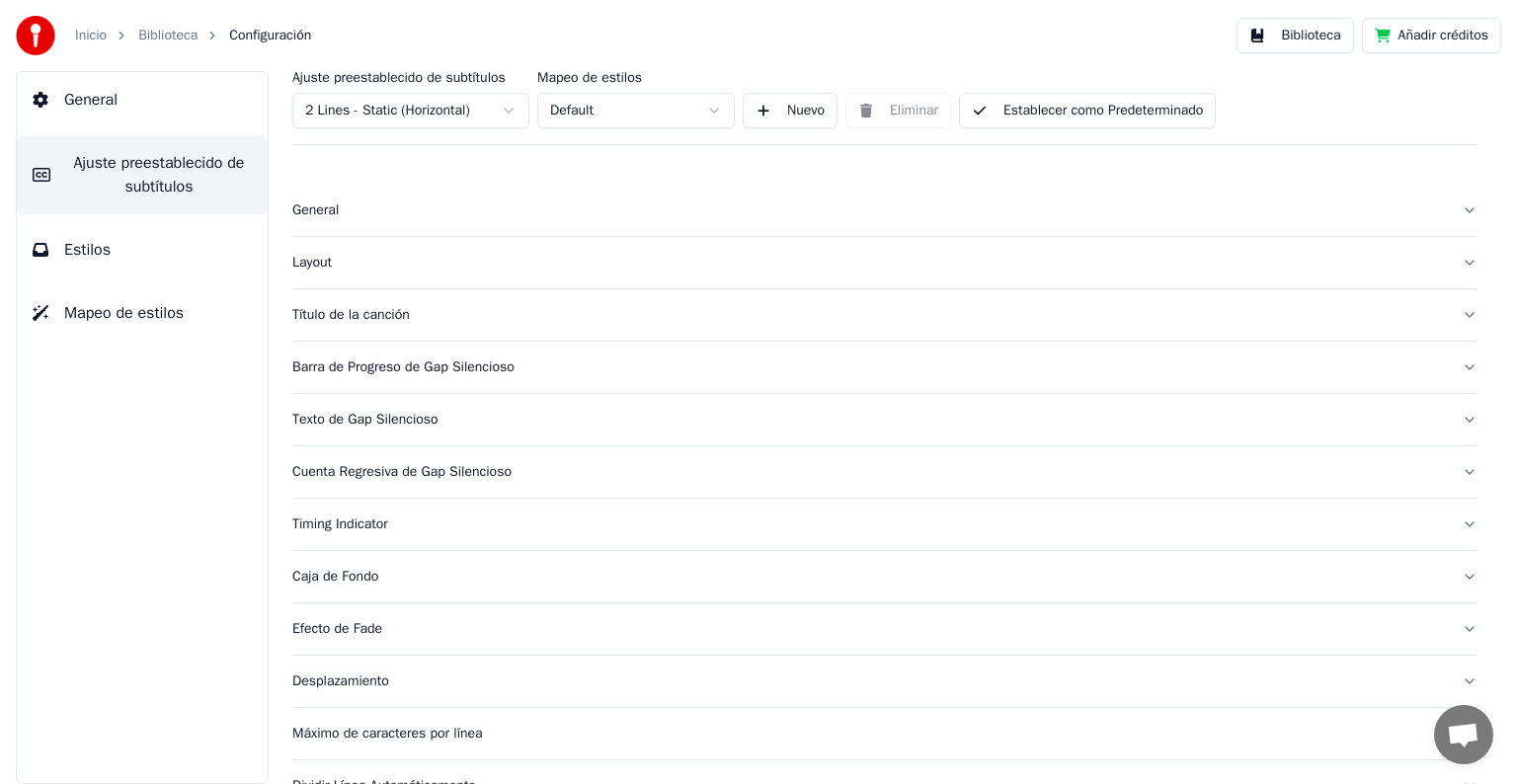 click on "General" at bounding box center (869, 210) 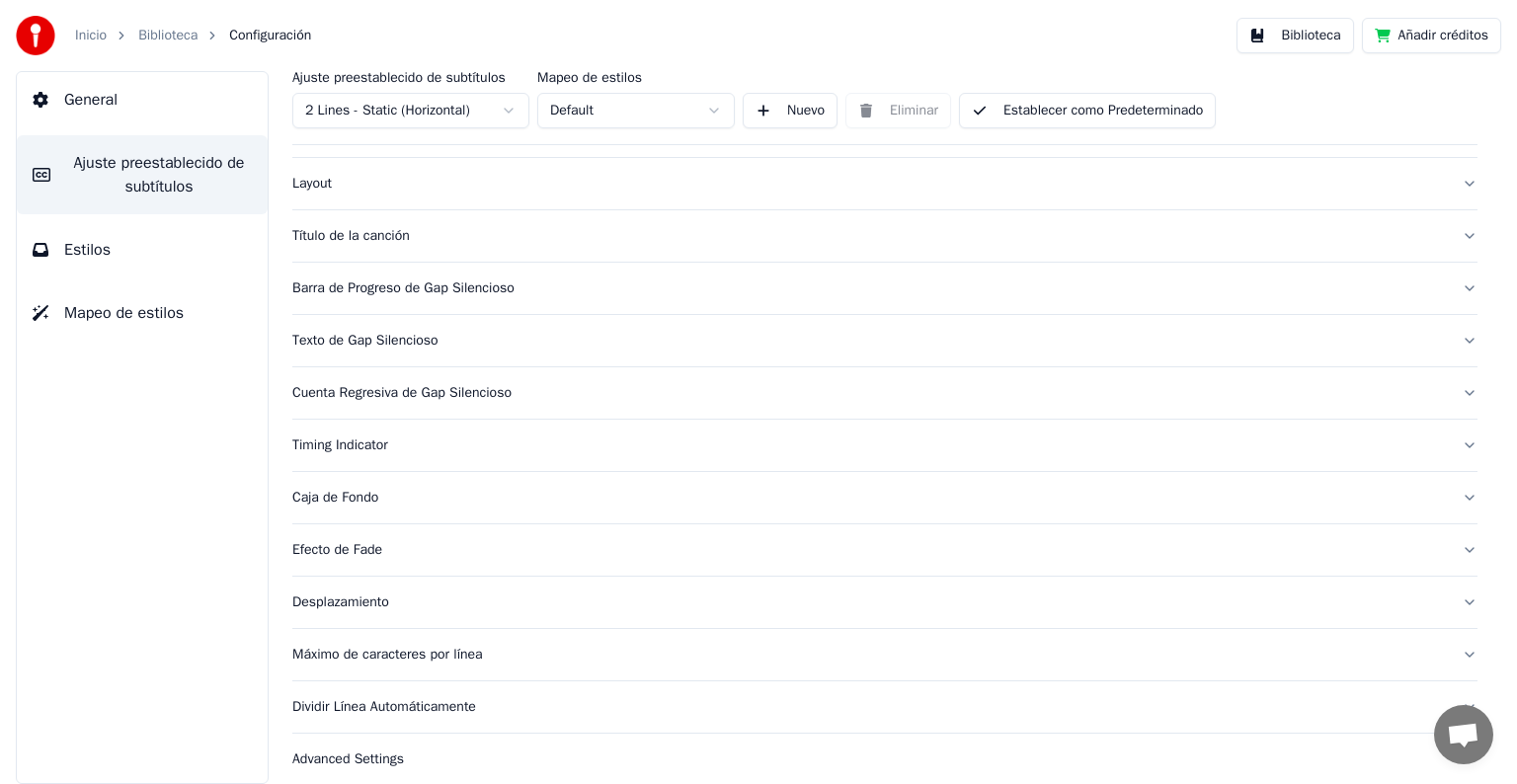 scroll, scrollTop: 247, scrollLeft: 0, axis: vertical 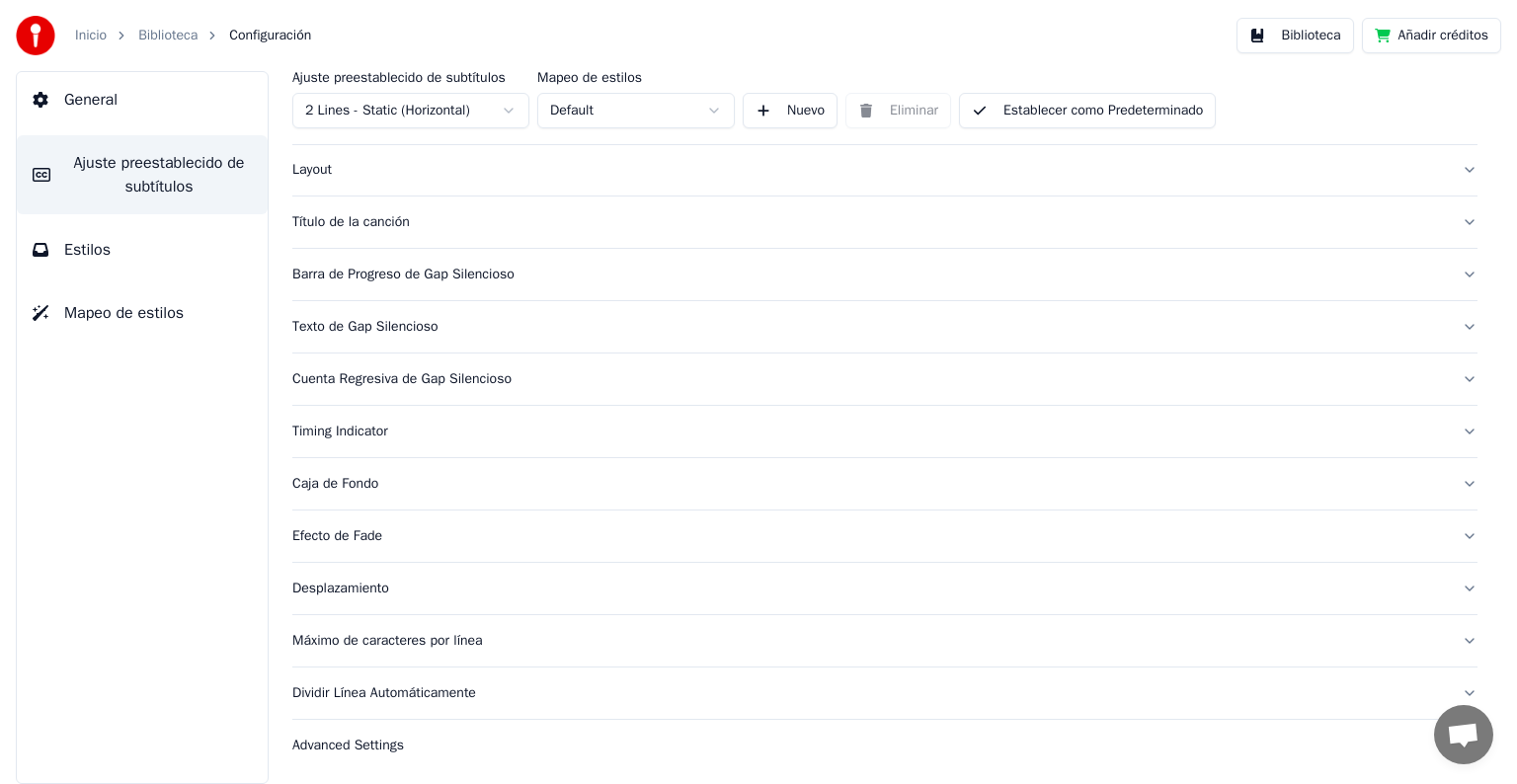 click on "Estilos" at bounding box center (142, 250) 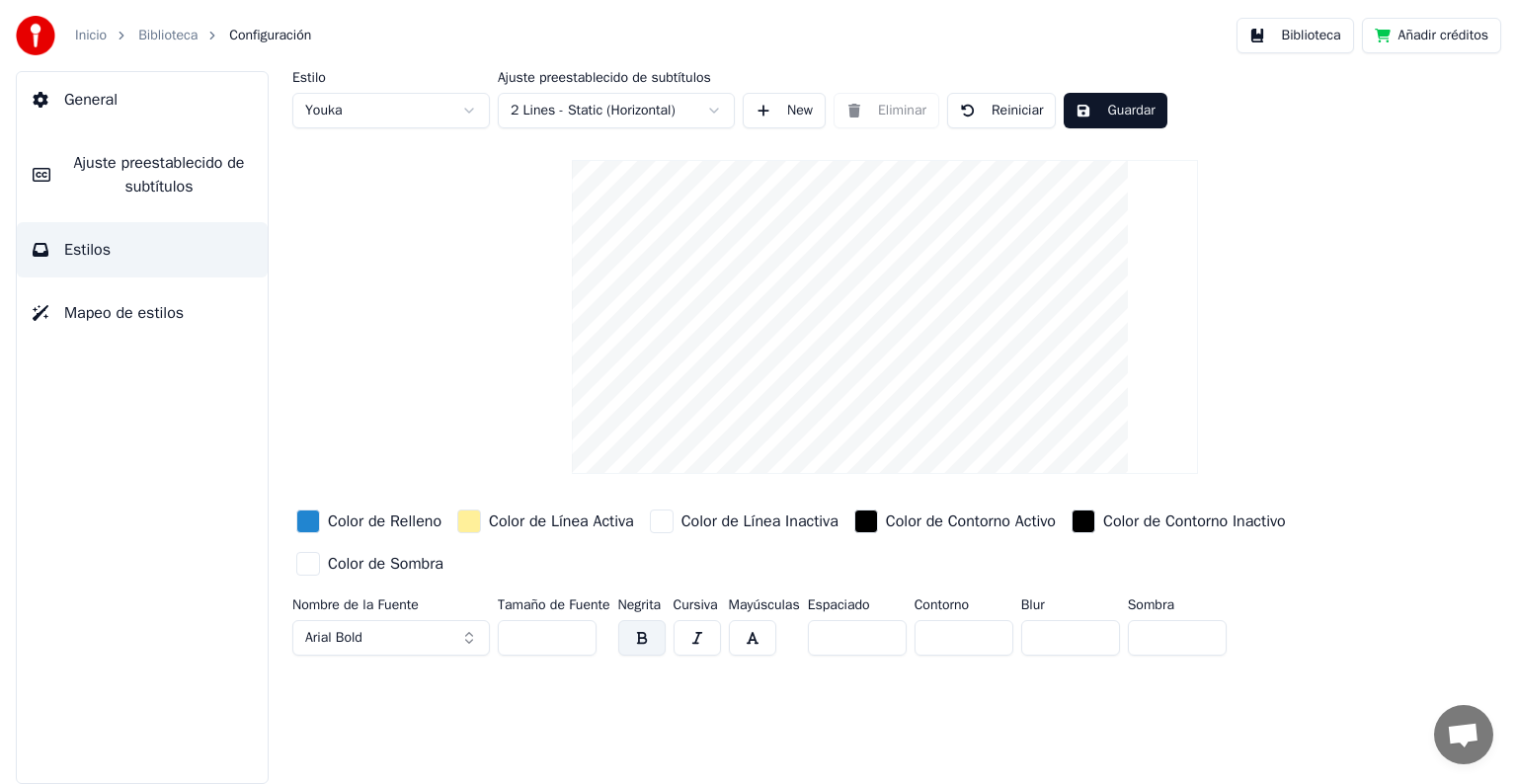 click on "Mapeo de estilos" at bounding box center [142, 313] 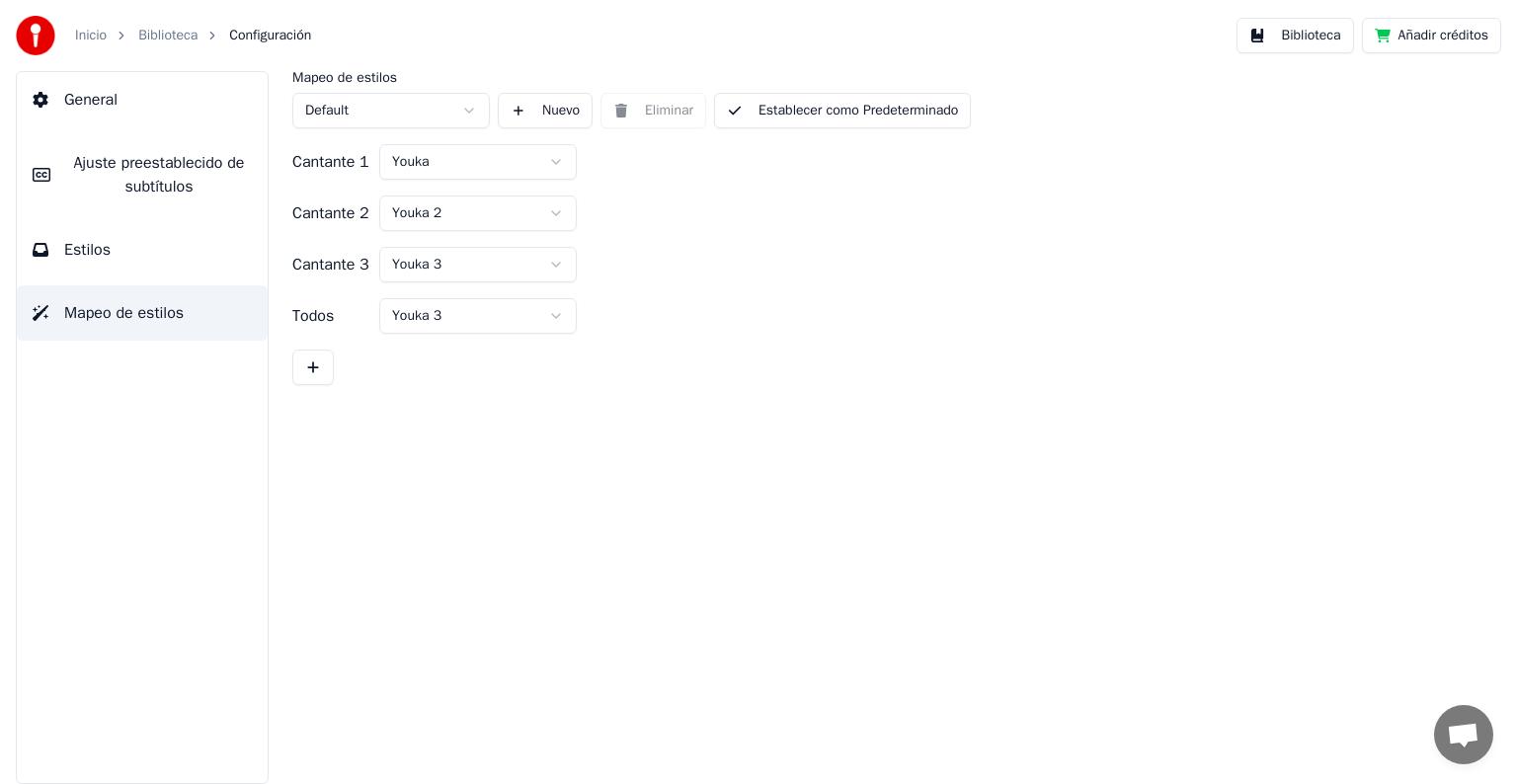click on "Inicio Biblioteca Configuración Biblioteca Añadir créditos General Ajuste preestablecido de subtítulos Estilos Mapeo de estilos Mapeo de estilos Default Nuevo Eliminar Establecer como Predeterminado Cantante   1 [NAME] Cantante   2 [NAME] Cantante   3 [NAME] Todos [NAME]" at bounding box center (758, 392) 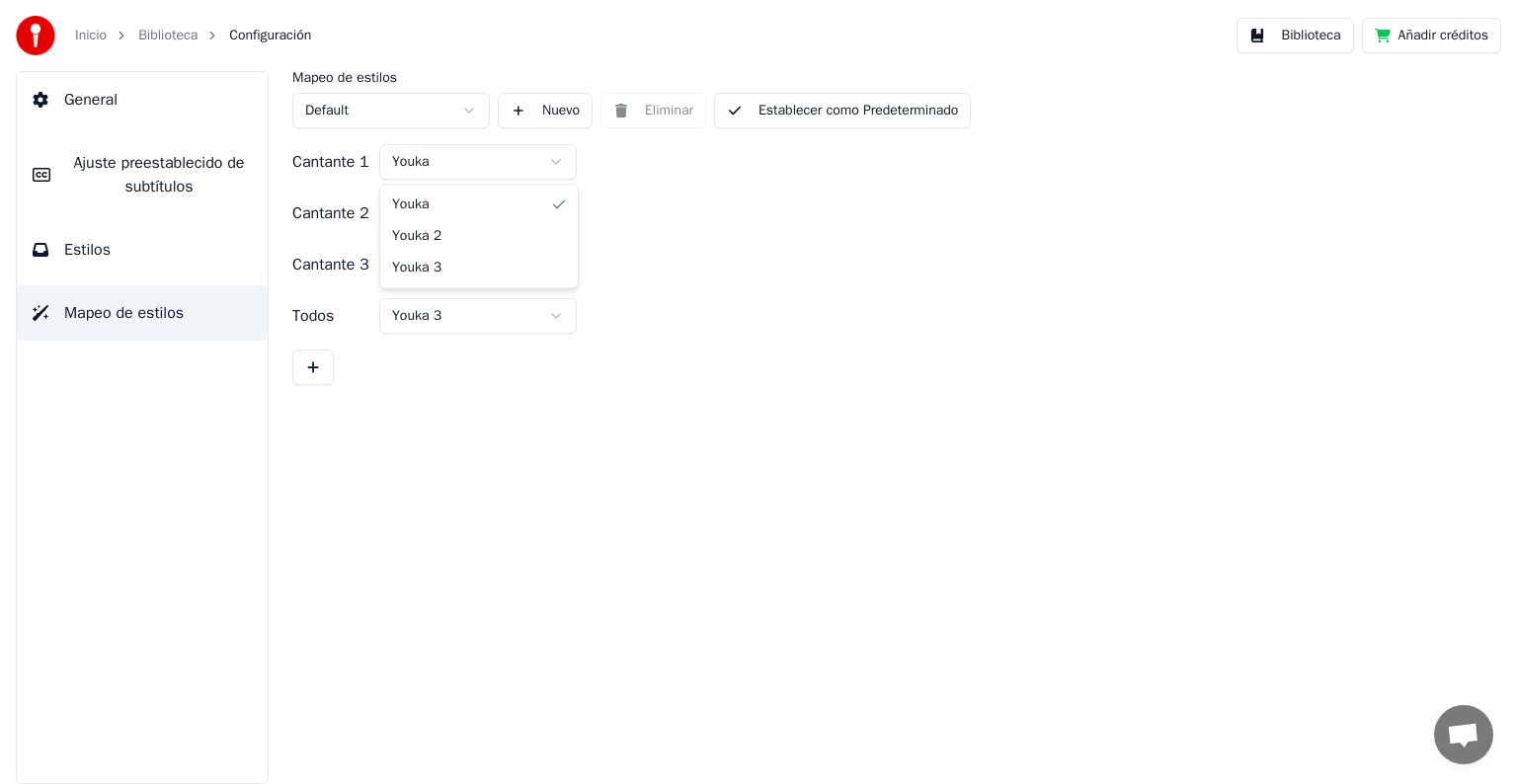 click on "Inicio Biblioteca Configuración Biblioteca Añadir créditos General Ajuste preestablecido de subtítulos Estilos Mapeo de estilos Mapeo de estilos Default Nuevo Eliminar Establecer como Predeterminado Cantante   1 [NAME] Cantante   2 [NAME] Cantante   3 [NAME] Todos [NAME] [NAME] [NAME]" at bounding box center (758, 392) 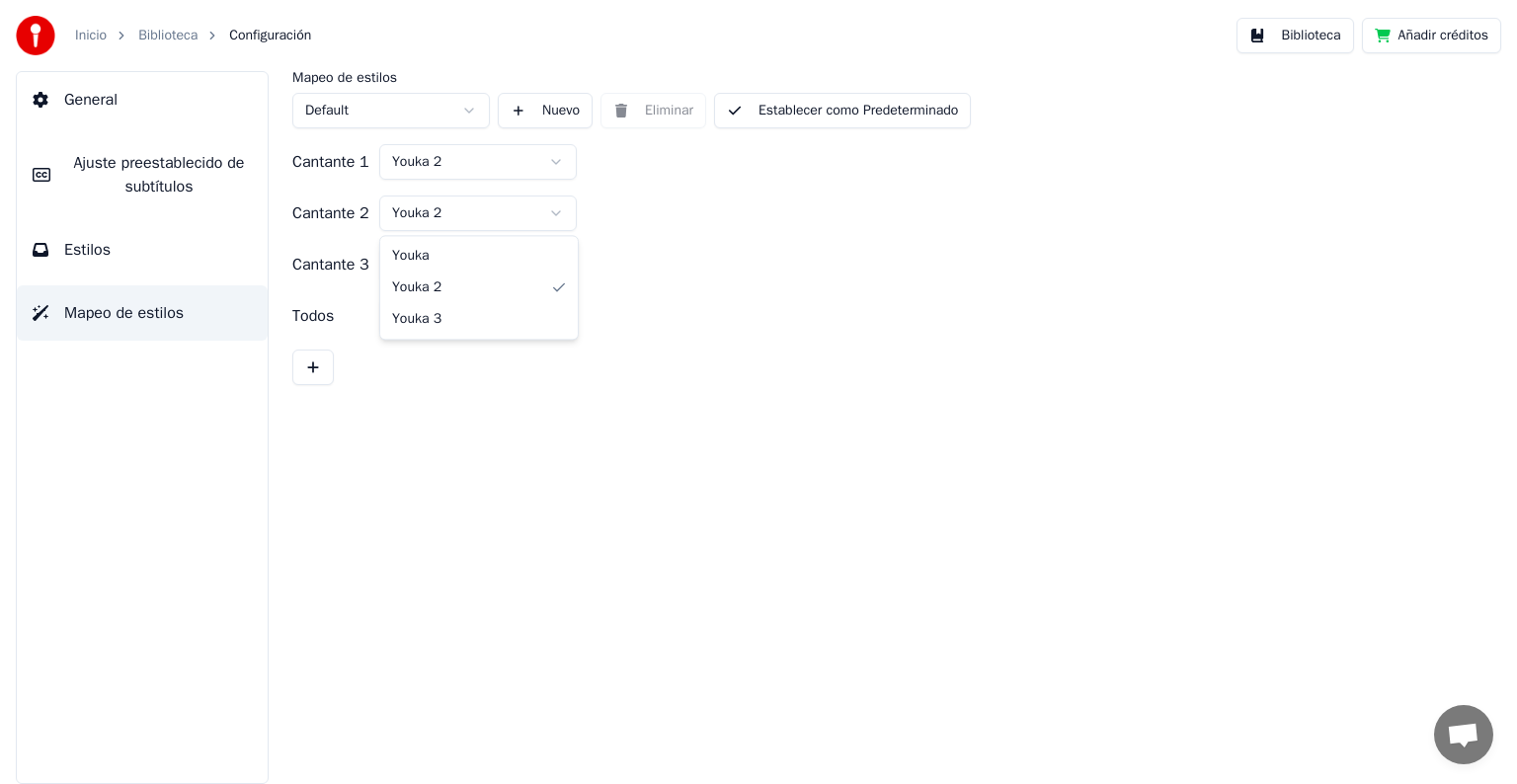 click on "Inicio Biblioteca Configuración Biblioteca Añadir créditos General Ajuste preestablecido de subtítulos Estilos Mapeo de estilos Mapeo de estilos Default Nuevo Eliminar Establecer como Predeterminado Cantante   1 [NAME] Cantante   2 [NAME] Cantante   3 [NAME] Todos [NAME] [NAME] [NAME]" at bounding box center (758, 392) 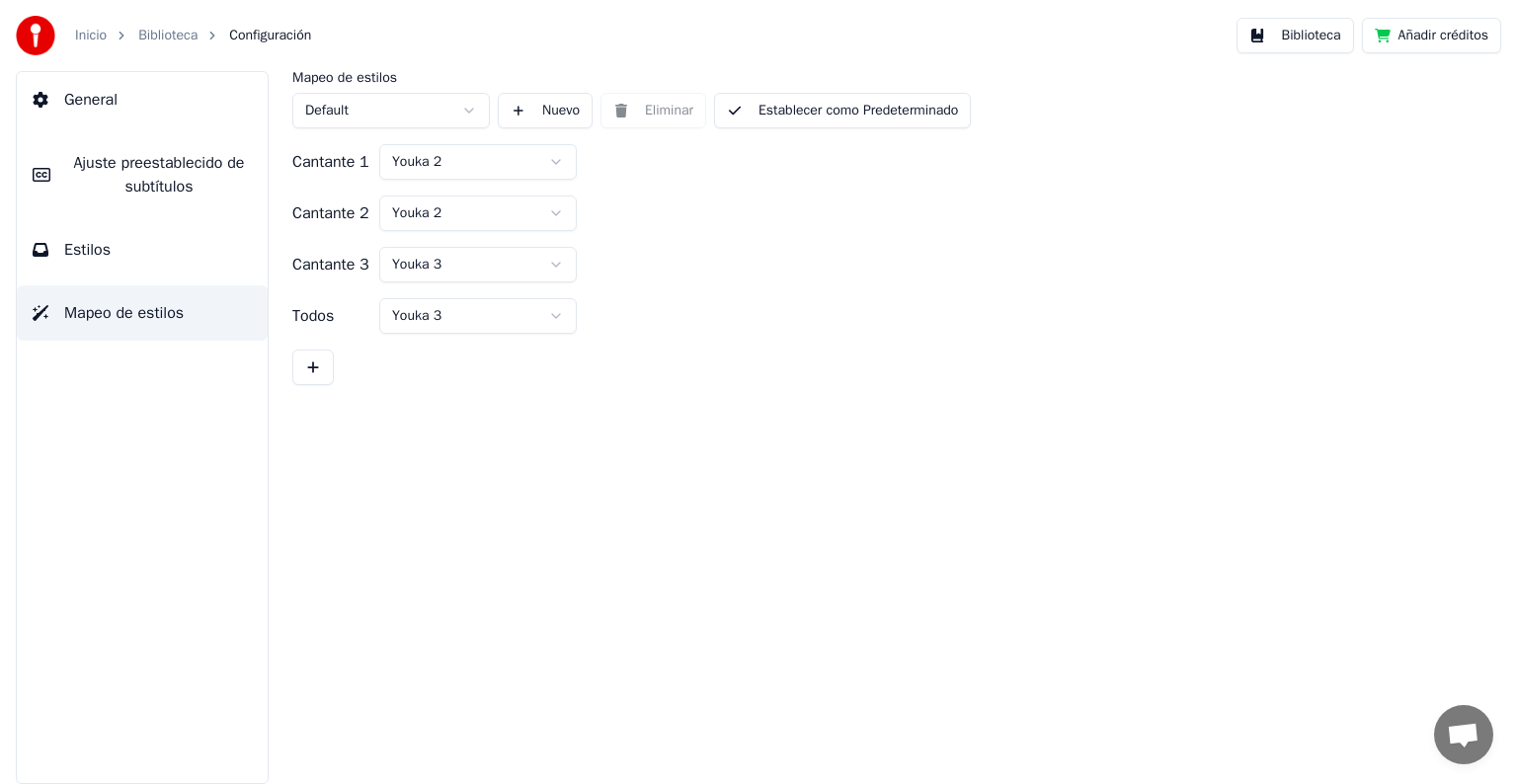 click on "Inicio Biblioteca Configuración Biblioteca Añadir créditos General Ajuste preestablecido de subtítulos Estilos Mapeo de estilos Mapeo de estilos Default Nuevo Eliminar Establecer como Predeterminado Cantante   1 [NAME] Cantante   2 [NAME] Cantante   3 [NAME] Todos [NAME]" at bounding box center (758, 392) 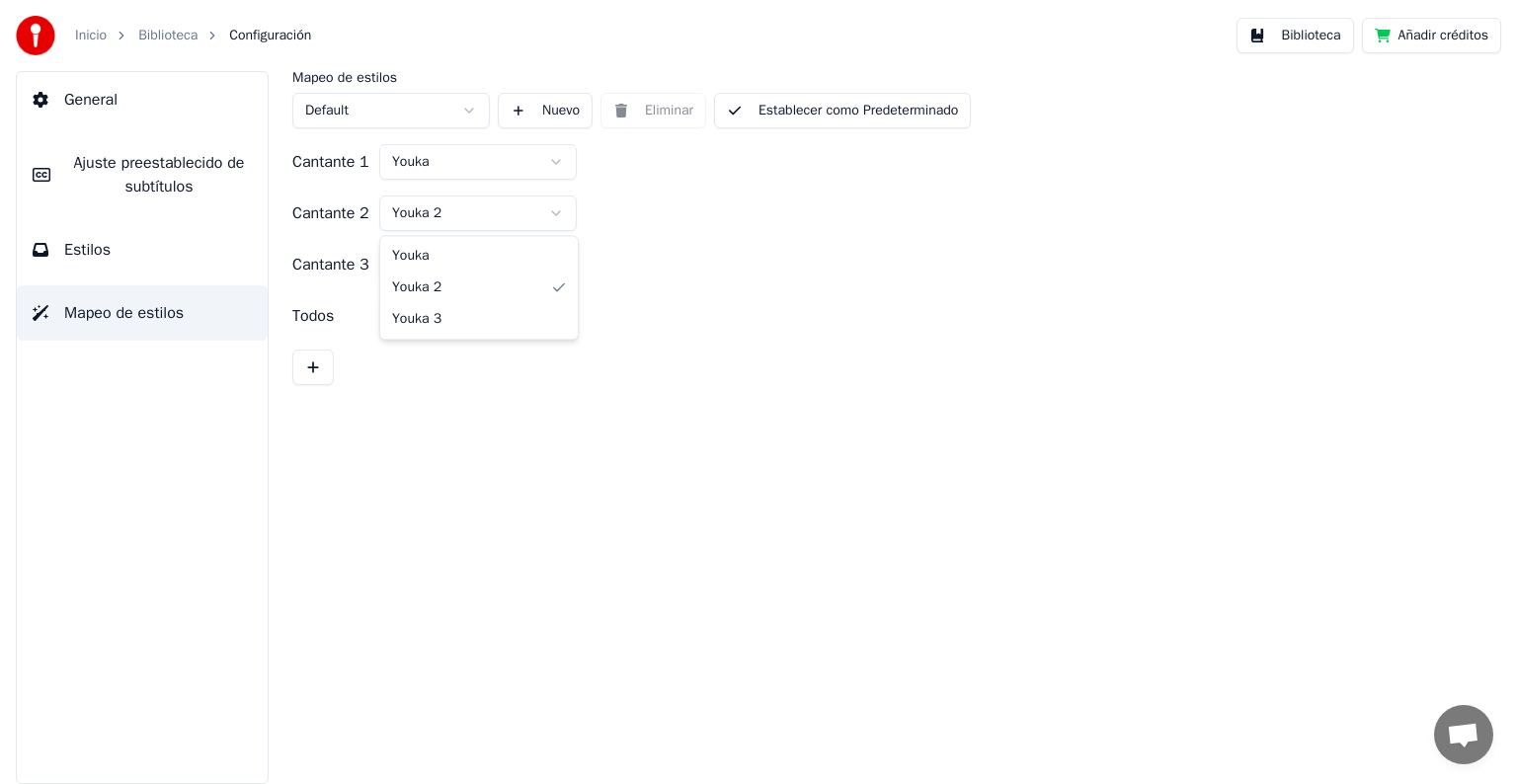 click on "Inicio Biblioteca Configuración Biblioteca Añadir créditos General Ajuste preestablecido de subtítulos Estilos Mapeo de estilos Mapeo de estilos Default Nuevo Eliminar Establecer como Predeterminado Cantante   1 [NAME] Cantante   2 [NAME] Cantante   3 [NAME] Todos [NAME] [NAME] [NAME]" at bounding box center [758, 392] 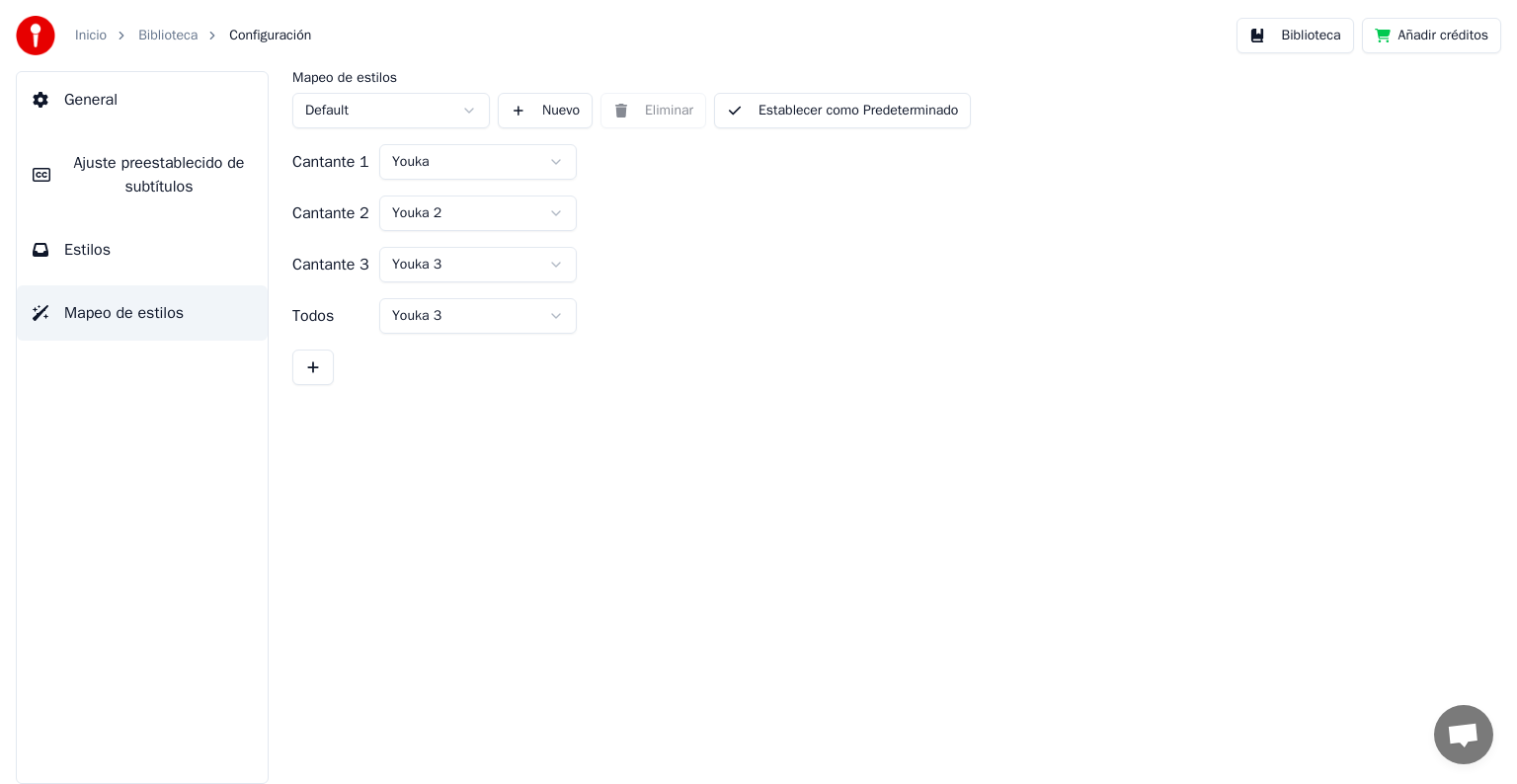 click on "Inicio Biblioteca Configuración Biblioteca Añadir créditos General Ajuste preestablecido de subtítulos Estilos Mapeo de estilos Mapeo de estilos Default Nuevo Eliminar Establecer como Predeterminado Cantante   1 [NAME] Cantante   2 [NAME] Cantante   3 [NAME] Todos [NAME]" at bounding box center (758, 392) 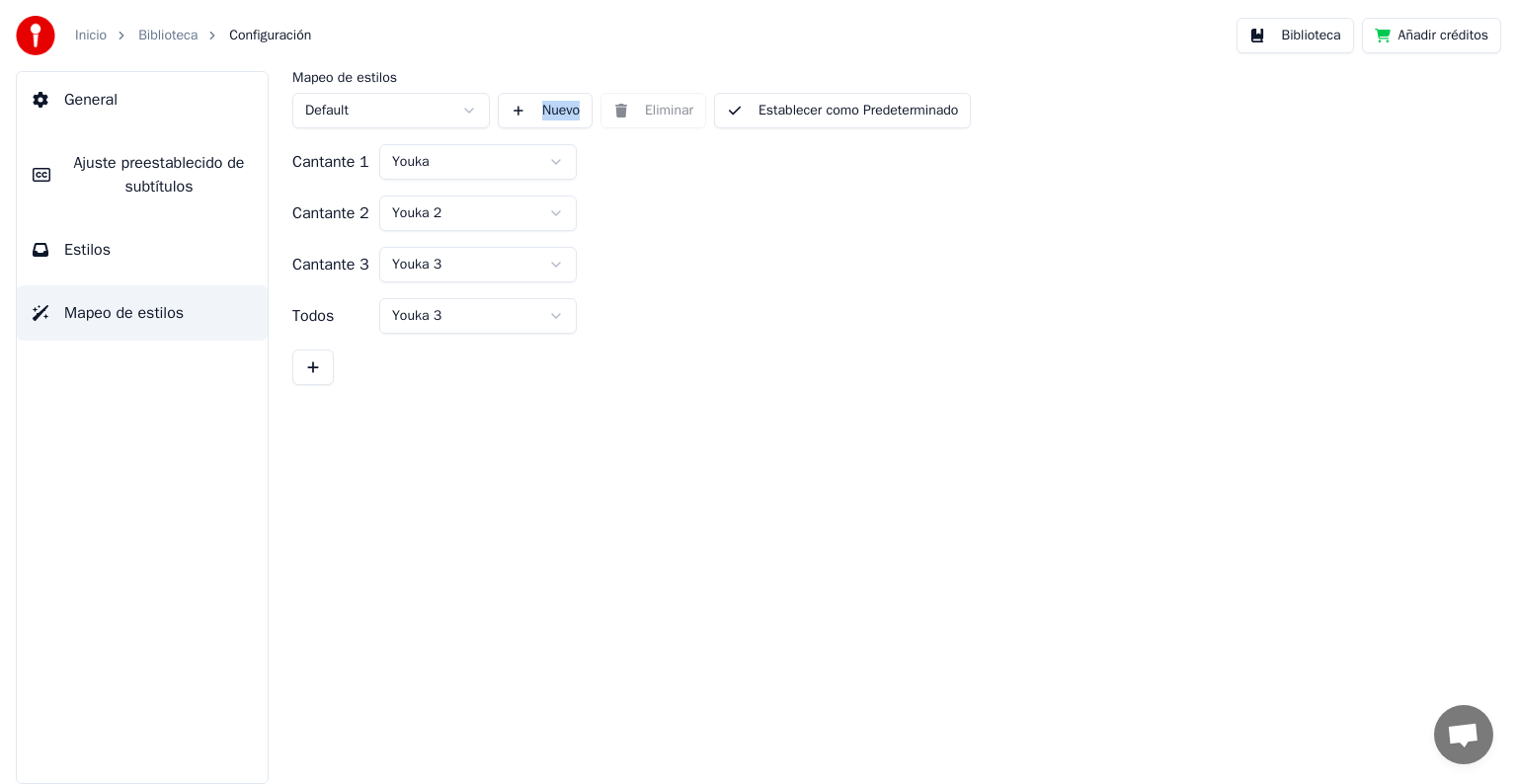 click on "Inicio Biblioteca Configuración Biblioteca Añadir créditos General Ajuste preestablecido de subtítulos Estilos Mapeo de estilos Mapeo de estilos Default Nuevo Eliminar Establecer como Predeterminado Cantante   1 [NAME] Cantante   2 [NAME] Cantante   3 [NAME] Todos [NAME]" at bounding box center [758, 392] 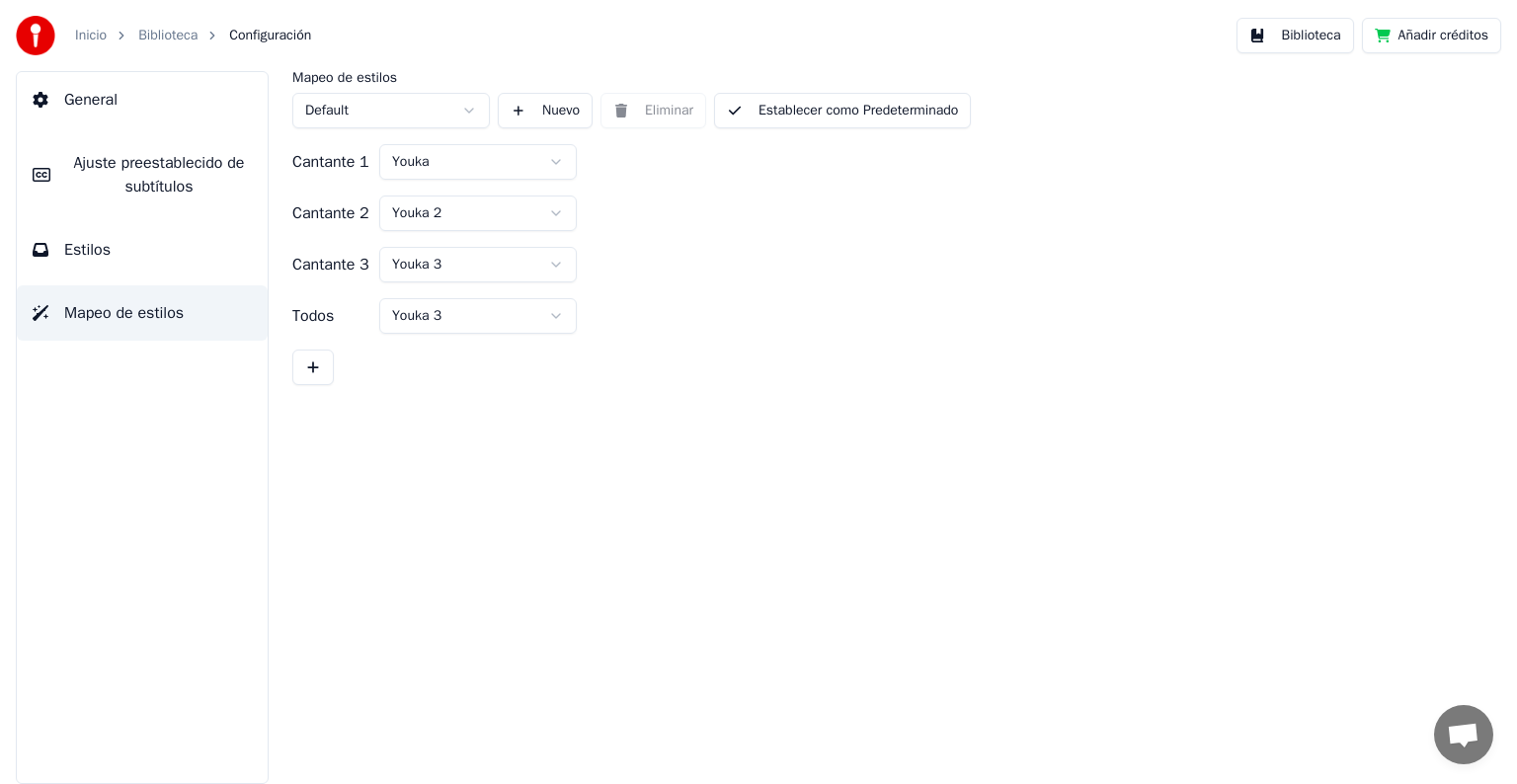 click on "Inicio Biblioteca Configuración Biblioteca Añadir créditos General Ajuste preestablecido de subtítulos Estilos Mapeo de estilos Mapeo de estilos Default Nuevo Eliminar Establecer como Predeterminado Cantante   1 [NAME] Cantante   2 [NAME] Cantante   3 [NAME] Todos [NAME]" at bounding box center (758, 392) 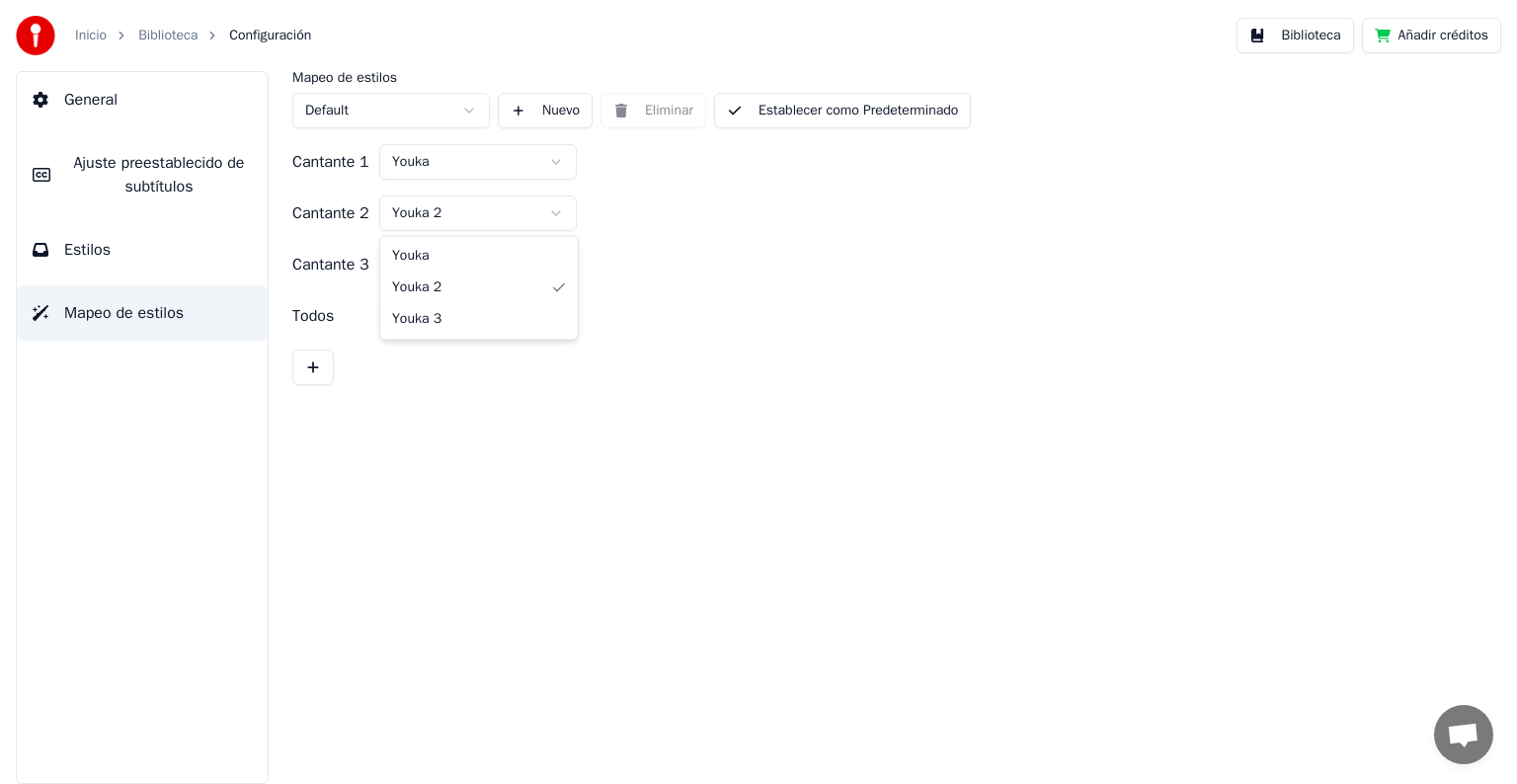 click on "Inicio Biblioteca Configuración Biblioteca Añadir créditos General Ajuste preestablecido de subtítulos Estilos Mapeo de estilos Mapeo de estilos Default Nuevo Eliminar Establecer como Predeterminado Cantante   1 [NAME] Cantante   2 [NAME] Cantante   3 [NAME] Todos [NAME] [NAME] [NAME]" at bounding box center [758, 392] 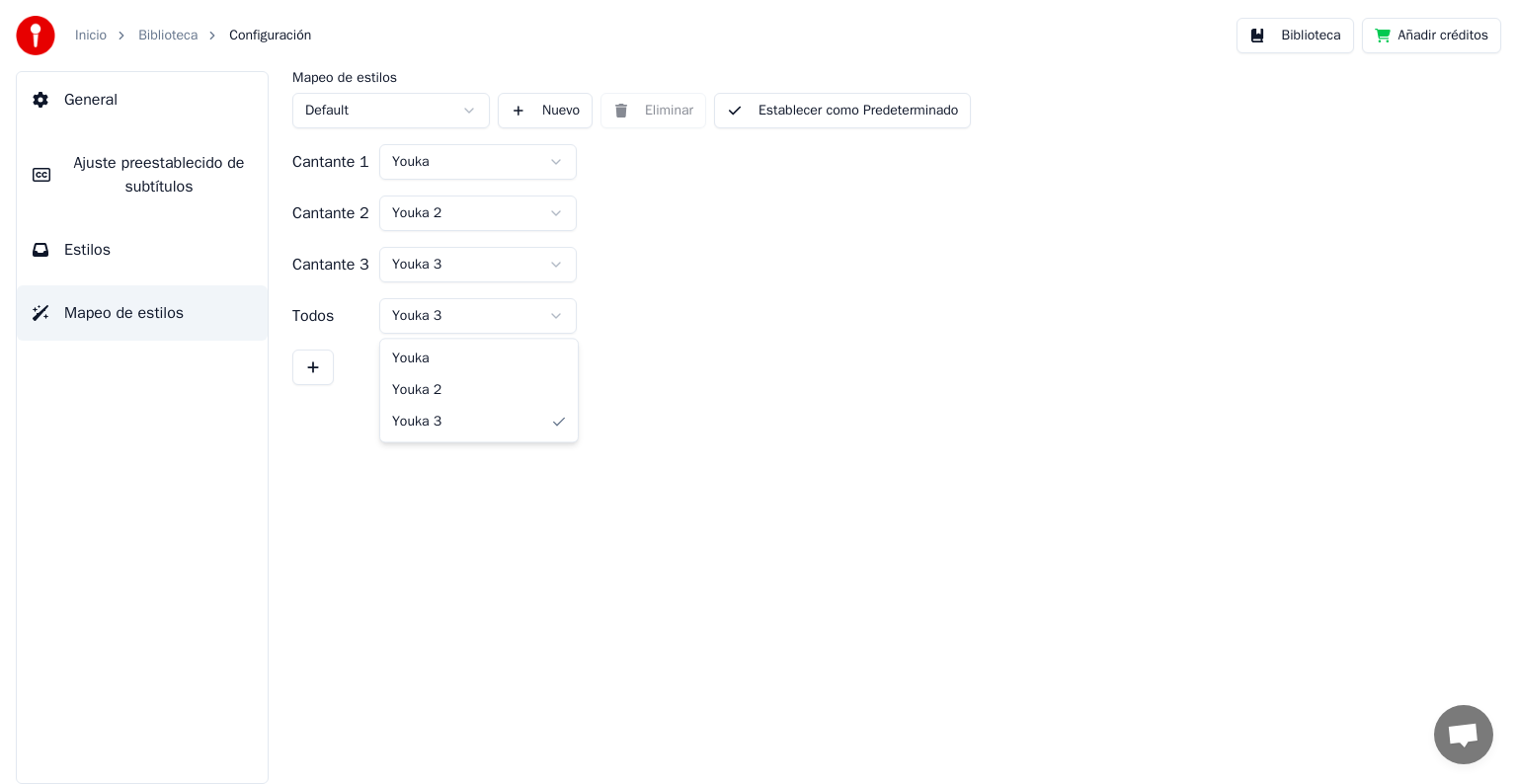 click on "Inicio Biblioteca Configuración Biblioteca Añadir créditos General Ajuste preestablecido de subtítulos Estilos Mapeo de estilos Mapeo de estilos Default Nuevo Eliminar Establecer como Predeterminado Cantante   1 [NAME] Cantante   2 [NAME] Cantante   3 [NAME] Todos [NAME] [NAME] [NAME]" at bounding box center [758, 392] 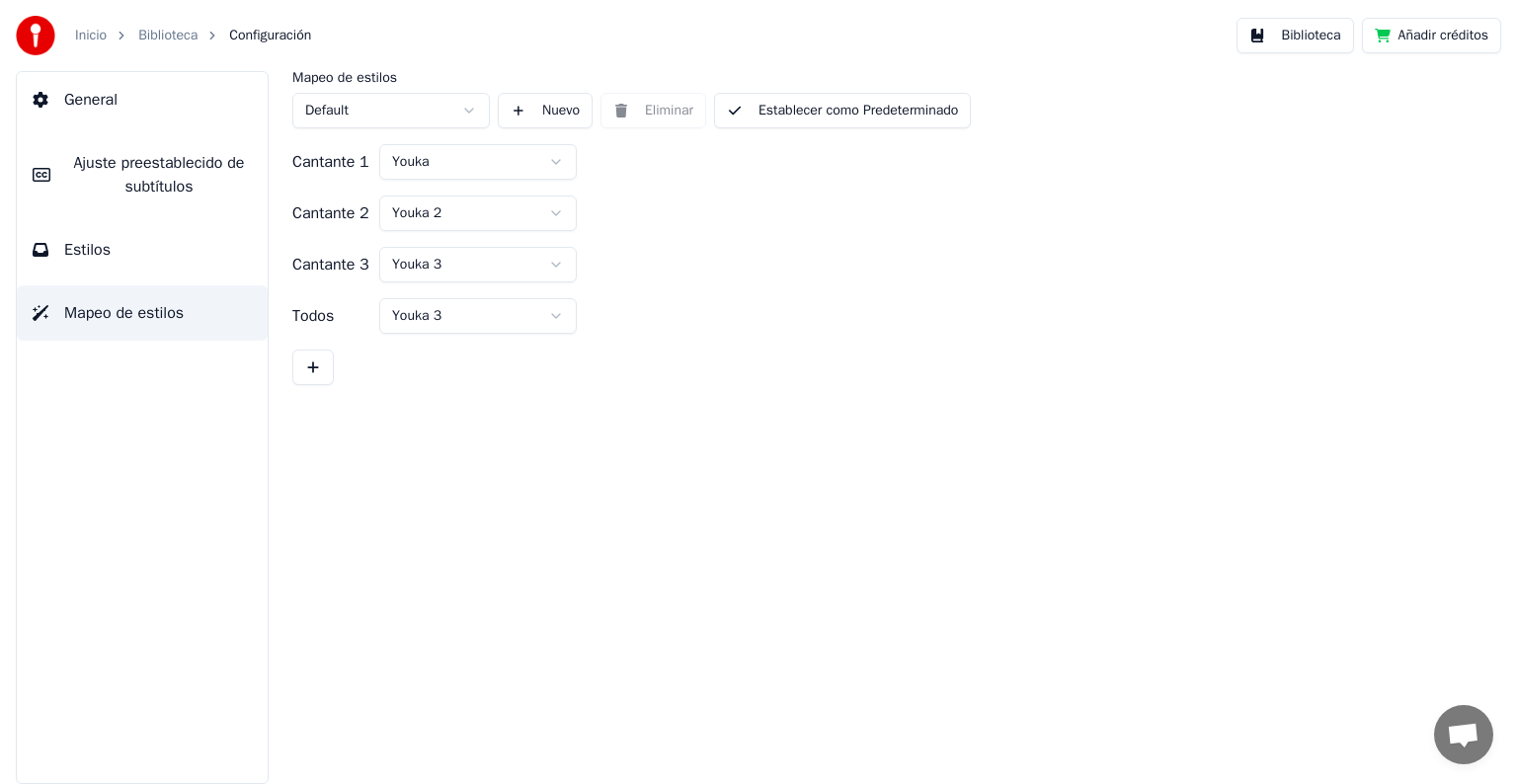 click at bounding box center (313, 367) 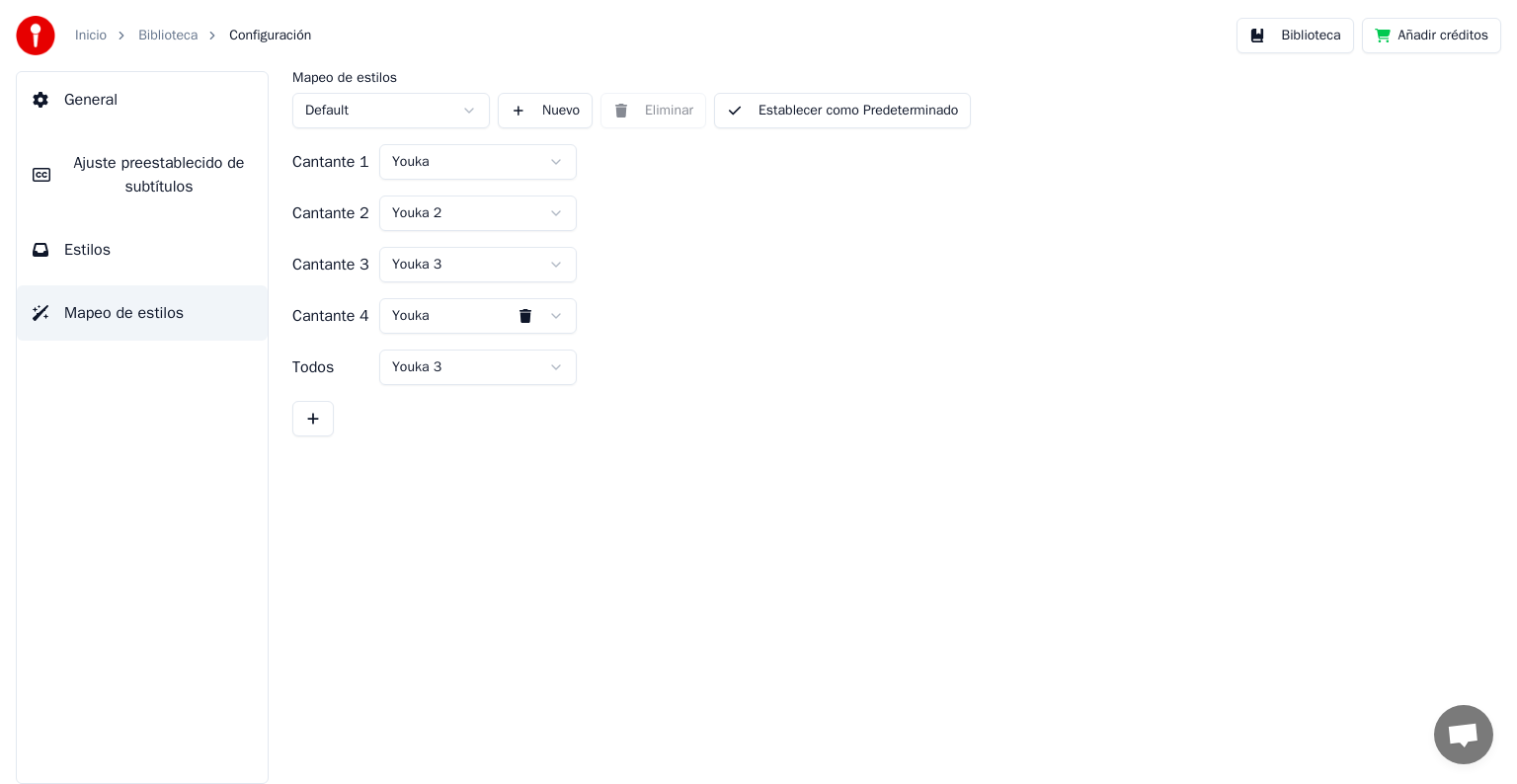 click at bounding box center (525, 316) 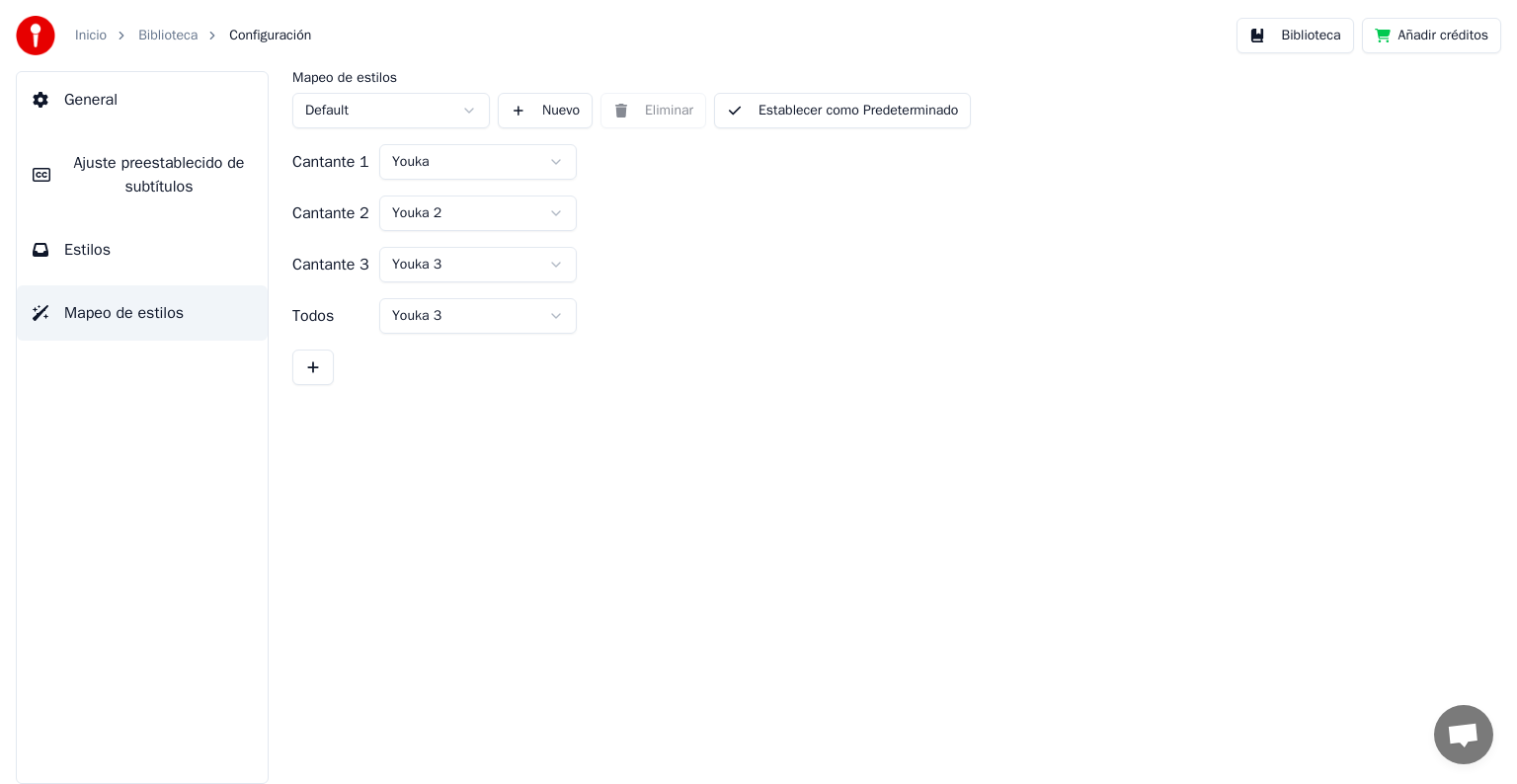 click on "Estilos" at bounding box center (142, 250) 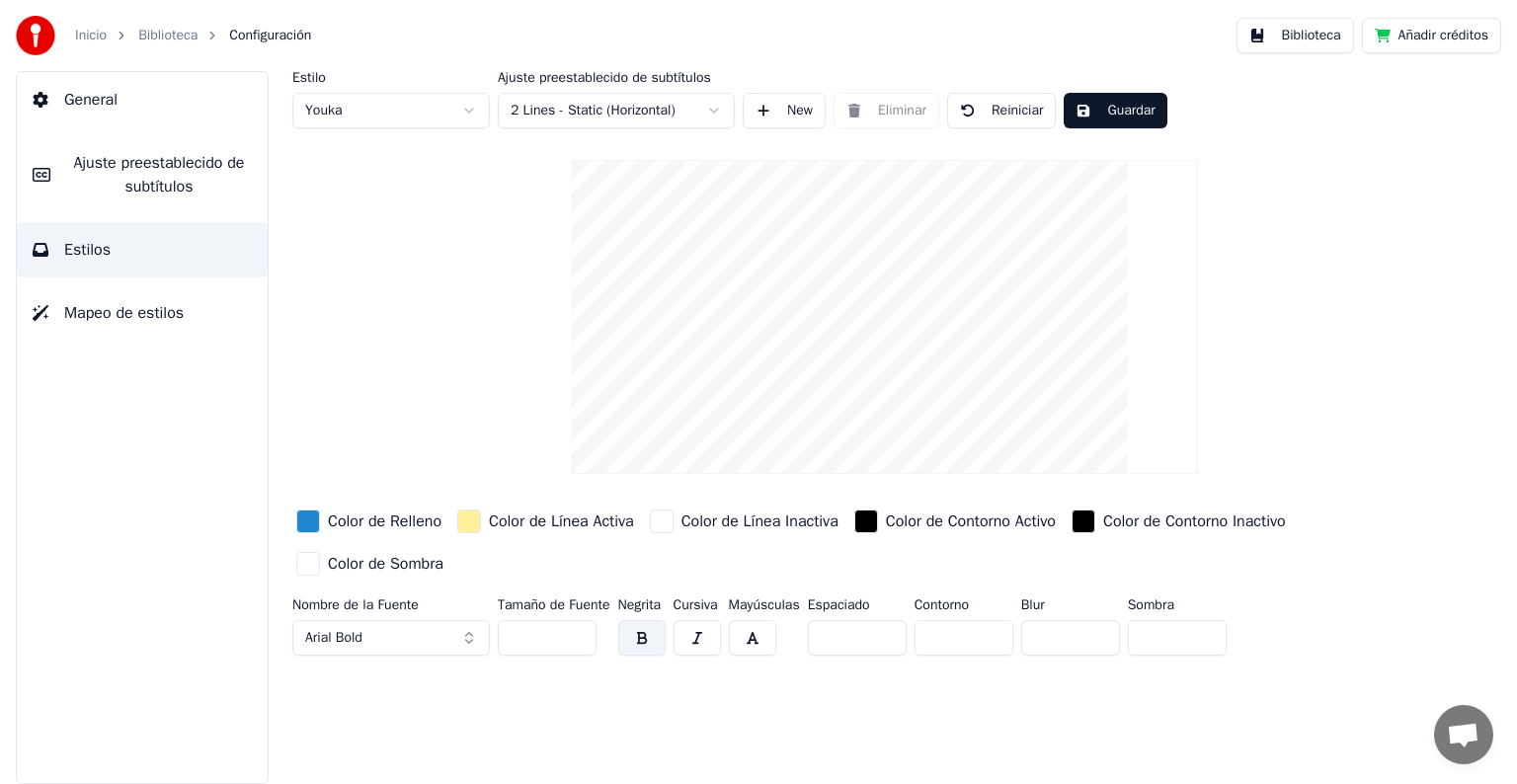 click on "Ajuste preestablecido de subtítulos" at bounding box center (142, 175) 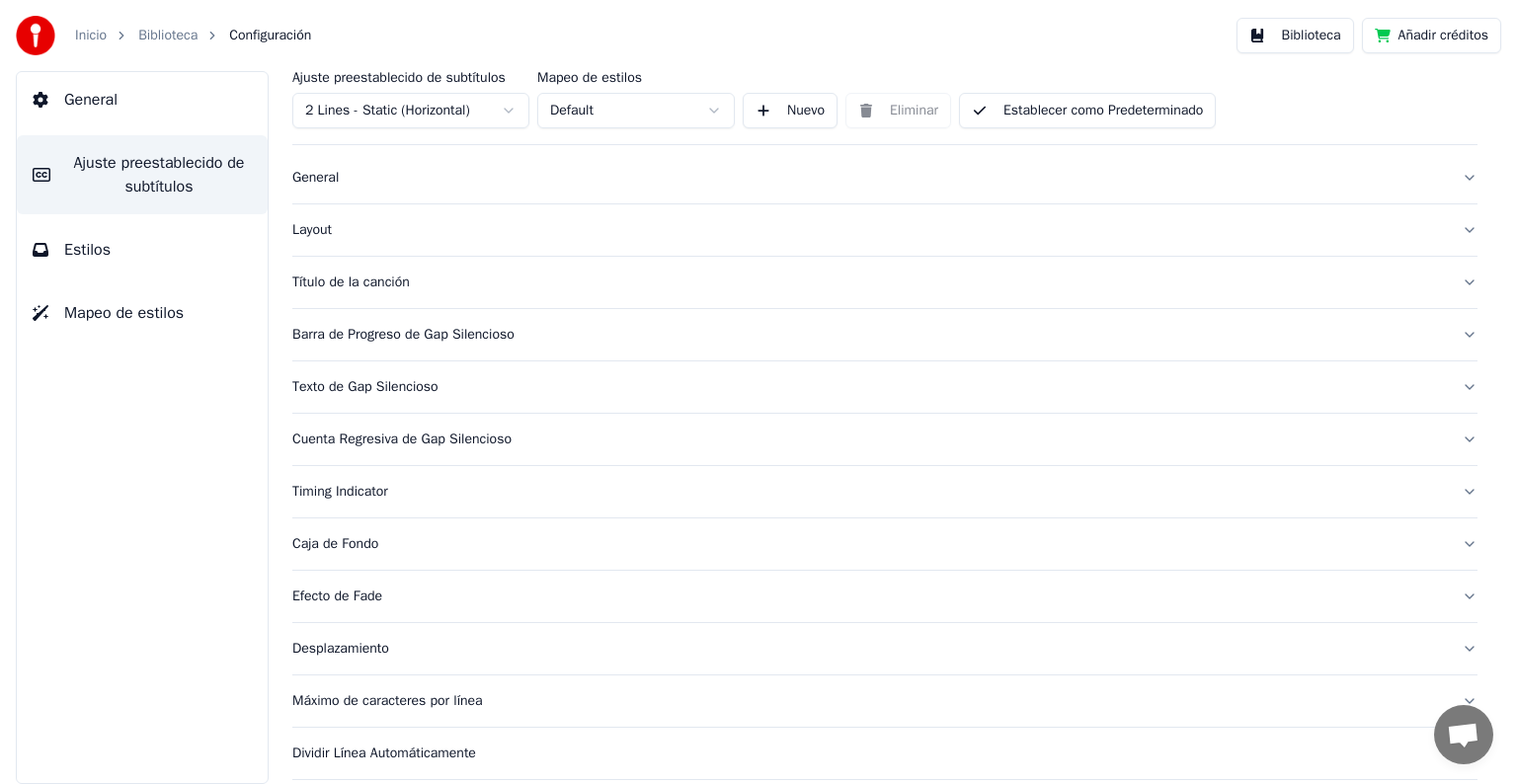 scroll, scrollTop: 0, scrollLeft: 0, axis: both 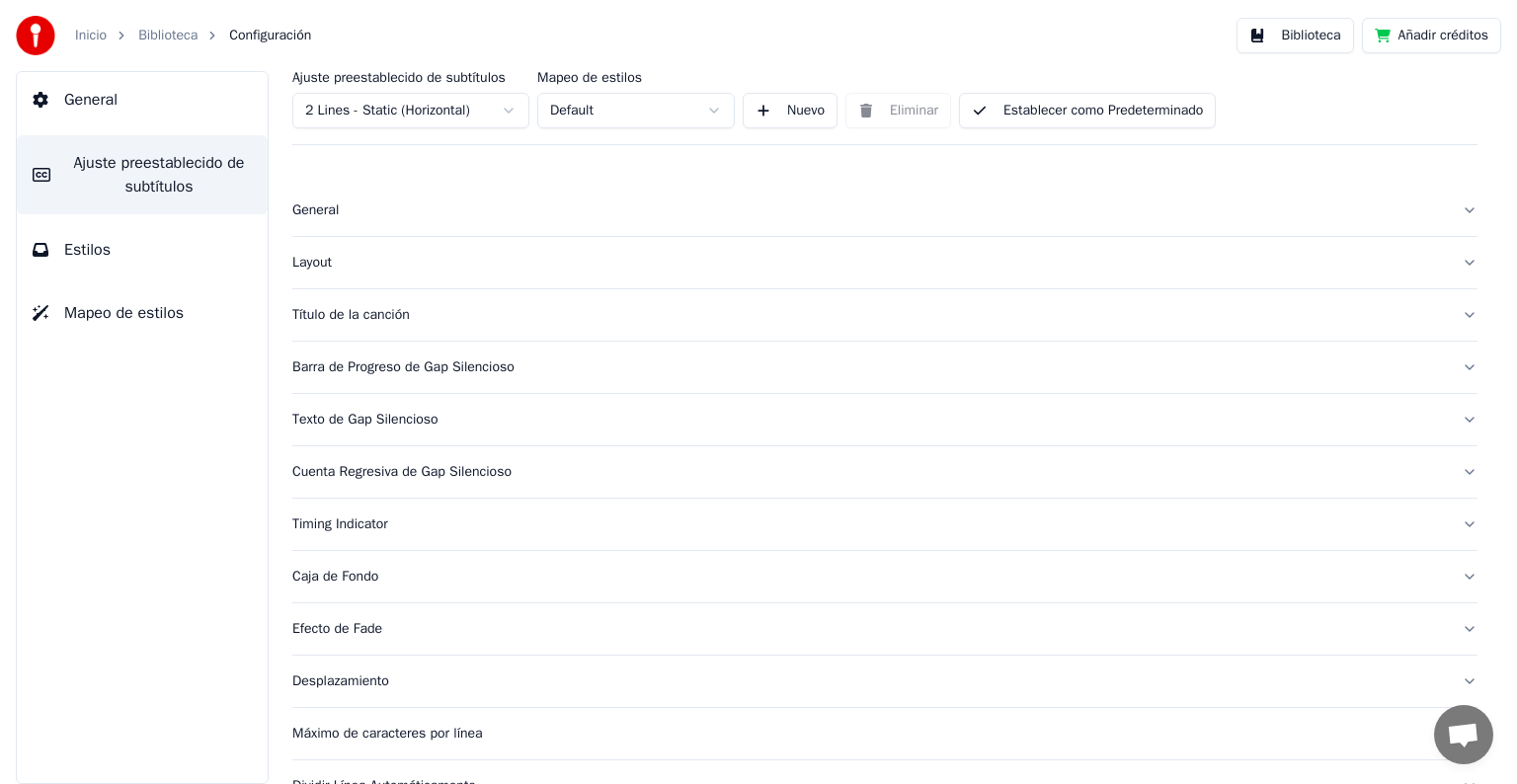 click on "Inicio Biblioteca Configuración Biblioteca Añadir créditos General Ajuste preestablecido de subtítulos Estilos Mapeo de estilos Ajuste preestablecido de subtítulos 2 Lines - Static (Horizontal) Mapeo de estilos Default Nuevo Eliminar Establecer como Predeterminado General Layout Título de la canción Barra de Progreso de Gap Silencioso Texto de Gap Silencioso Cuenta Regresiva de Gap Silencioso Timing Indicator Caja de Fondo Efecto de Fade Desplazamiento Máximo de caracteres por línea Dividir Línea Automáticamente Advanced Settings" at bounding box center [758, 392] 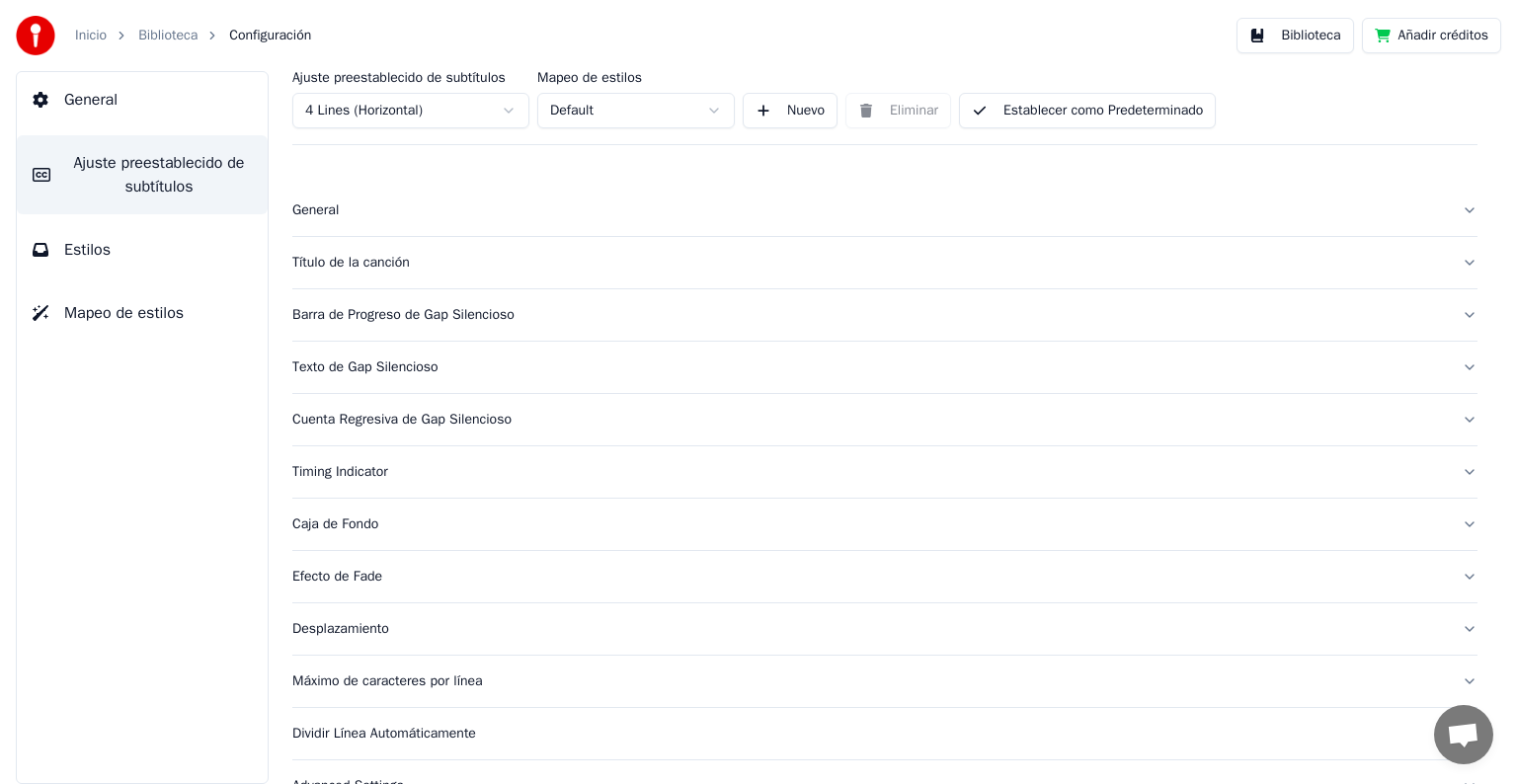 click on "Establecer como Predeterminado" at bounding box center (1087, 111) 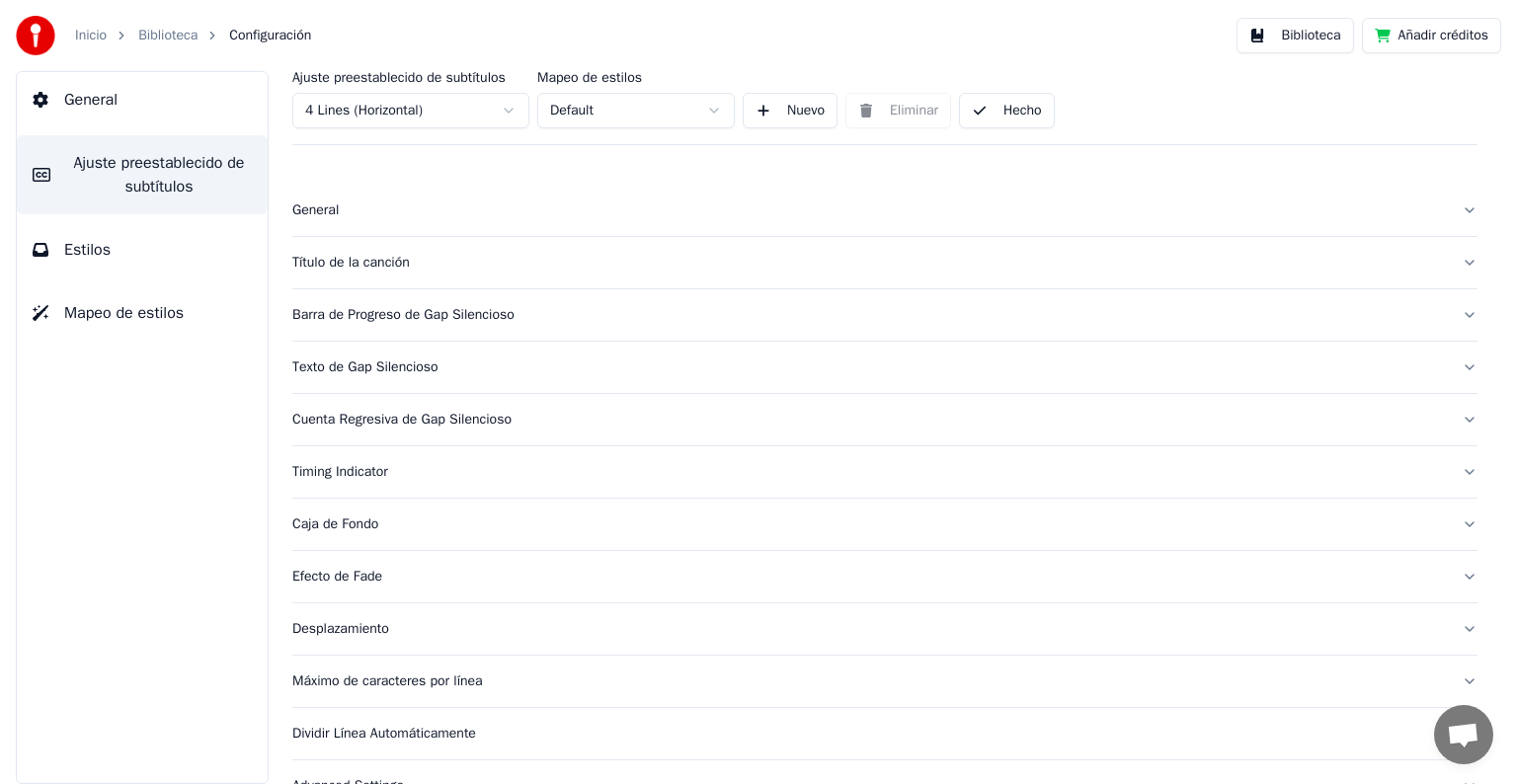 click on "Estilos" at bounding box center [142, 250] 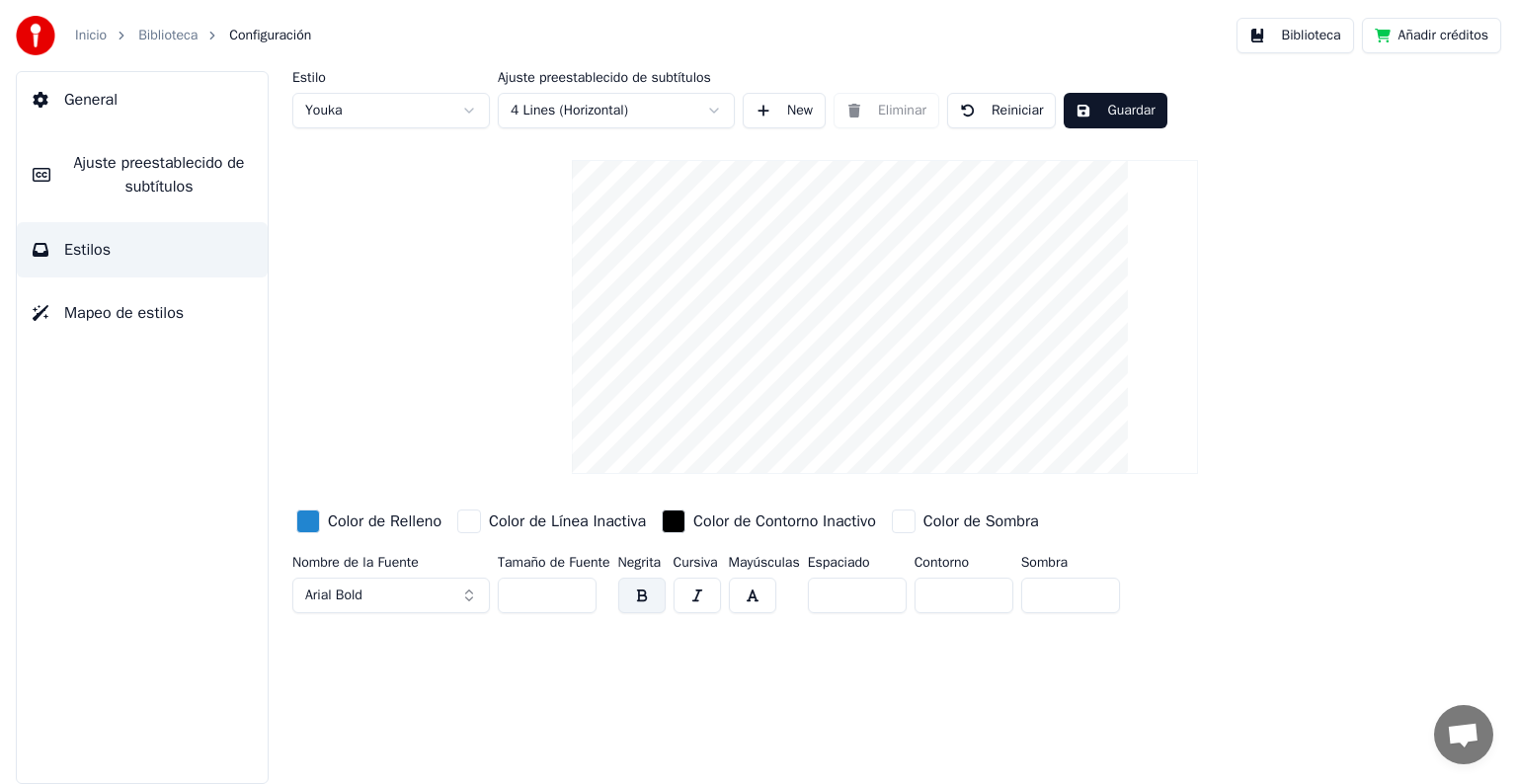 click on "Mapeo de estilos" at bounding box center [123, 313] 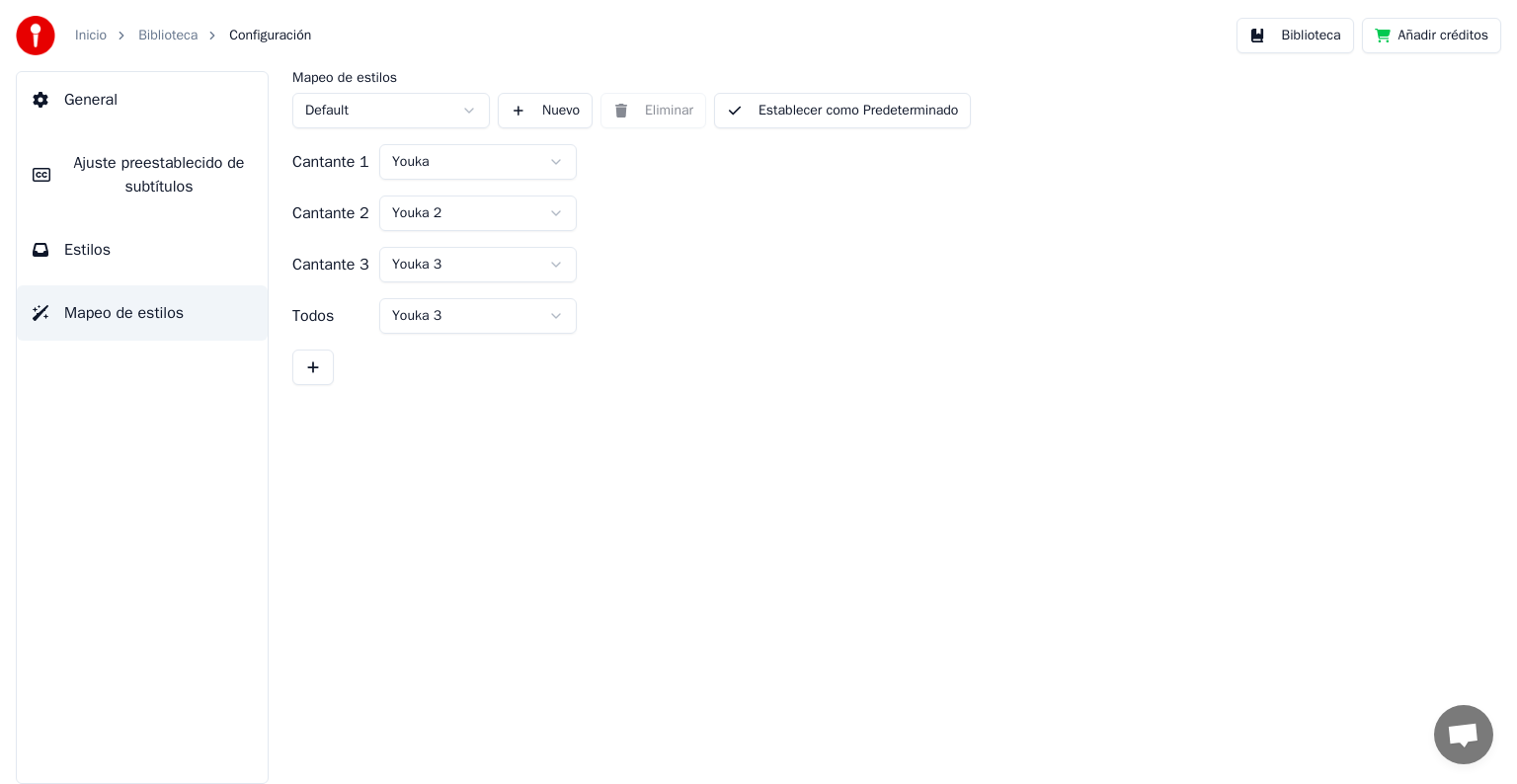 click on "General" at bounding box center [142, 100] 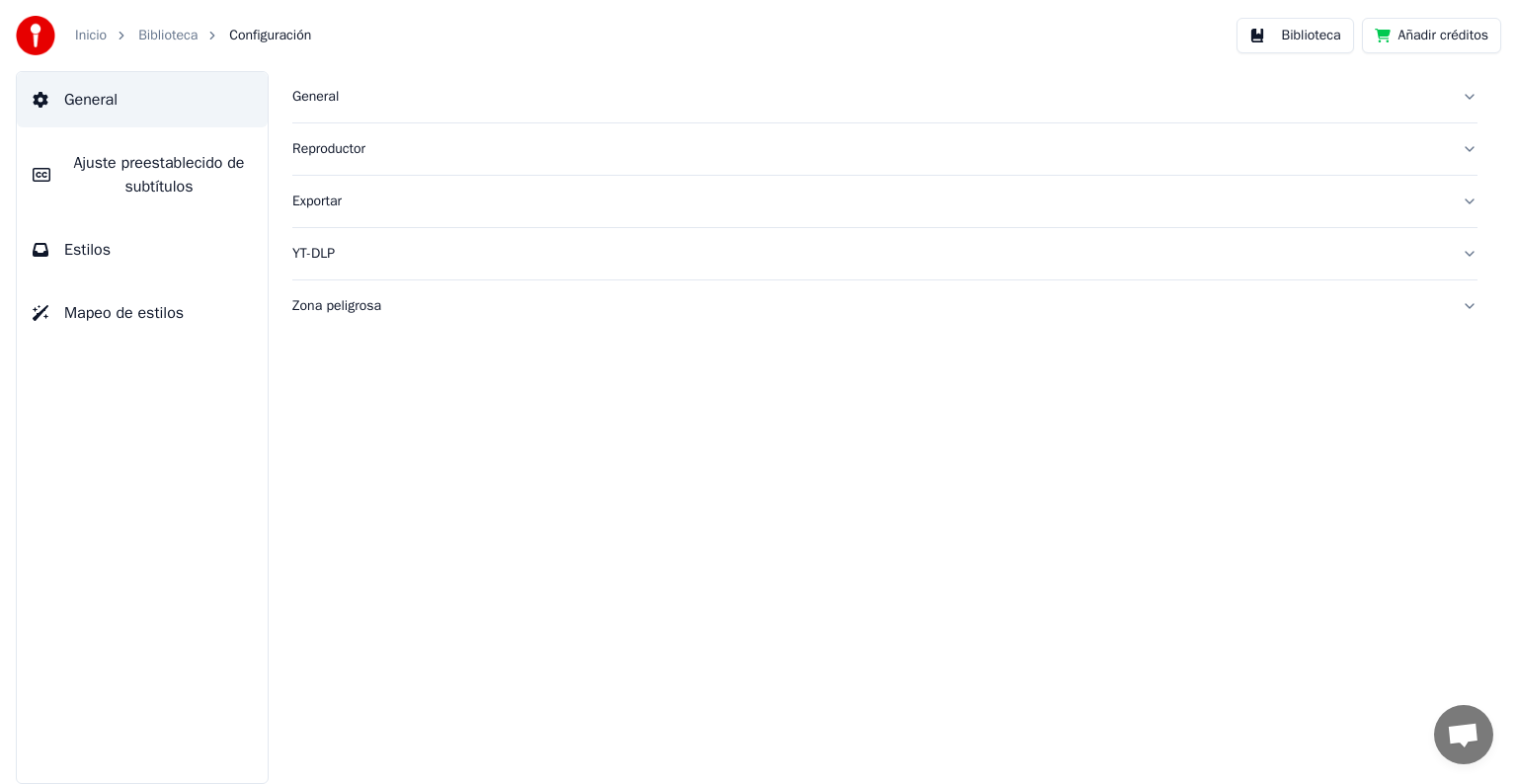 click on "Reproductor" at bounding box center (869, 149) 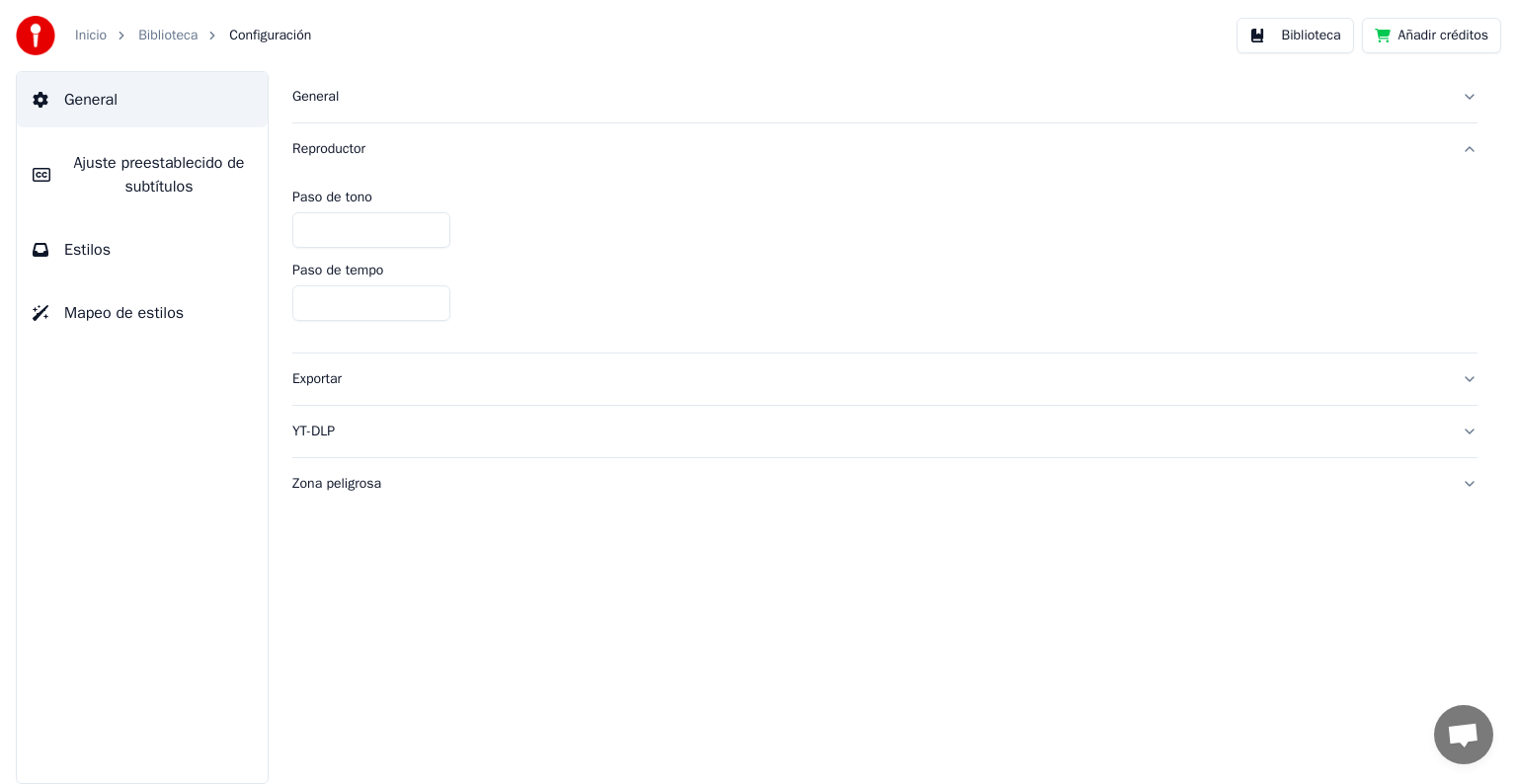 click on "Exportar" at bounding box center (869, 379) 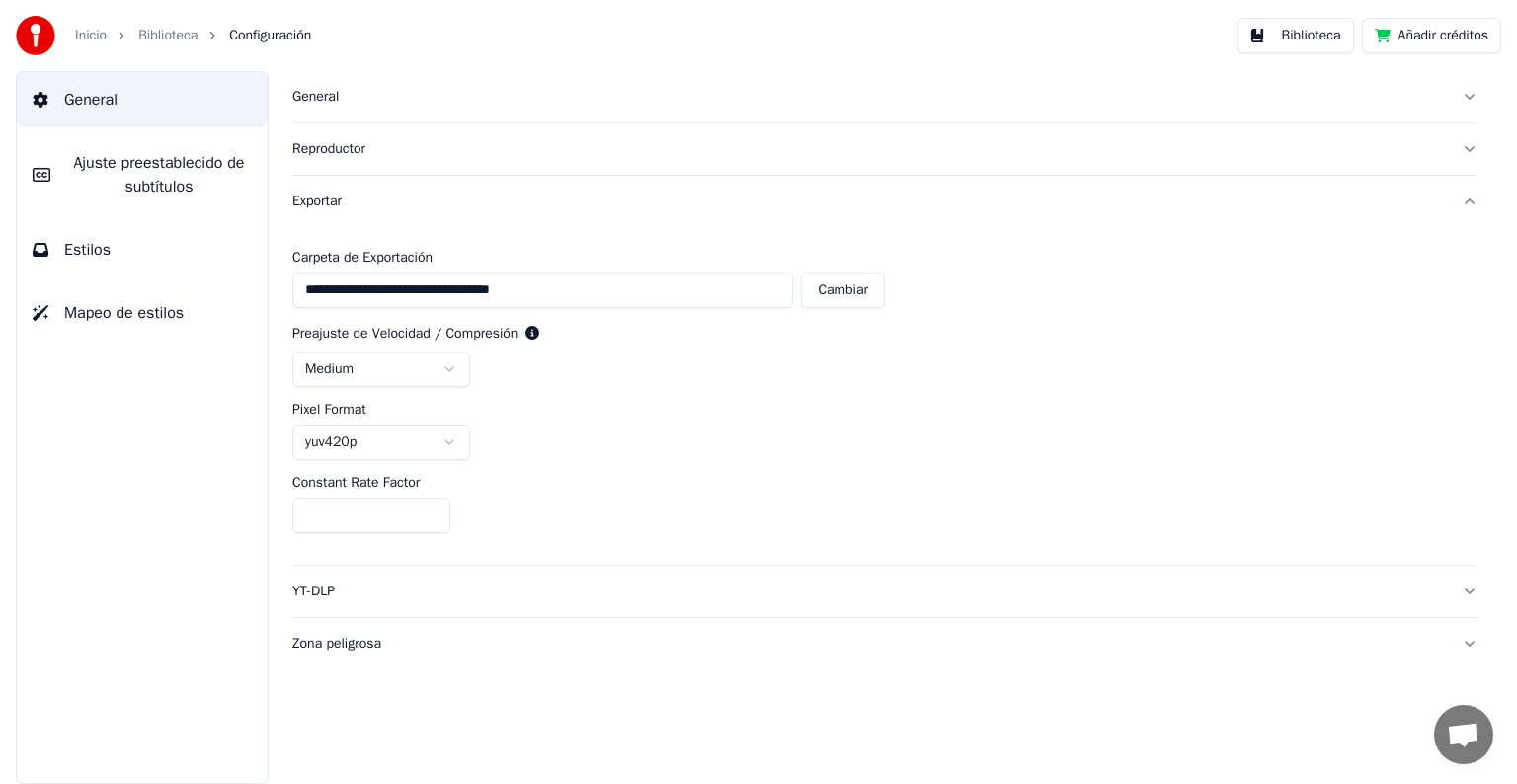 click on "yuv420p" at bounding box center (885, 442) 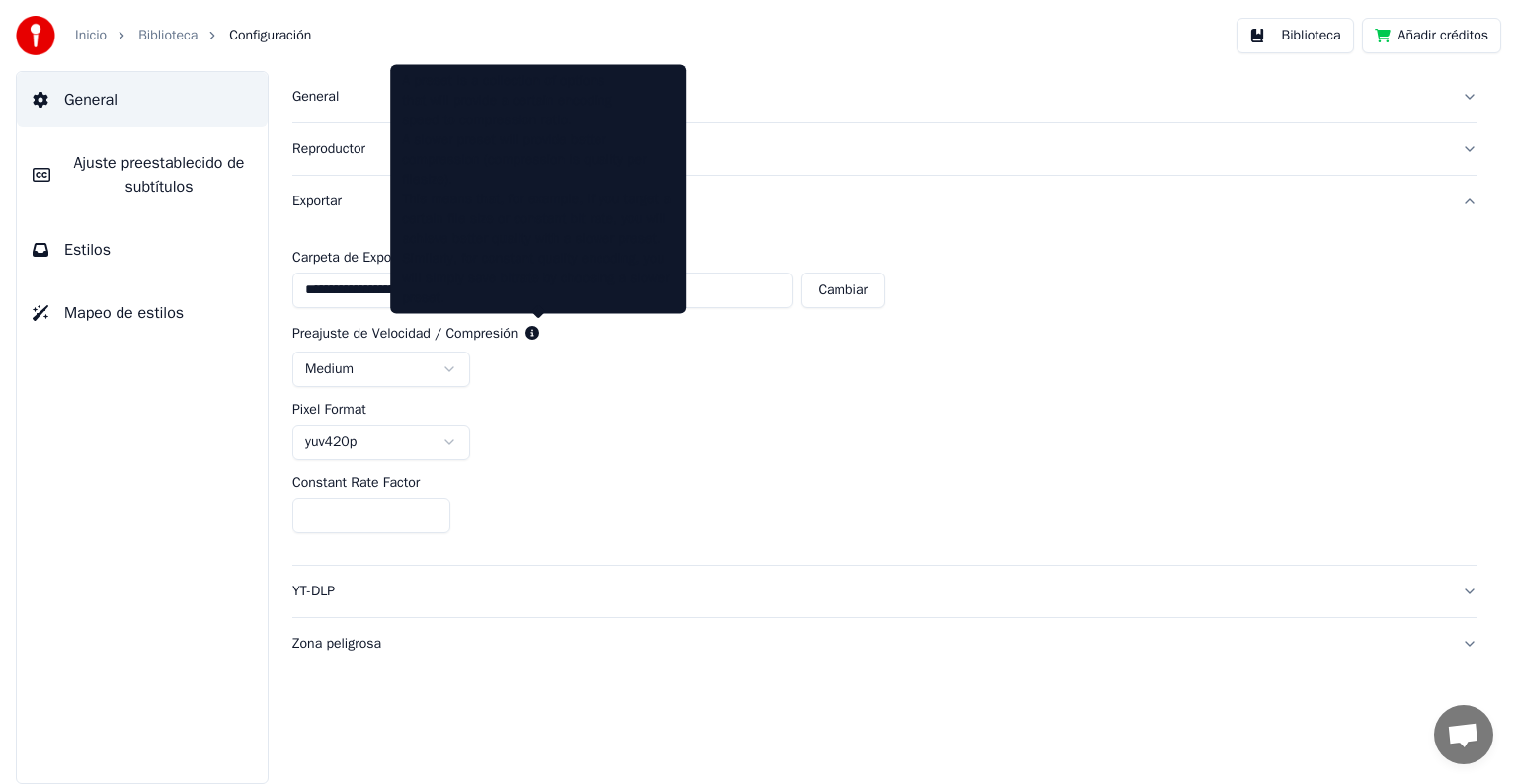 click 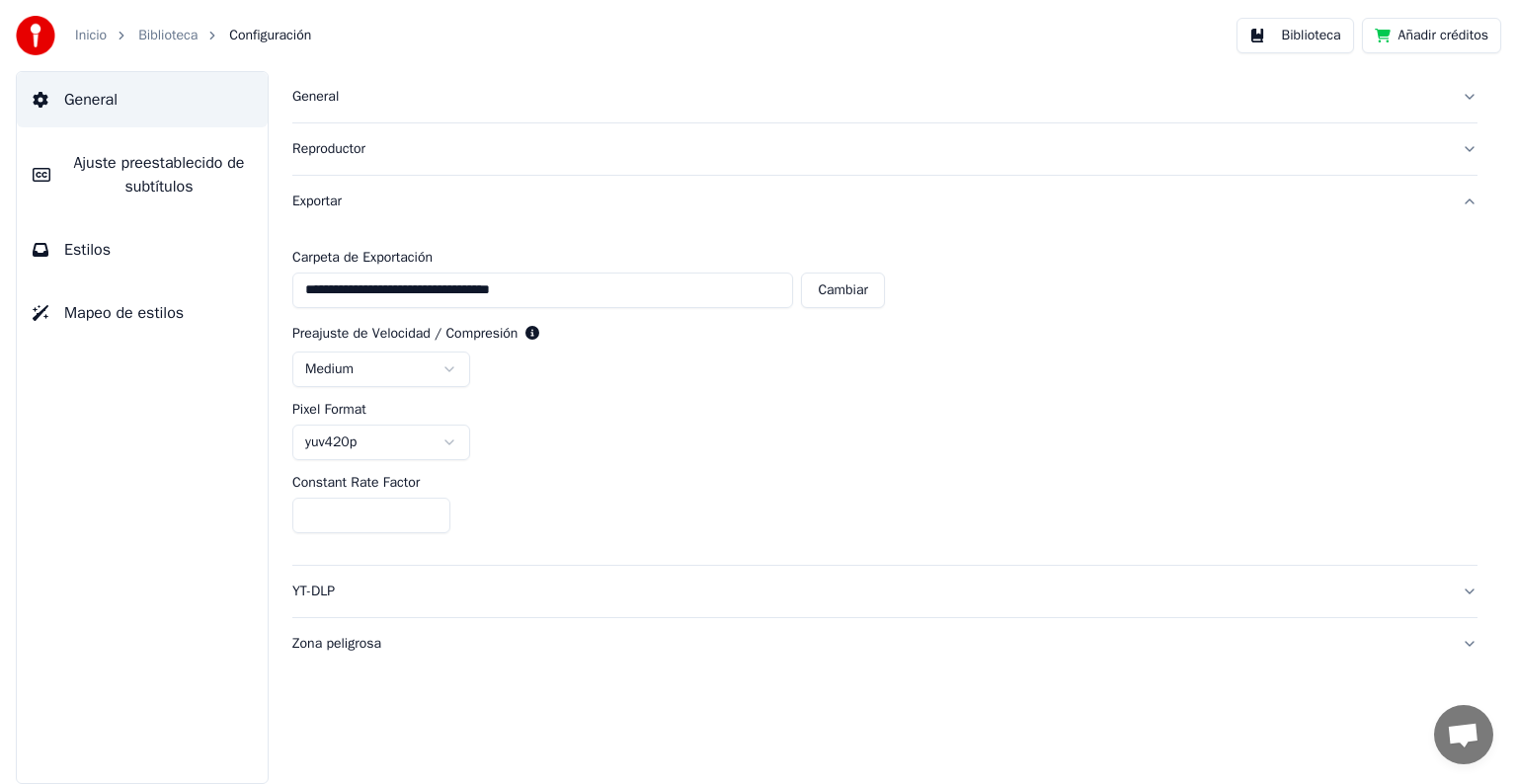 click 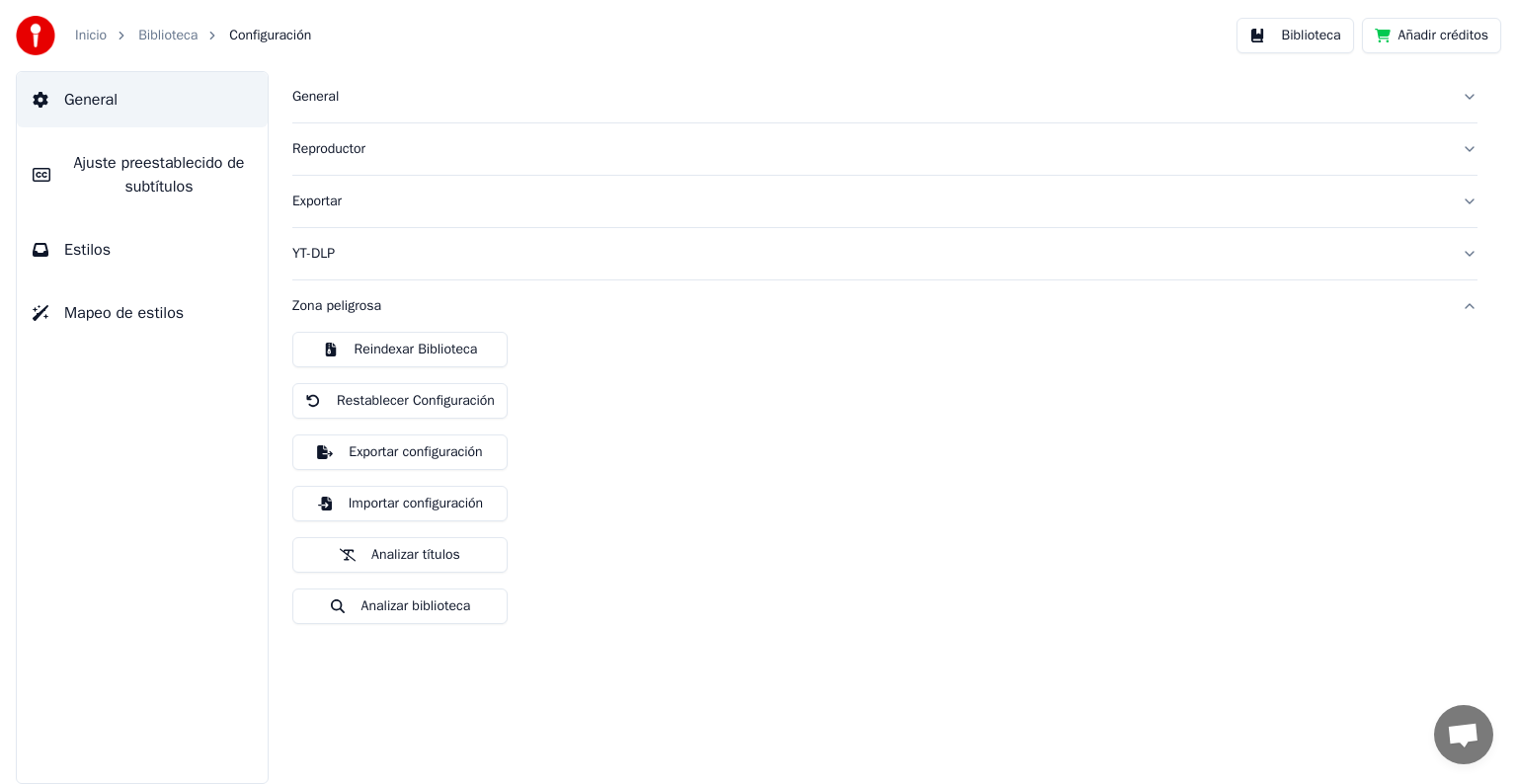 click on "YT-DLP" at bounding box center [869, 254] 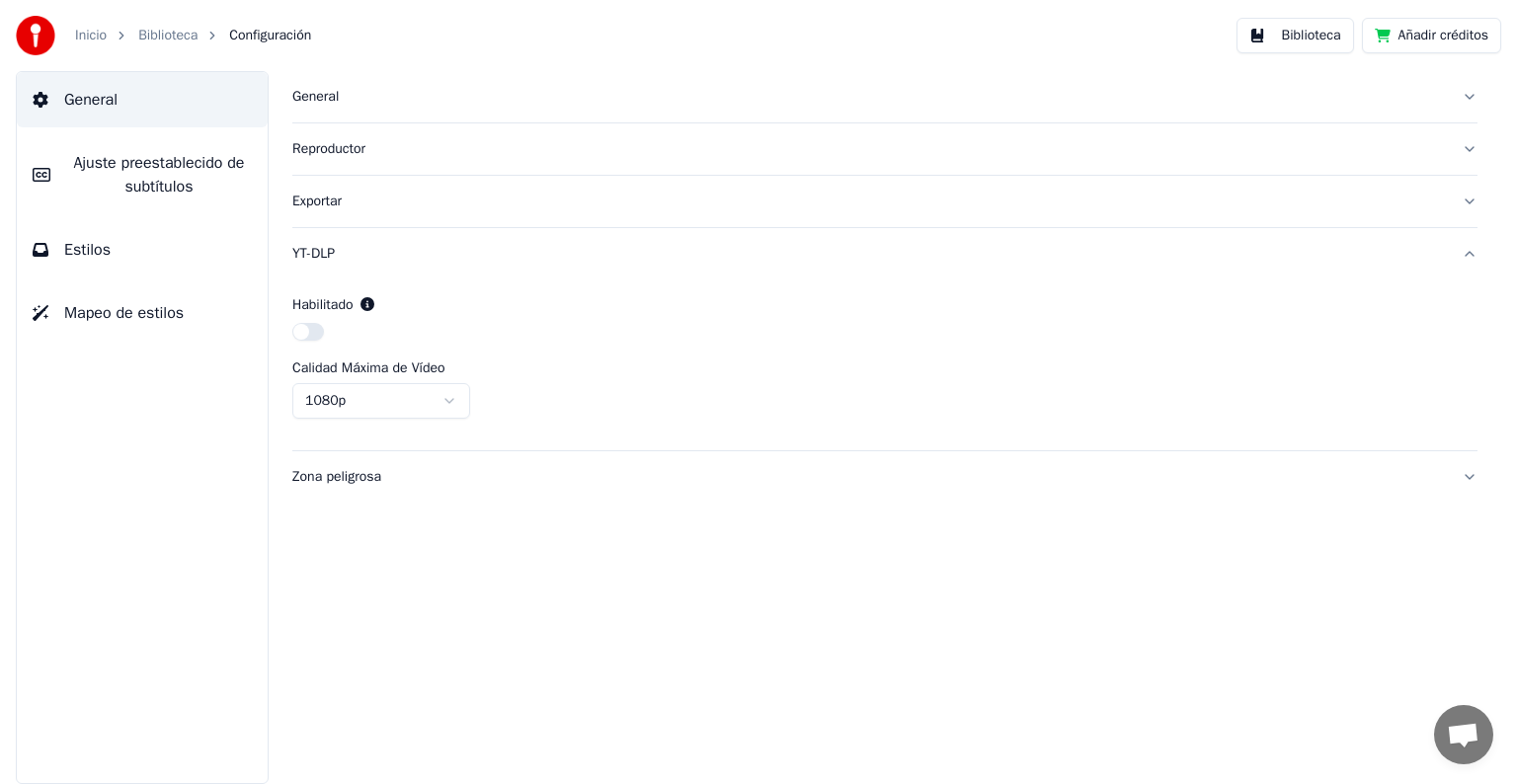 click on "General" at bounding box center [869, 97] 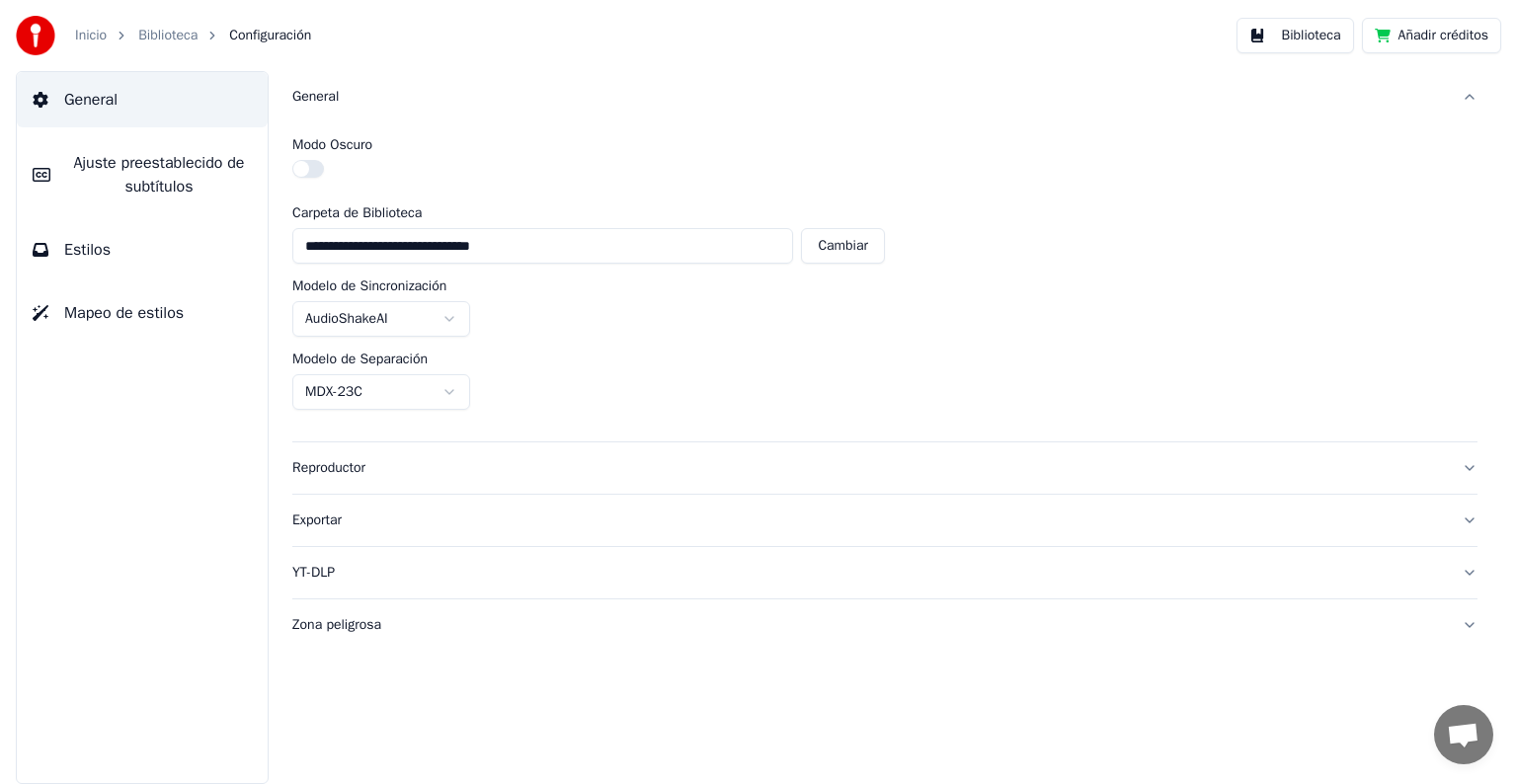 click on "Ajuste preestablecido de subtítulos" at bounding box center (159, 175) 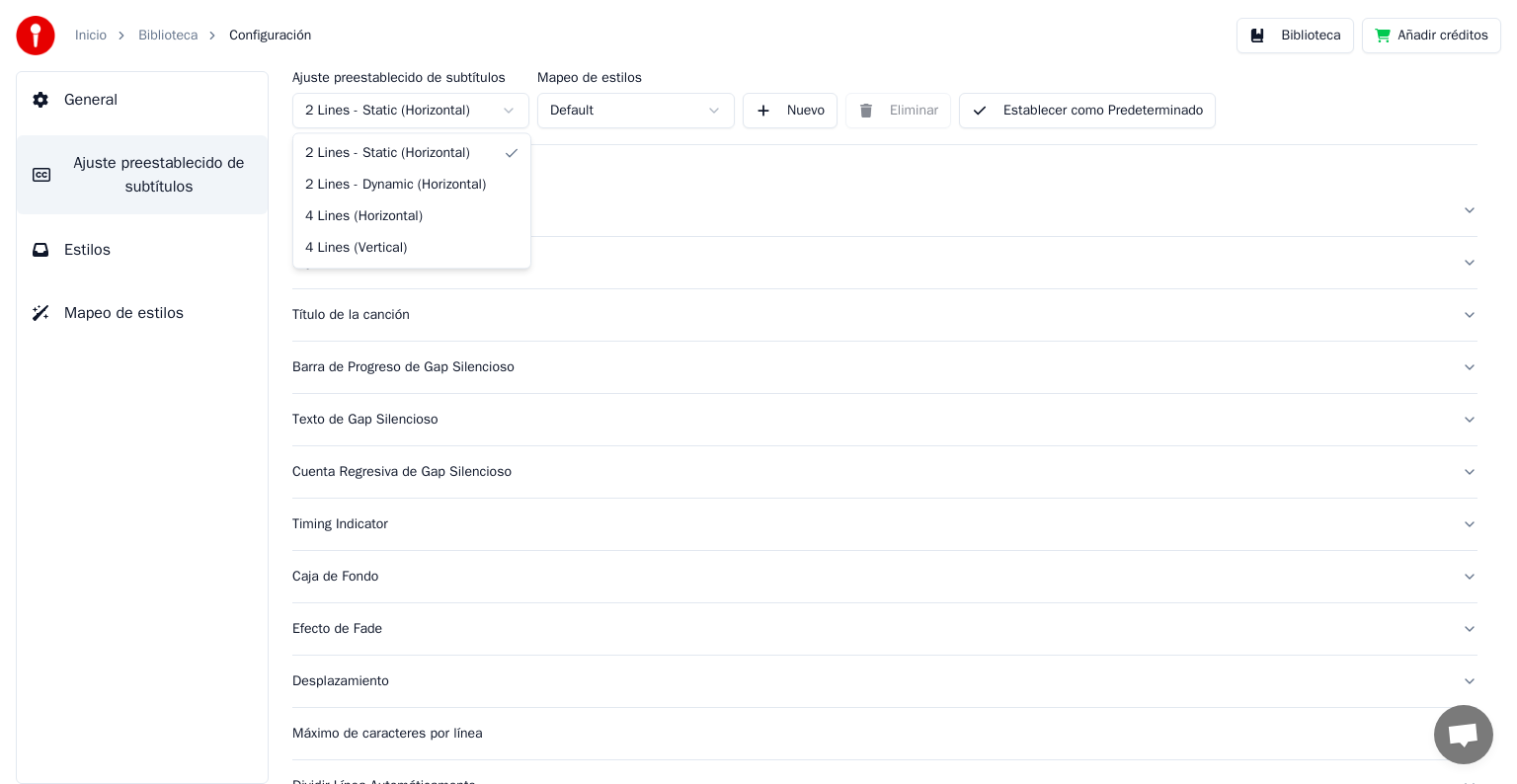 click on "Inicio Biblioteca Configuración Biblioteca Añadir créditos General Ajuste preestablecido de subtítulos Estilos Mapeo de estilos Ajuste preestablecido de subtítulos 2 Lines - Static (Horizontal) Mapeo de estilos Default Nuevo Eliminar Establecer como Predeterminado General Layout Título de la canción Barra de Progreso de Gap Silencioso Texto de Gap Silencioso Cuenta Regresiva de Gap Silencioso Timing Indicator Caja de Fondo Efecto de Fade Desplazamiento Máximo de caracteres por línea Dividir Línea Automáticamente Advanced Settings 2 Lines - Static (Horizontal) 2 Lines - Dynamic (Horizontal) 4 Lines (Horizontal) 4 Lines (Vertical)" at bounding box center [758, 392] 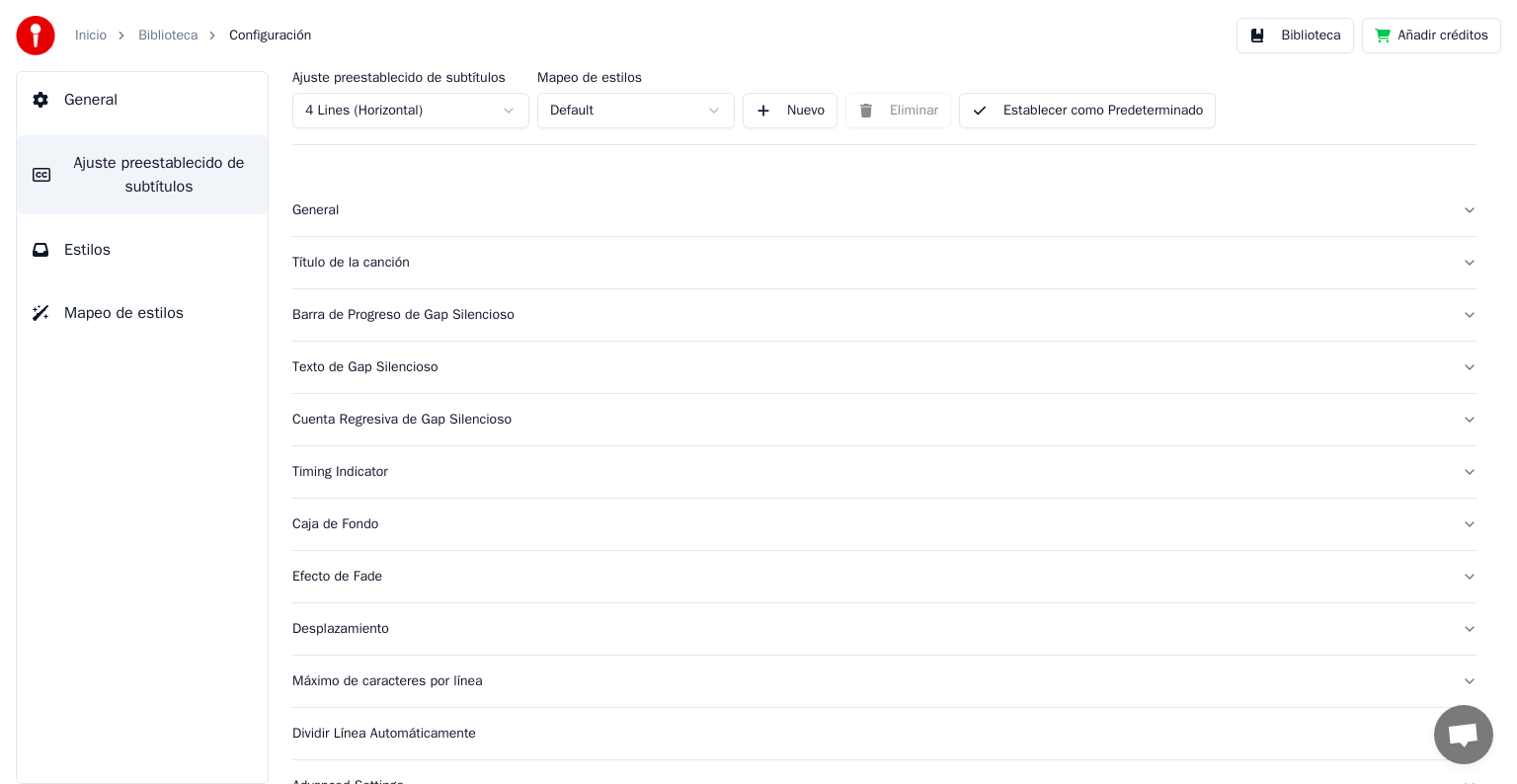 click on "Establecer como Predeterminado" at bounding box center [1087, 111] 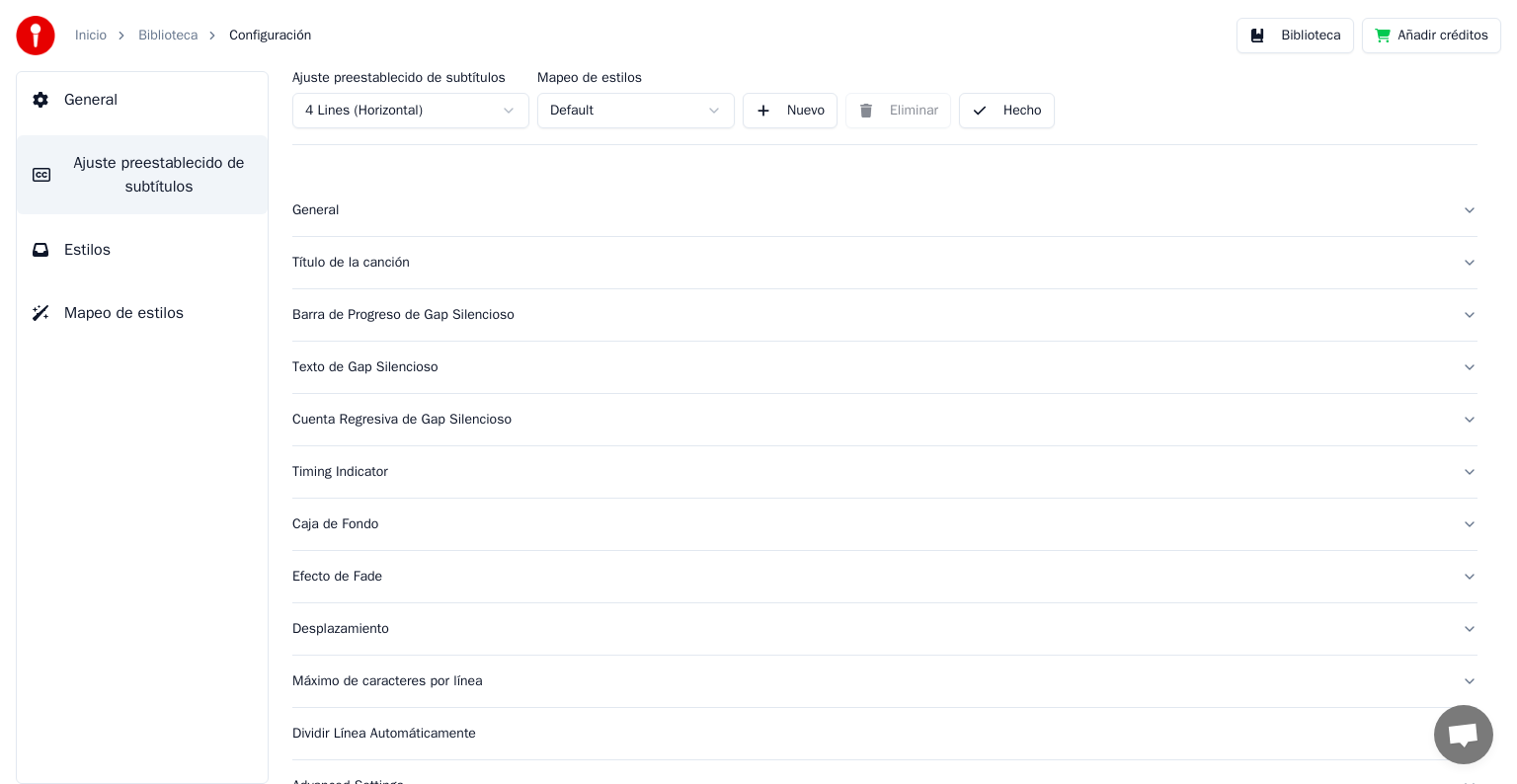 click on "Hecho" at bounding box center (1006, 111) 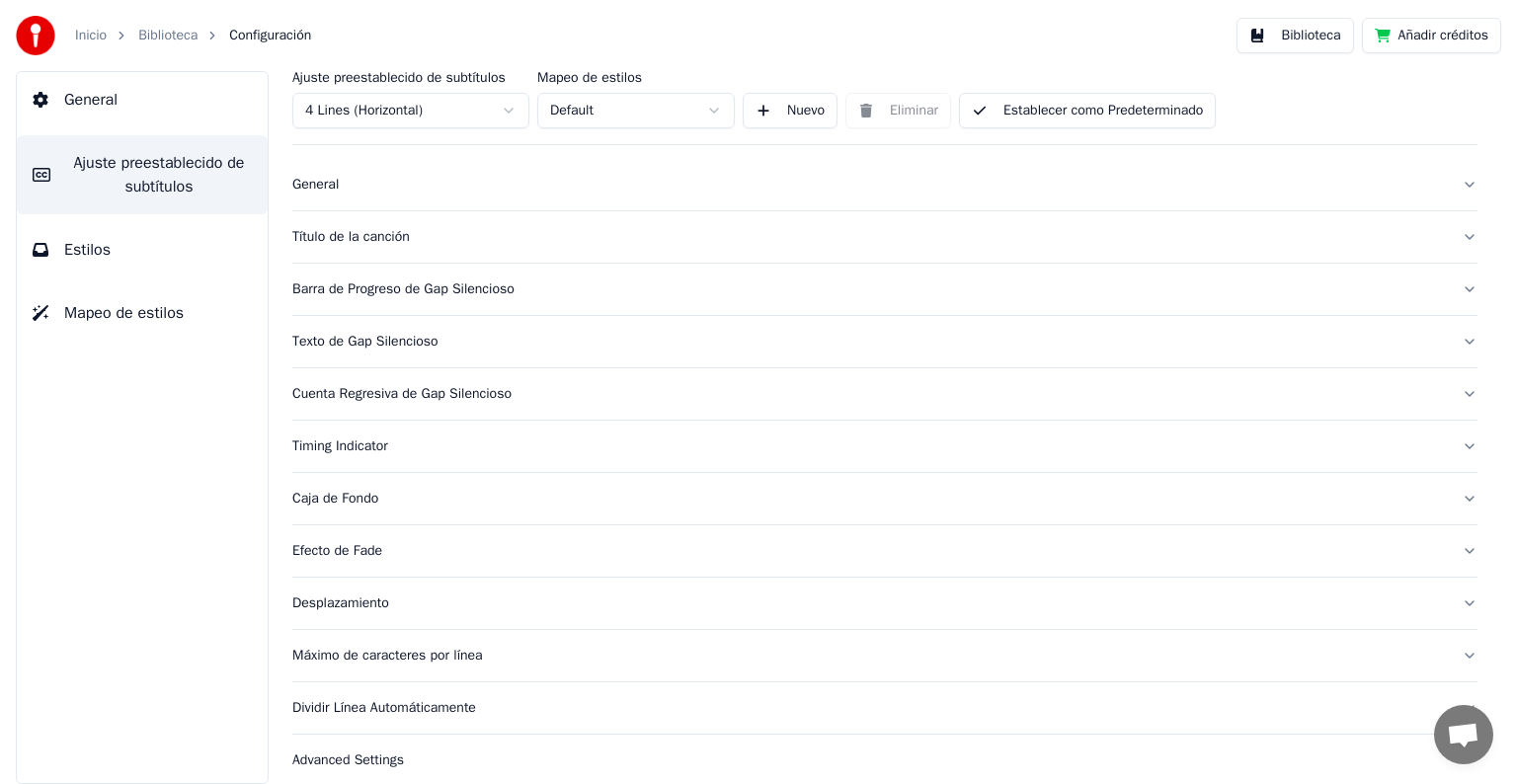 scroll, scrollTop: 40, scrollLeft: 0, axis: vertical 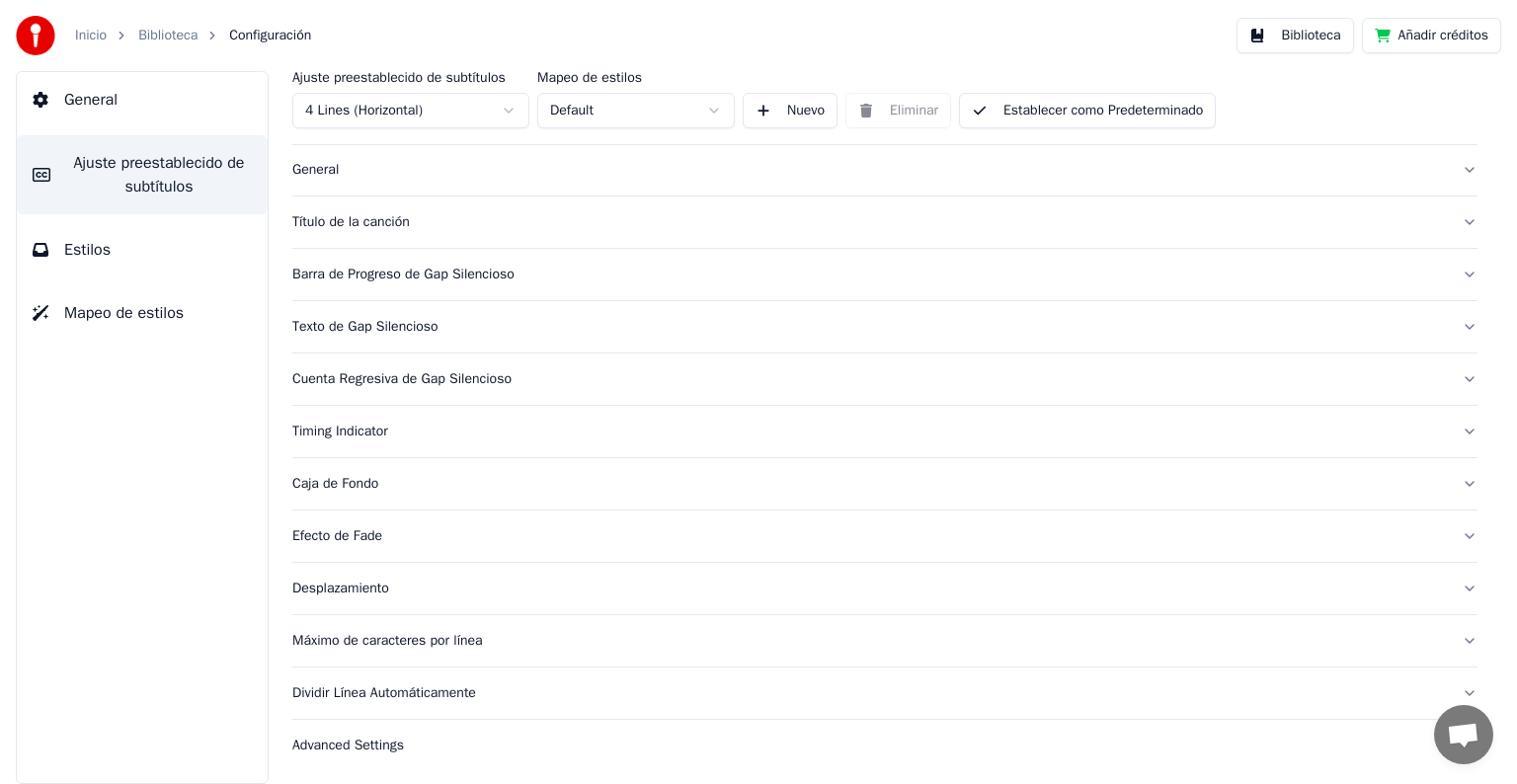 click on "Timing Indicator" at bounding box center (869, 431) 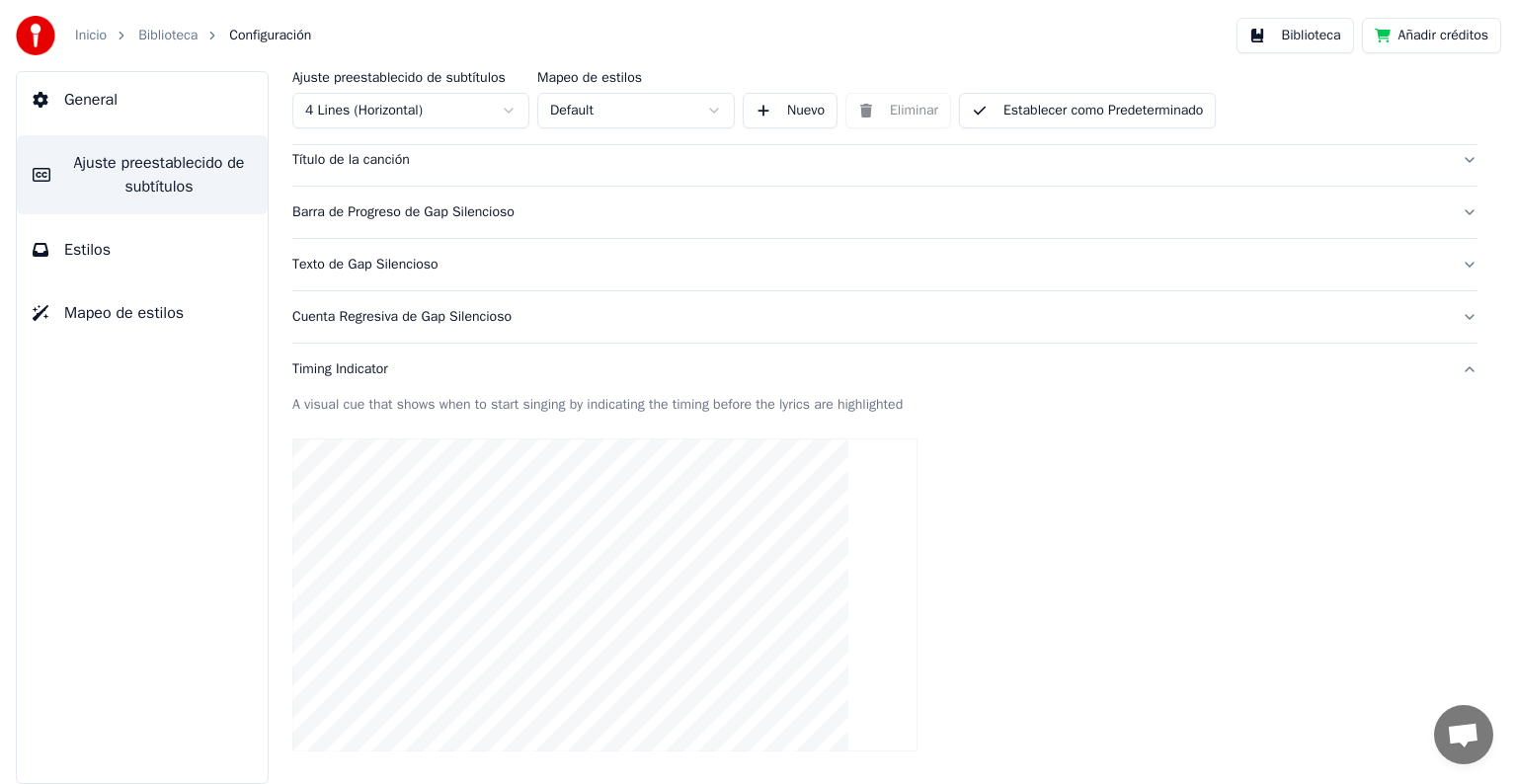scroll, scrollTop: 0, scrollLeft: 0, axis: both 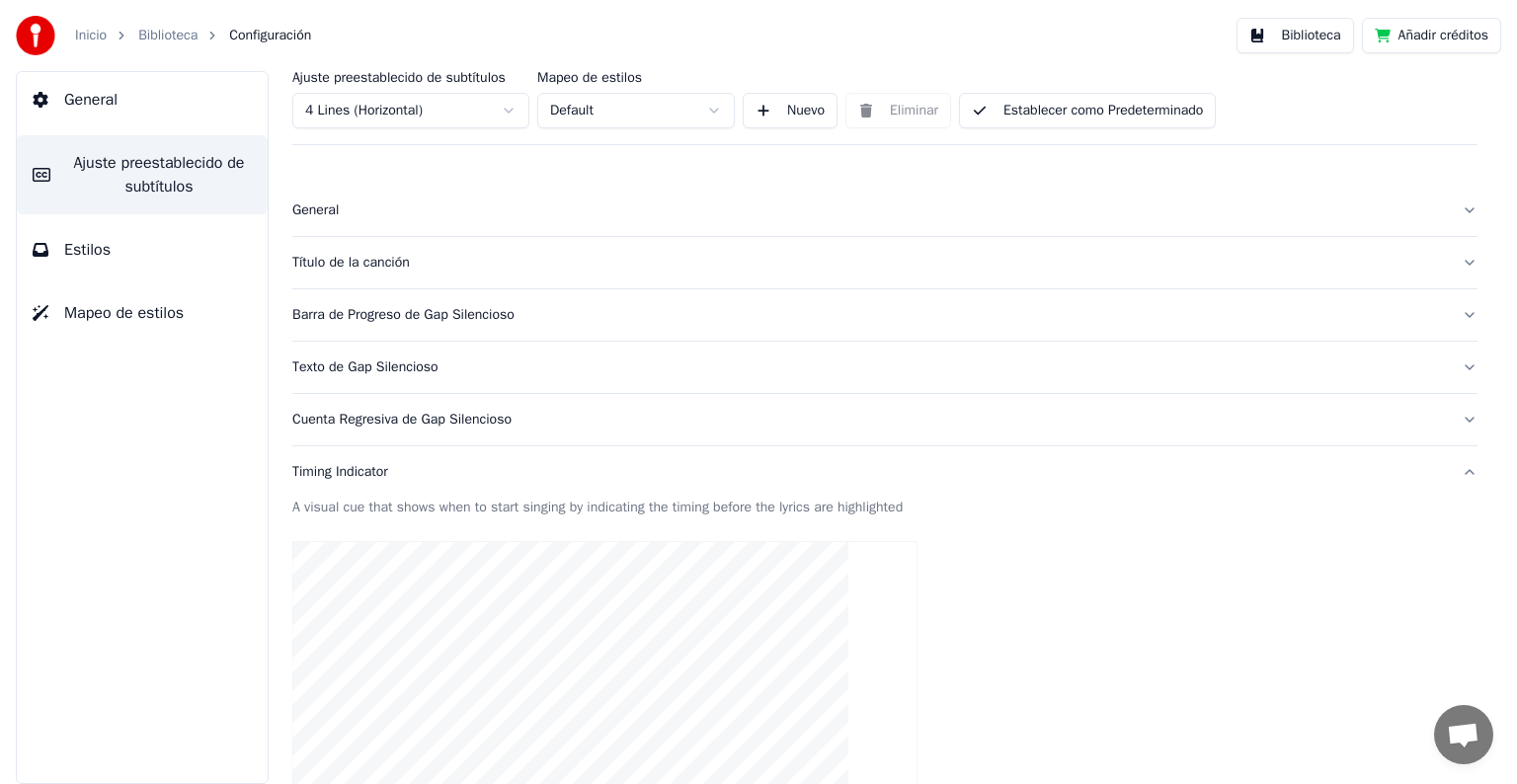 click on "General" at bounding box center [91, 100] 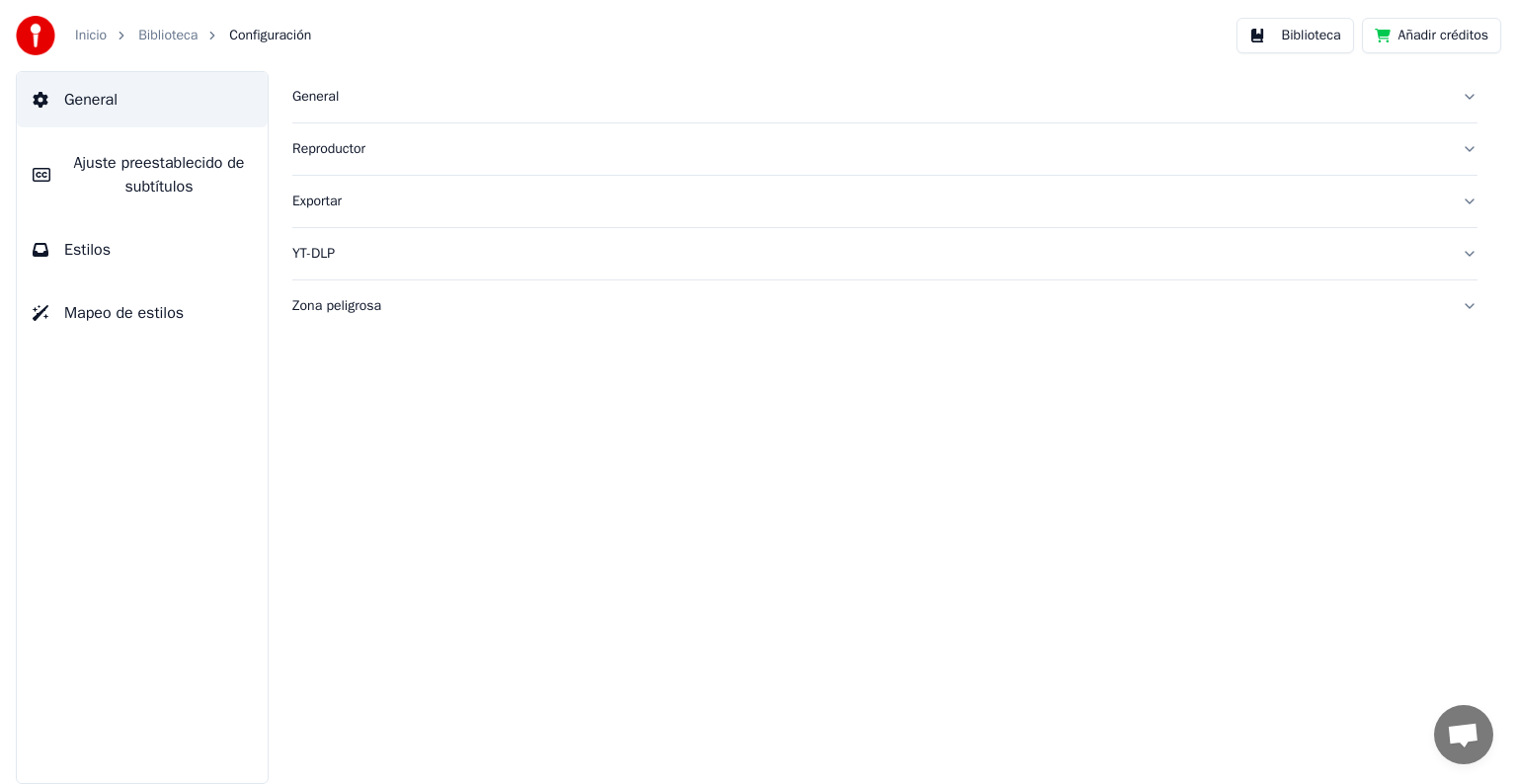 click on "Configuración" at bounding box center [270, 36] 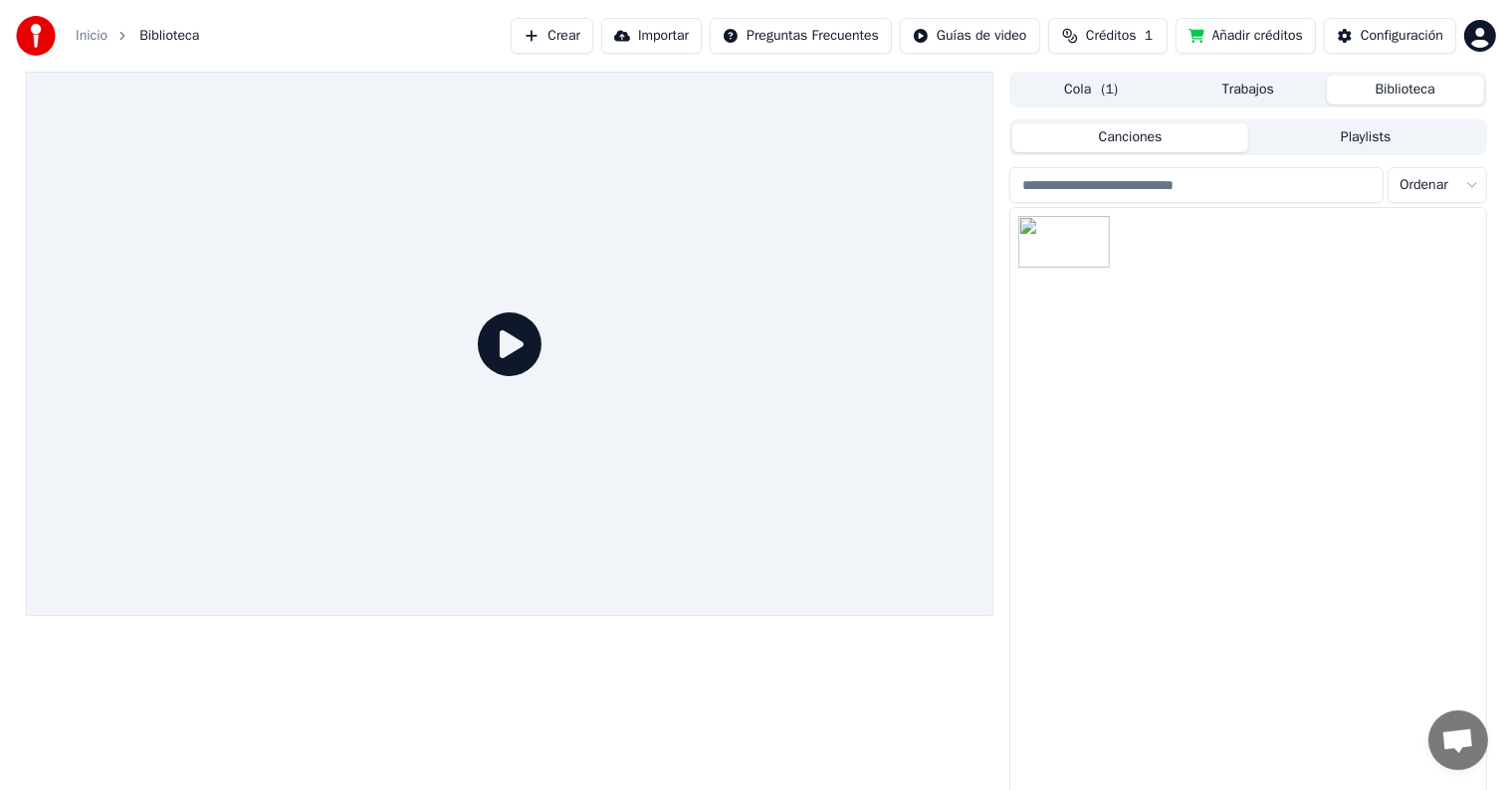 click on "Crear" at bounding box center (551, 36) 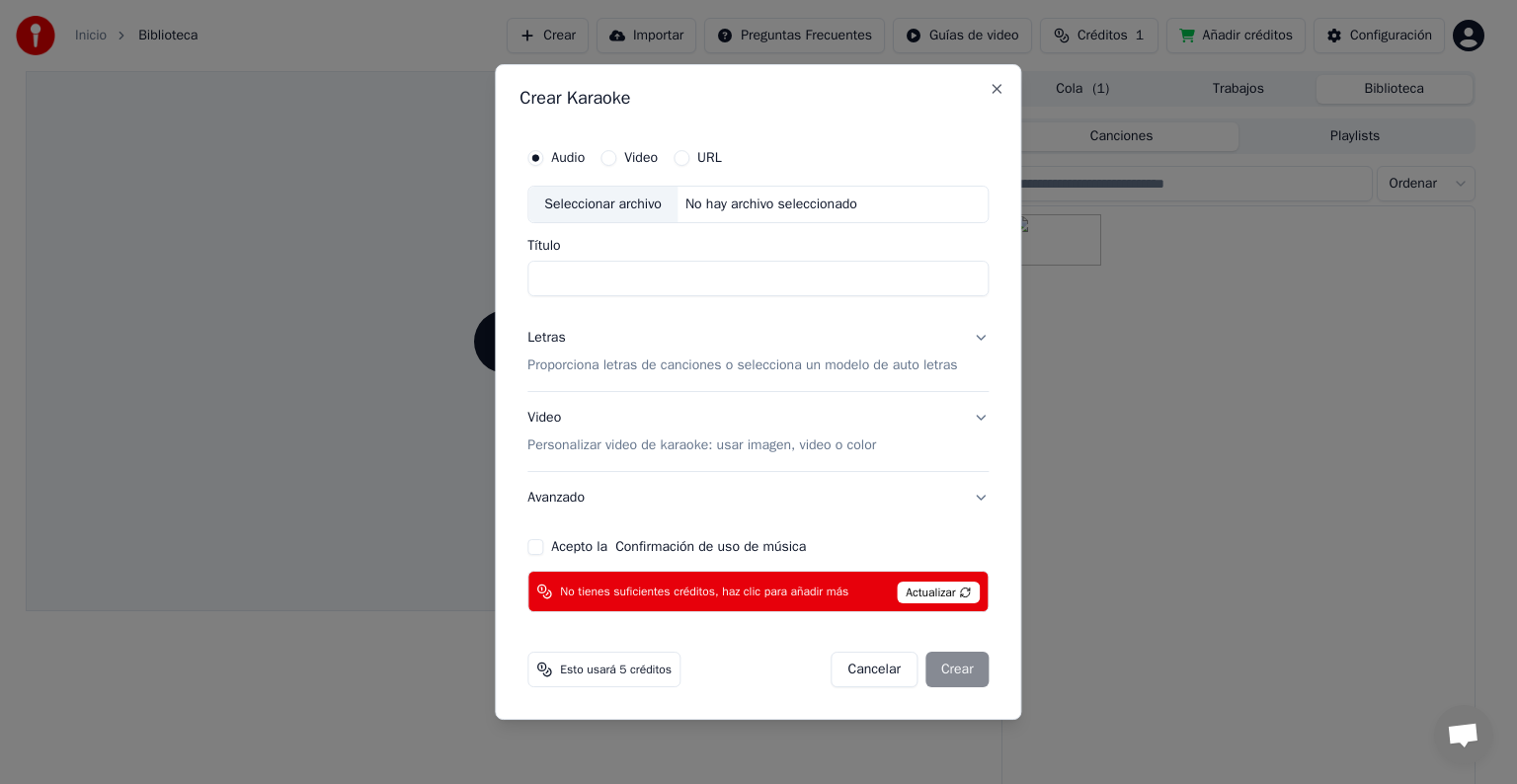 click on "Actualizar" at bounding box center (938, 592) 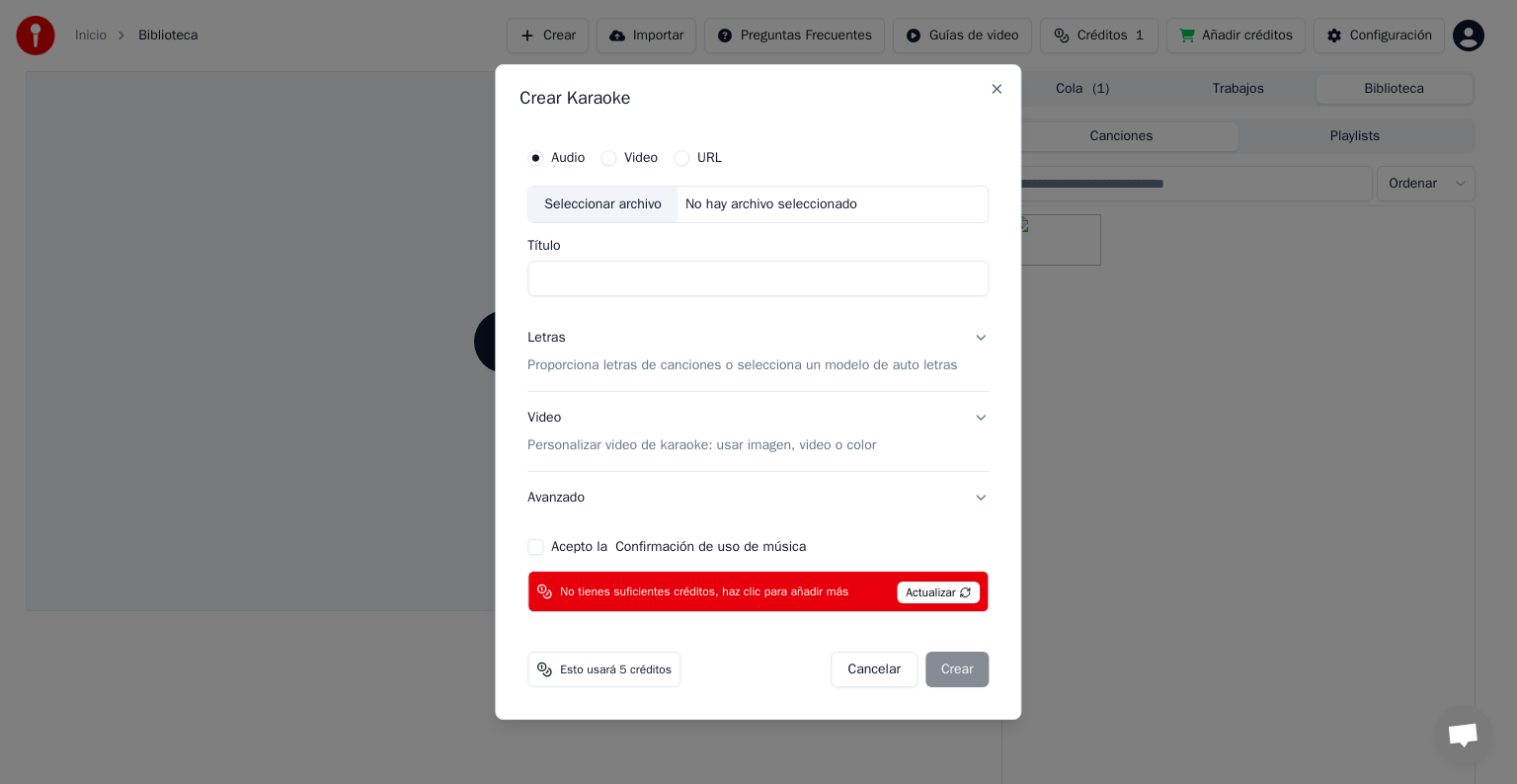 click on "Cancelar" at bounding box center [874, 669] 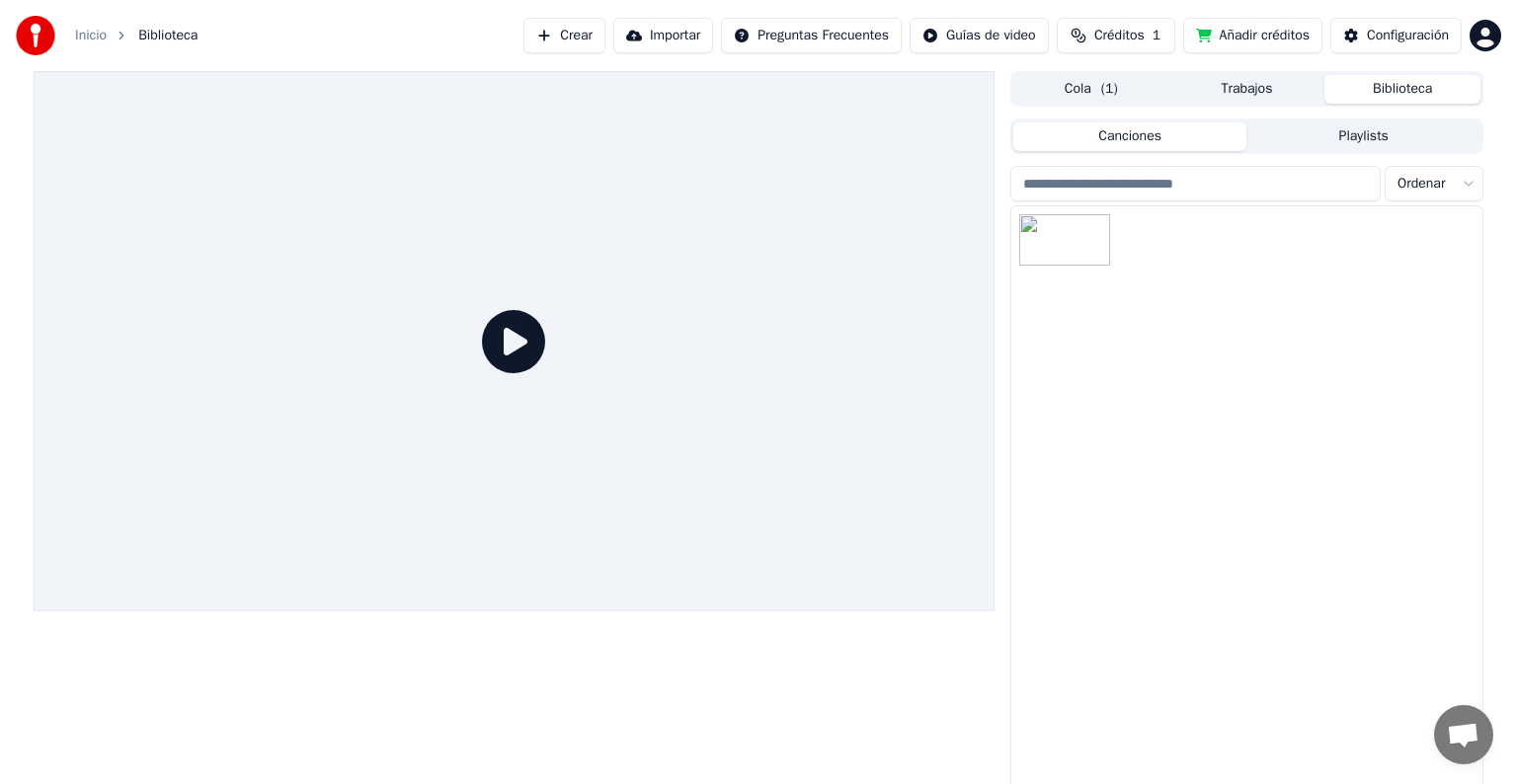 click on "Inicio Biblioteca Crear Importar Preguntas Frecuentes Guías de video Créditos 1 Añadir créditos Configuración Cola ( 1 ) Trabajos Biblioteca Canciones Playlists Ordenar" at bounding box center (758, 392) 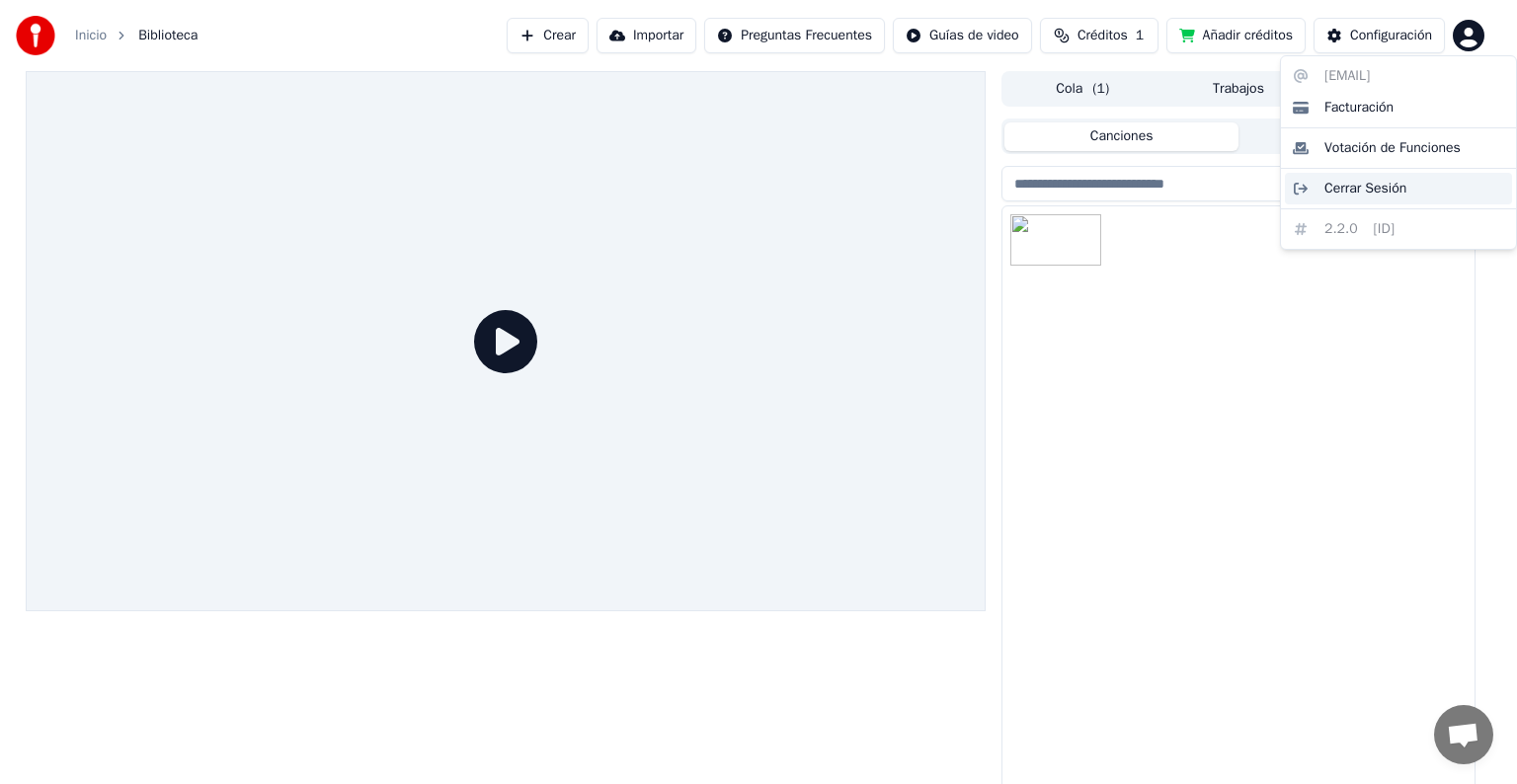 click on "Cerrar Sesión" at bounding box center [1365, 189] 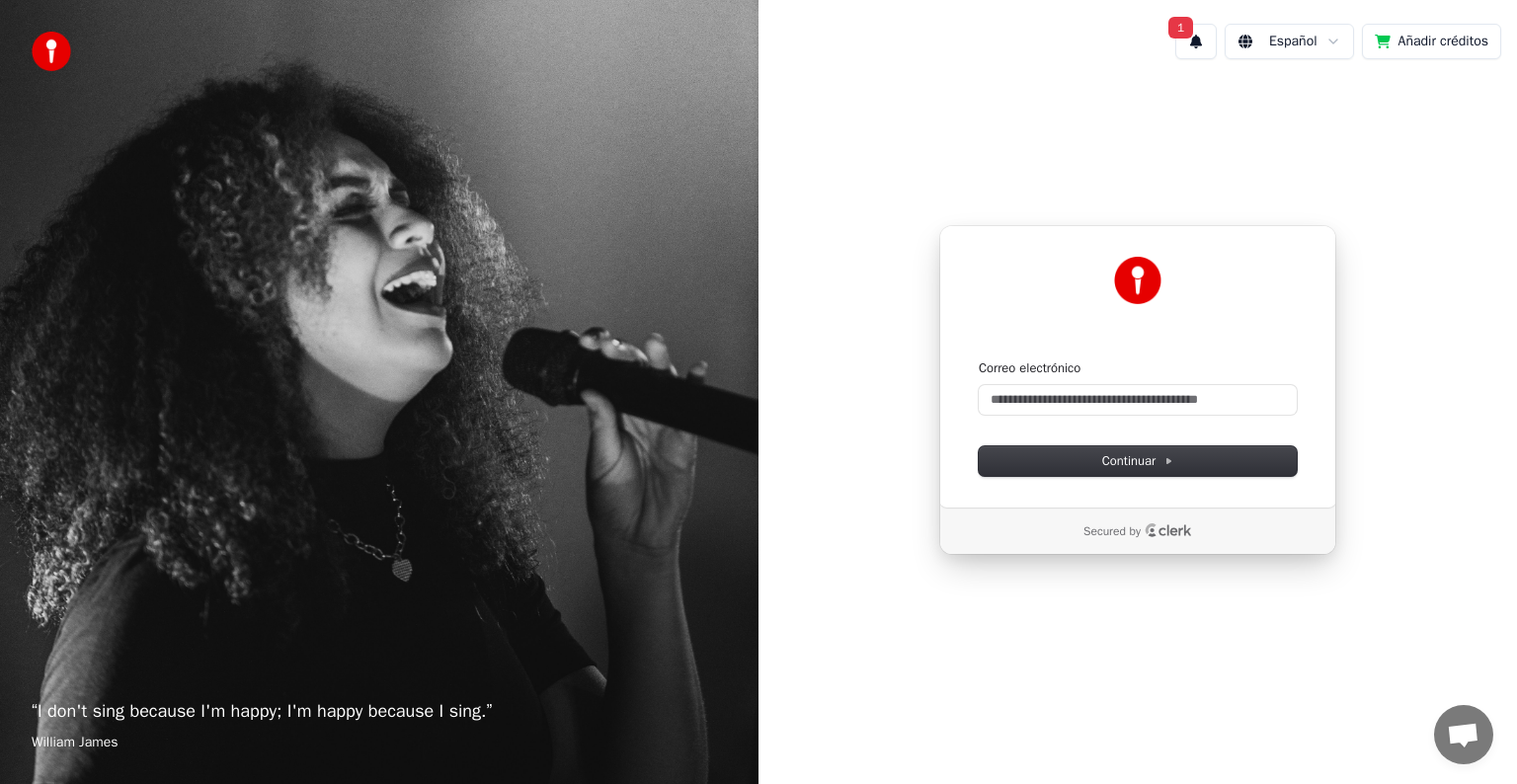 type 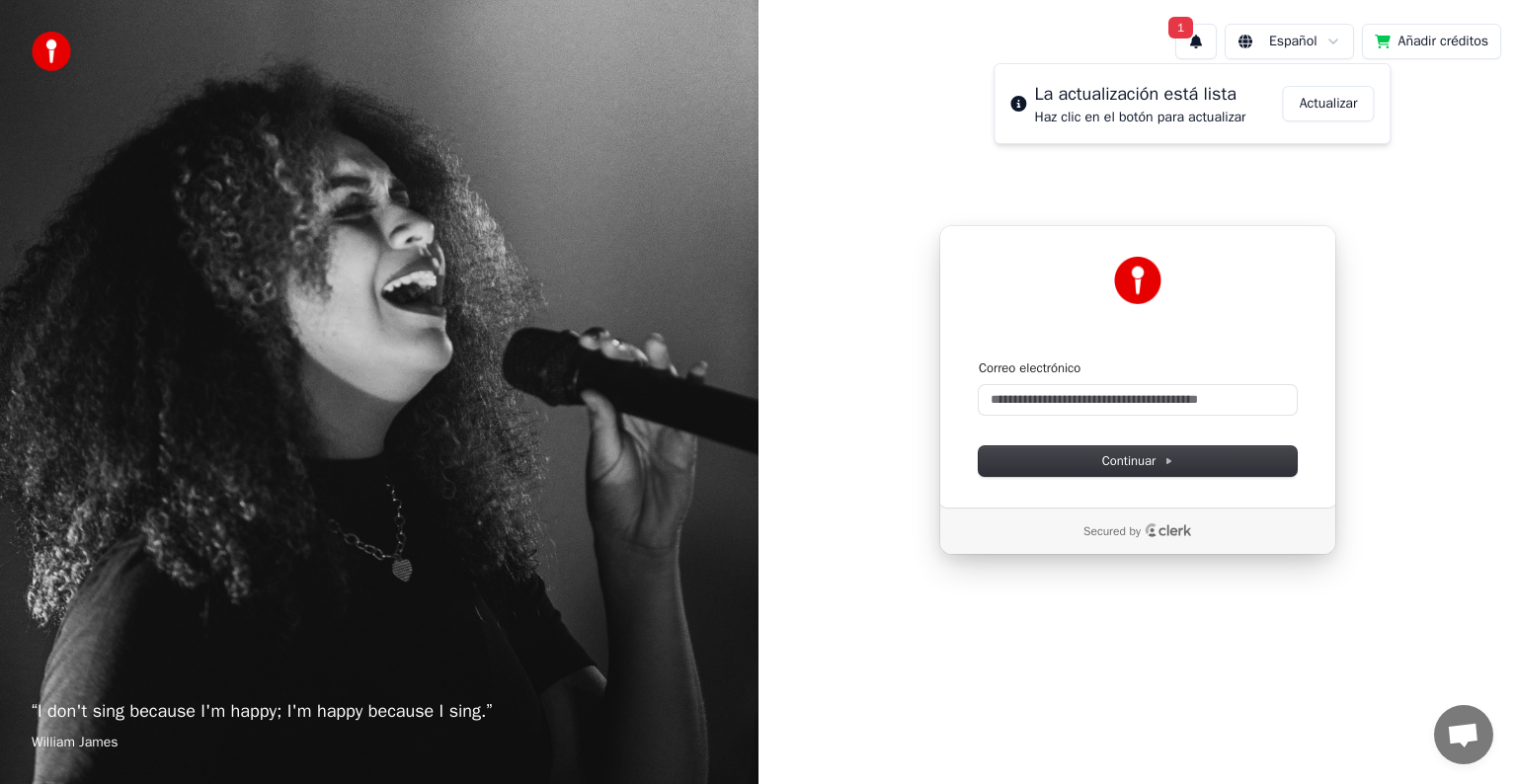 click on "Actualizar" at bounding box center (1328, 104) 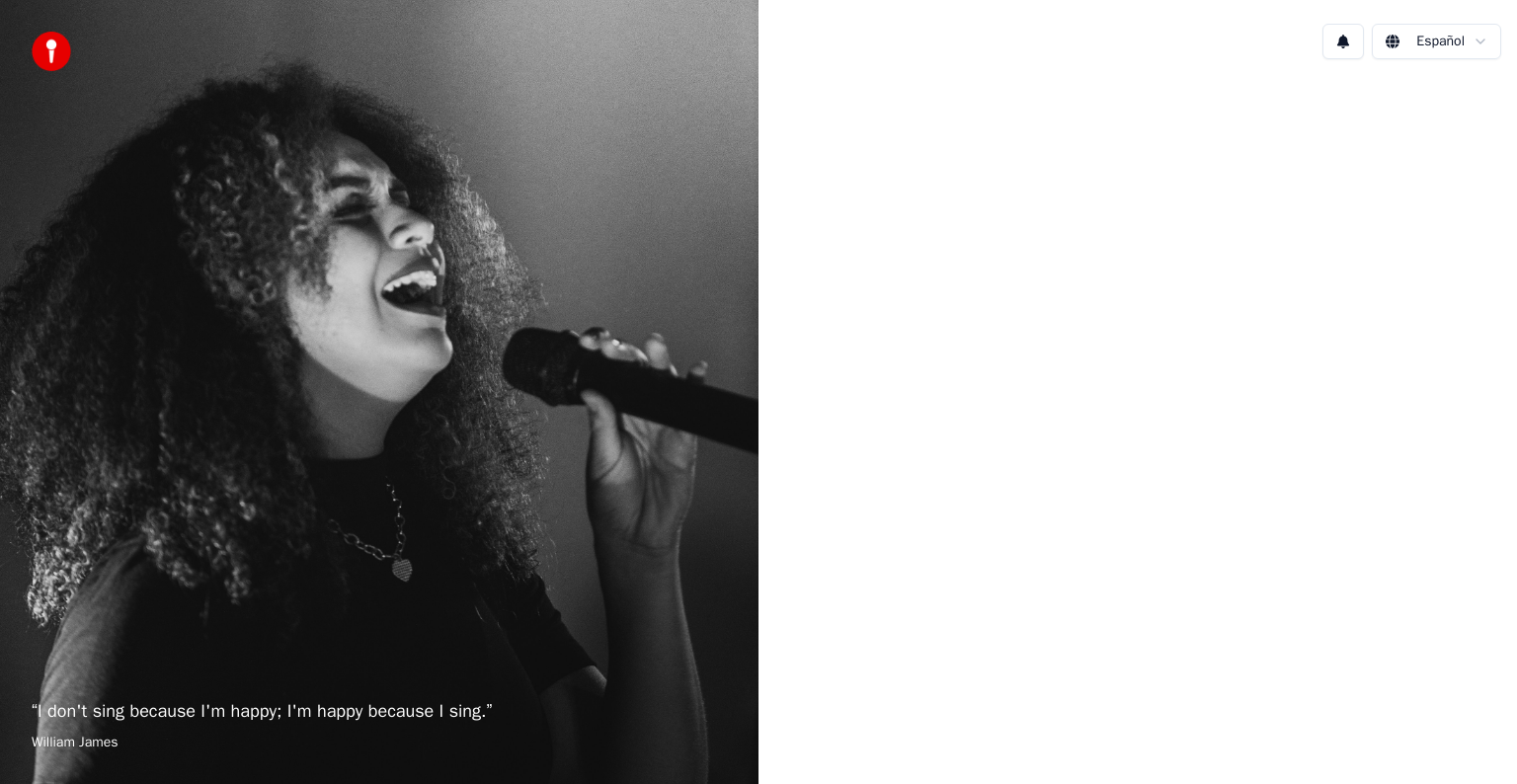 scroll, scrollTop: 0, scrollLeft: 0, axis: both 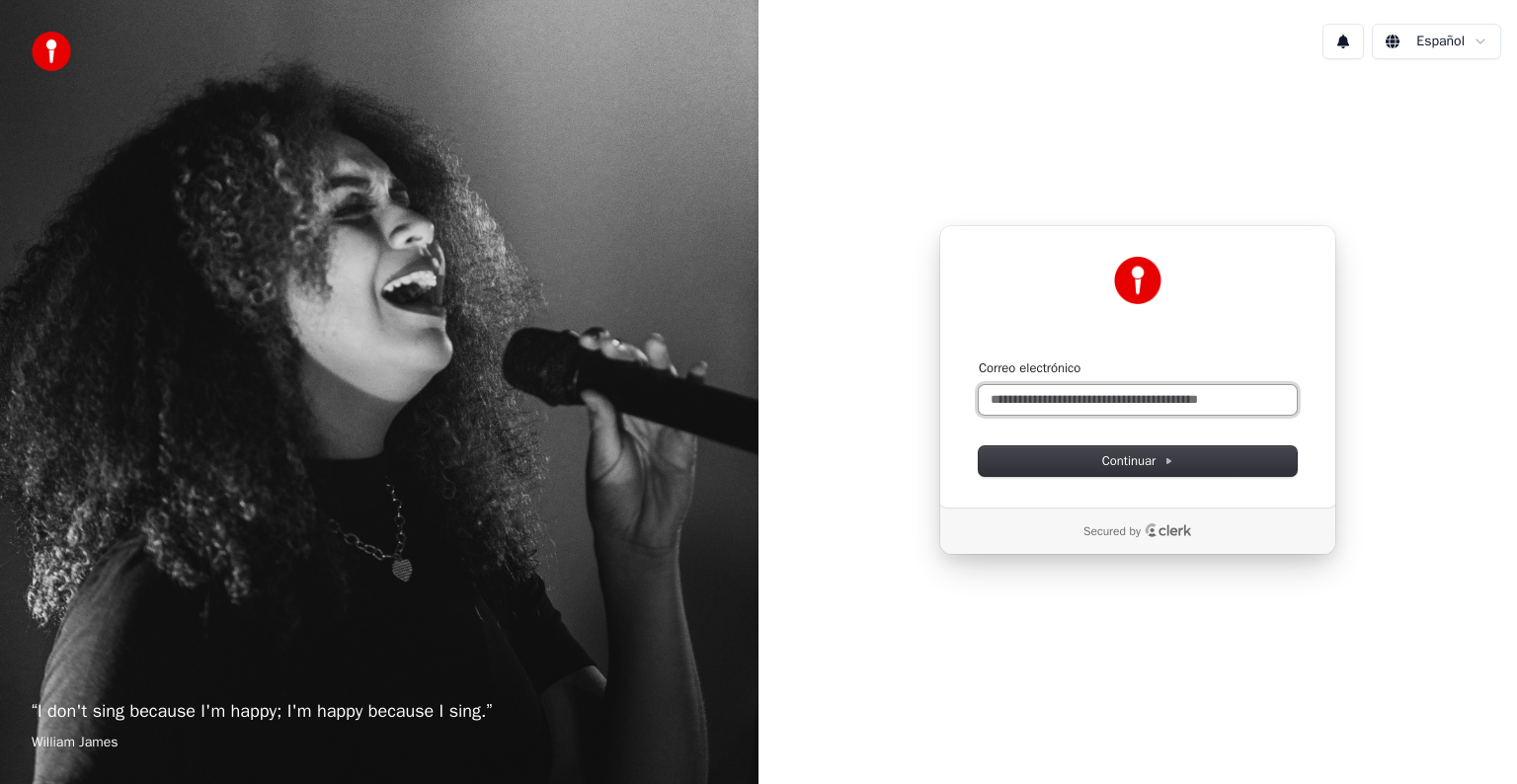 click on "Correo electrónico" at bounding box center (1138, 400) 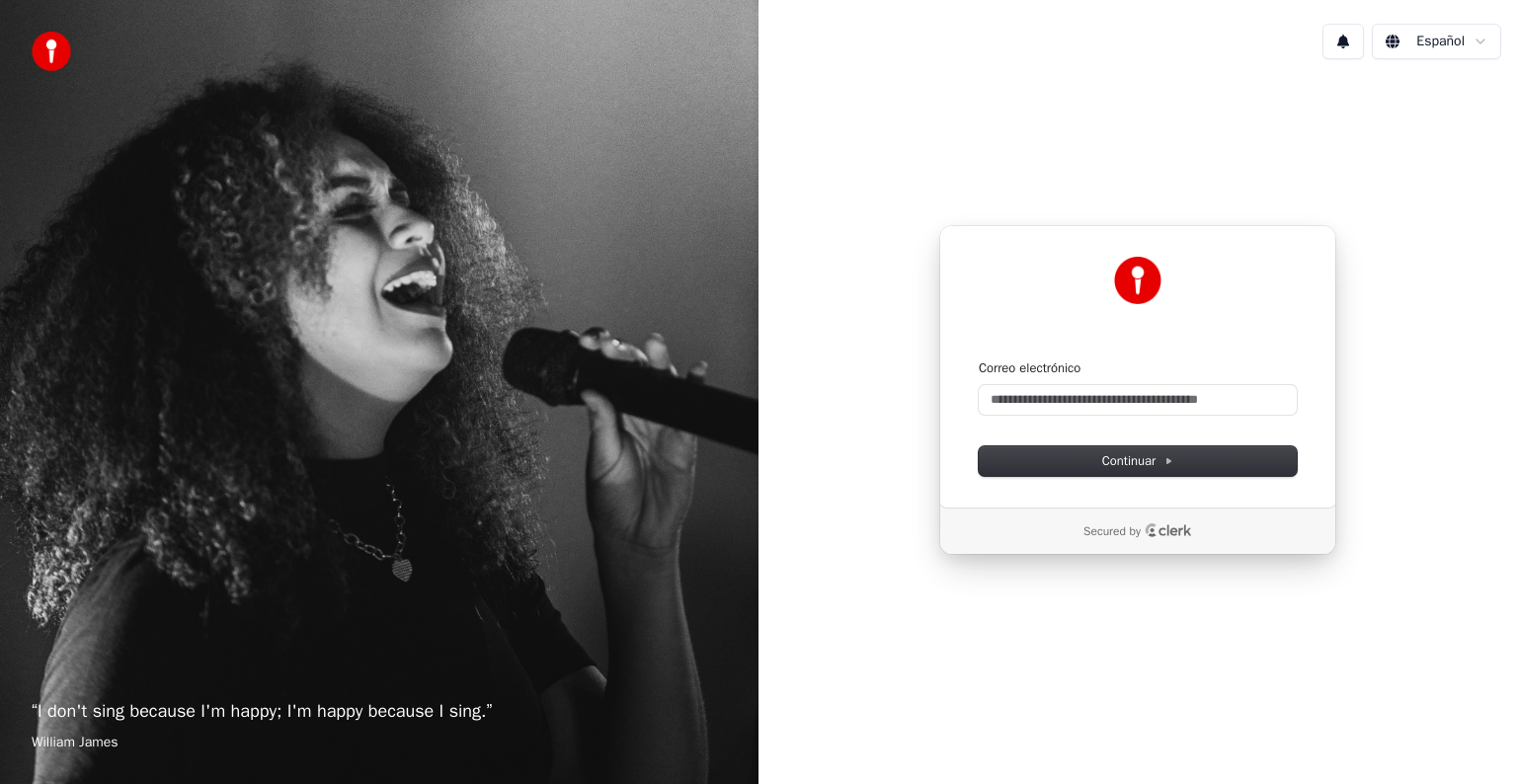 type 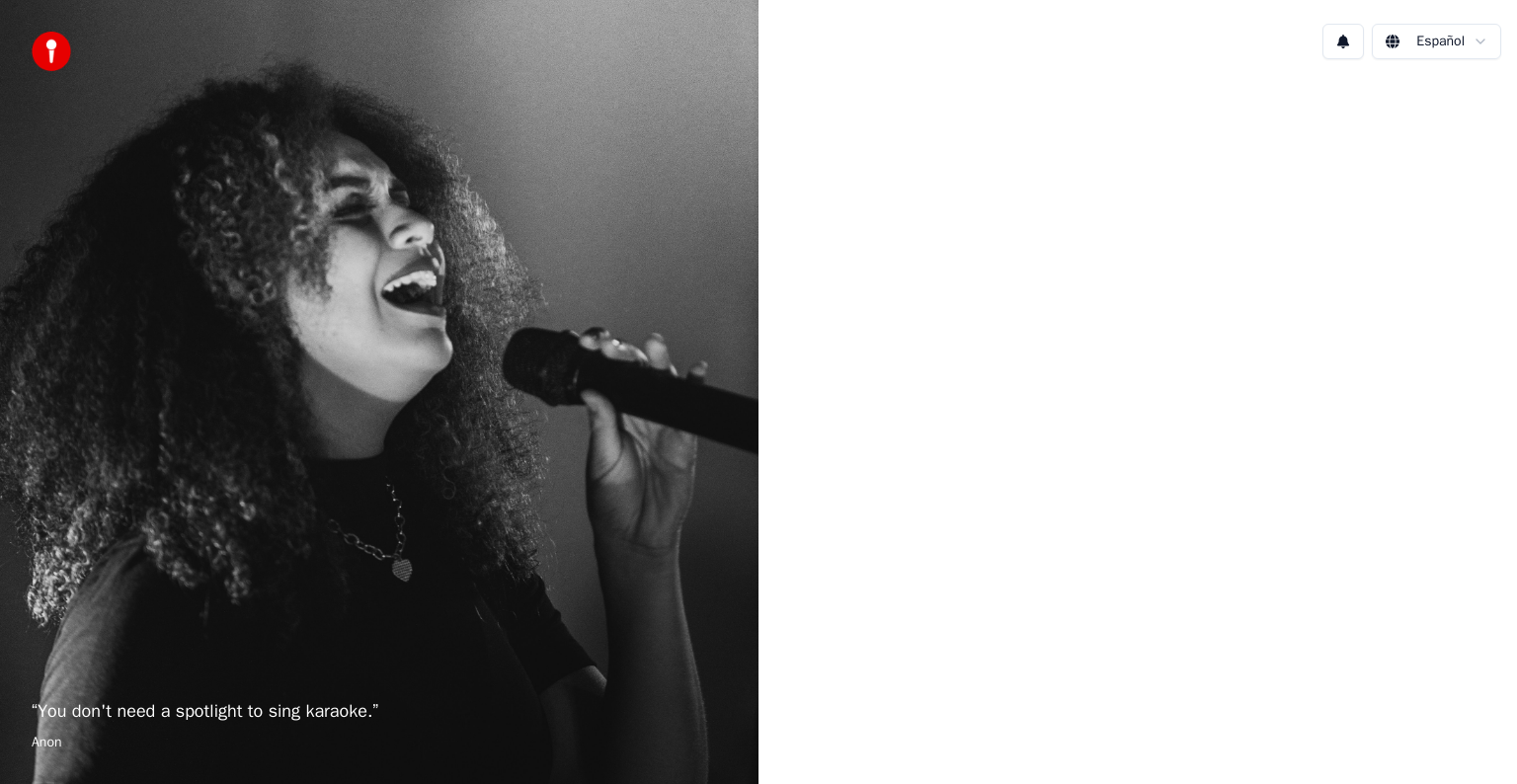 scroll, scrollTop: 0, scrollLeft: 0, axis: both 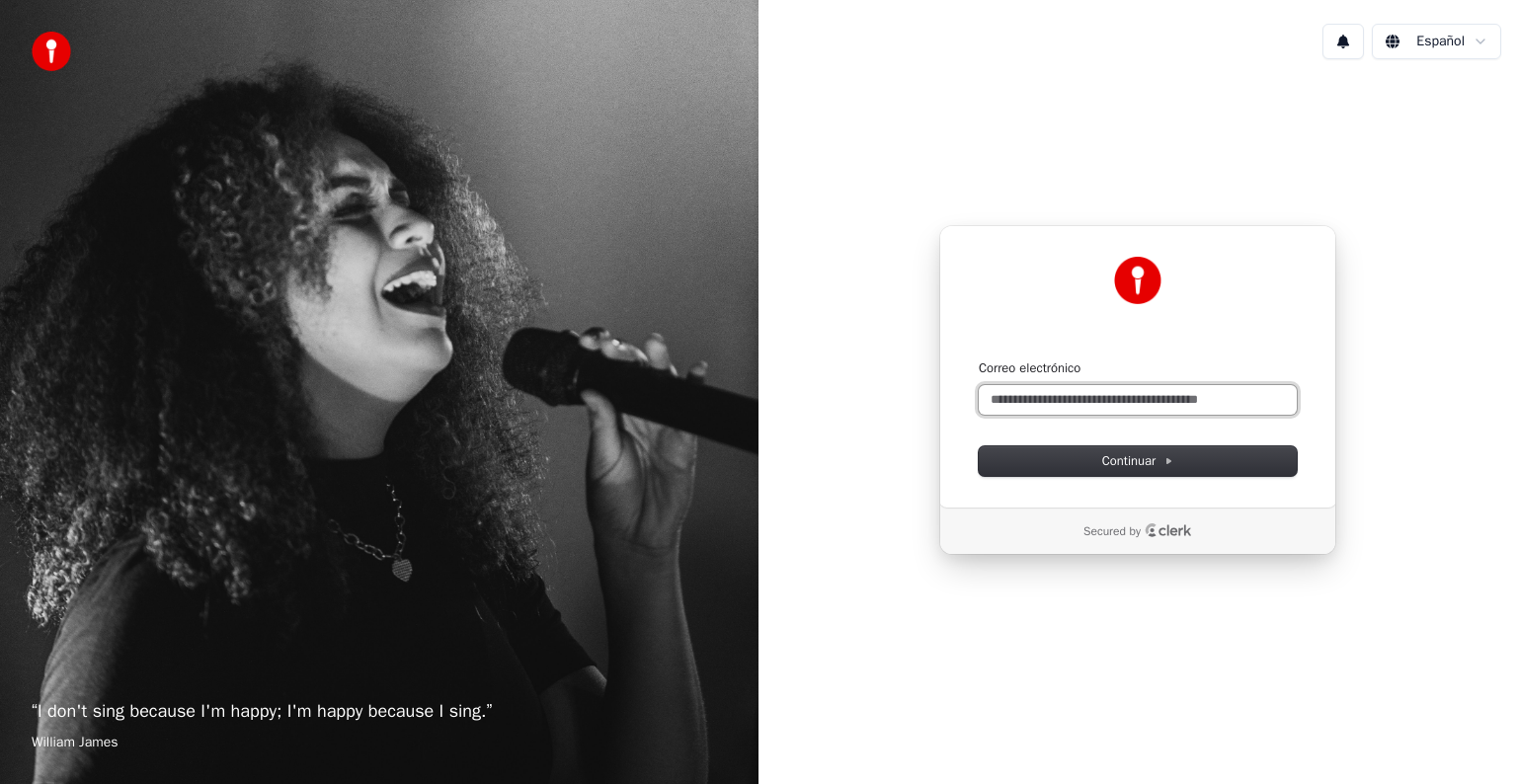 click on "Correo electrónico" at bounding box center [1138, 400] 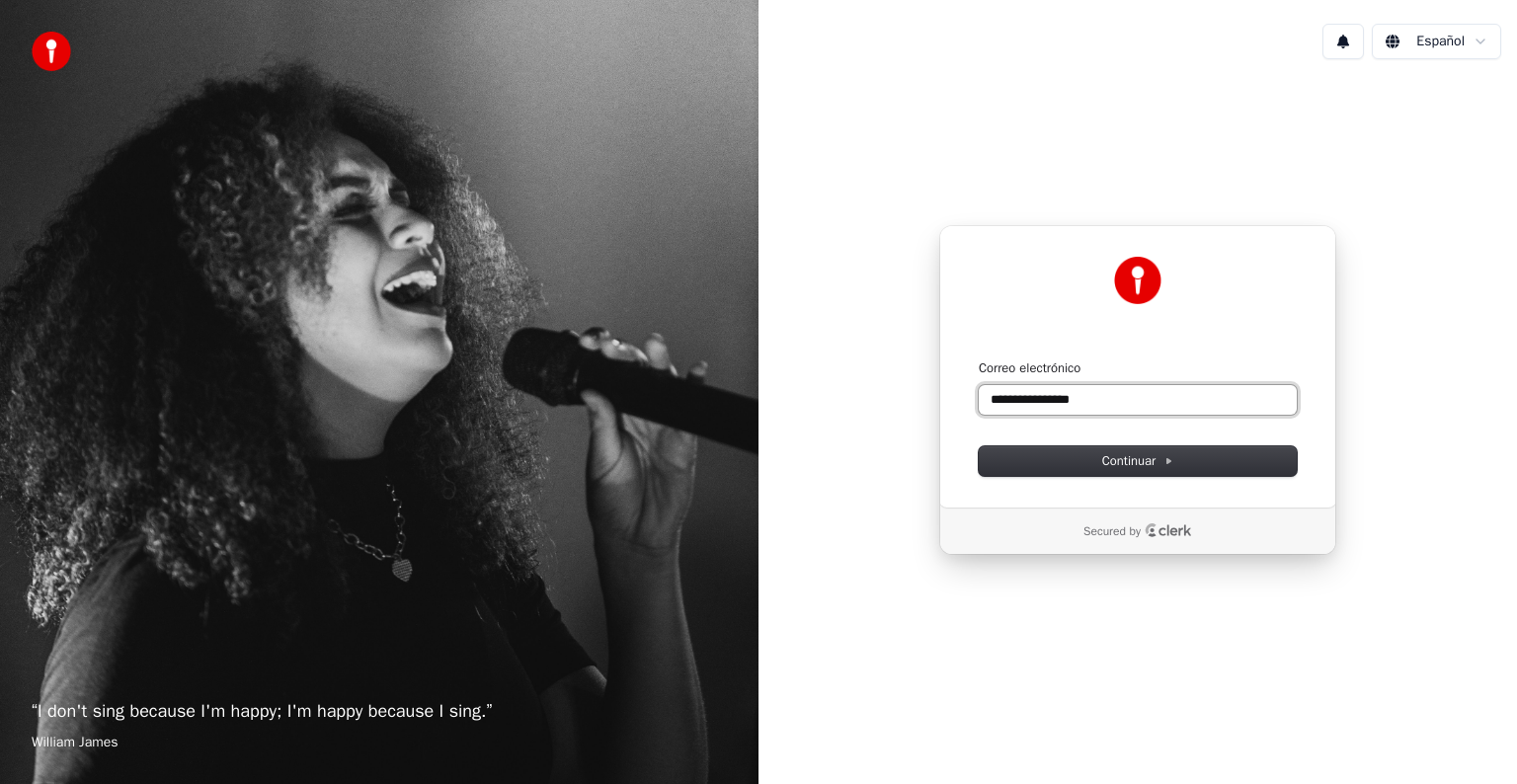 click at bounding box center (979, 359) 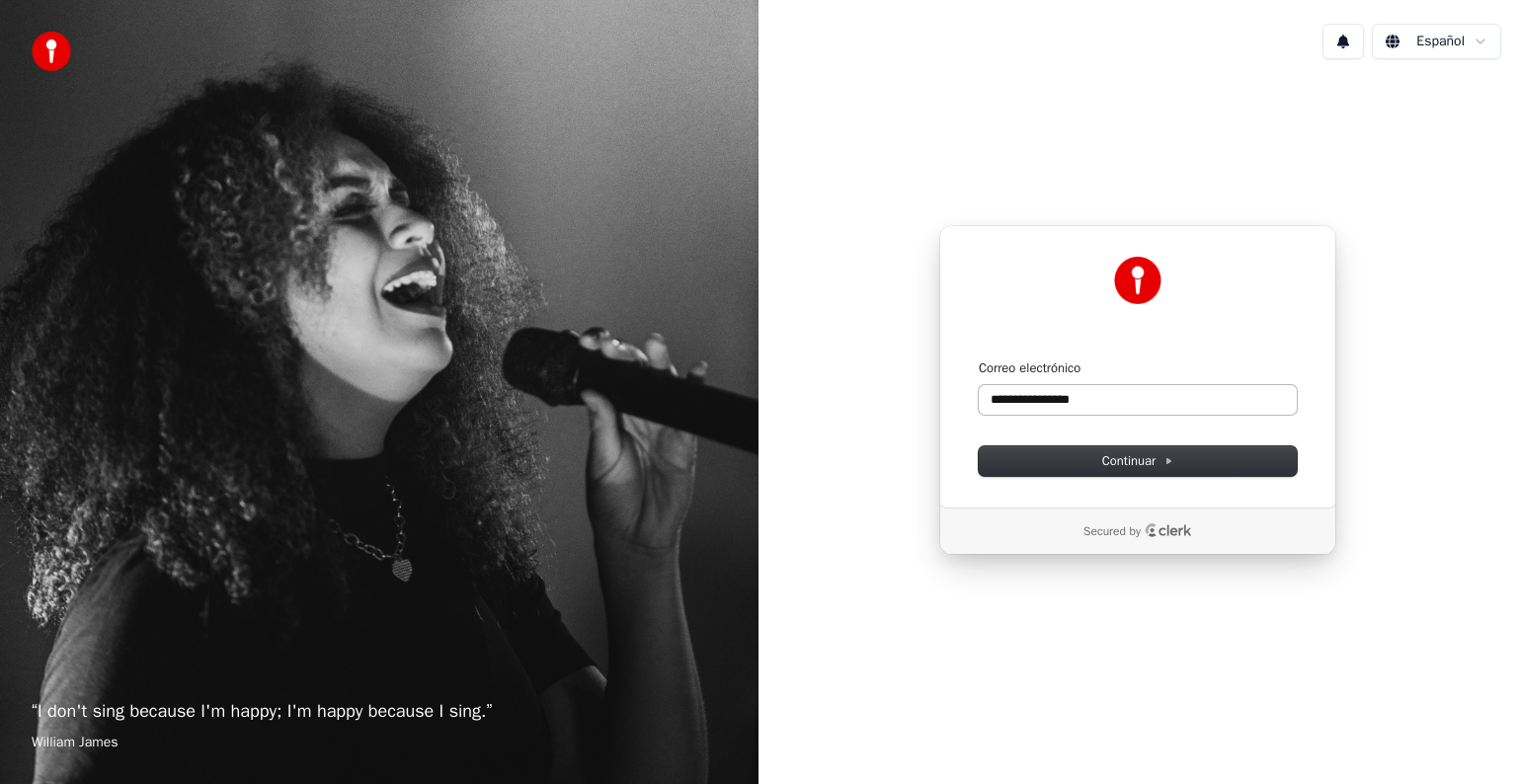 type on "**********" 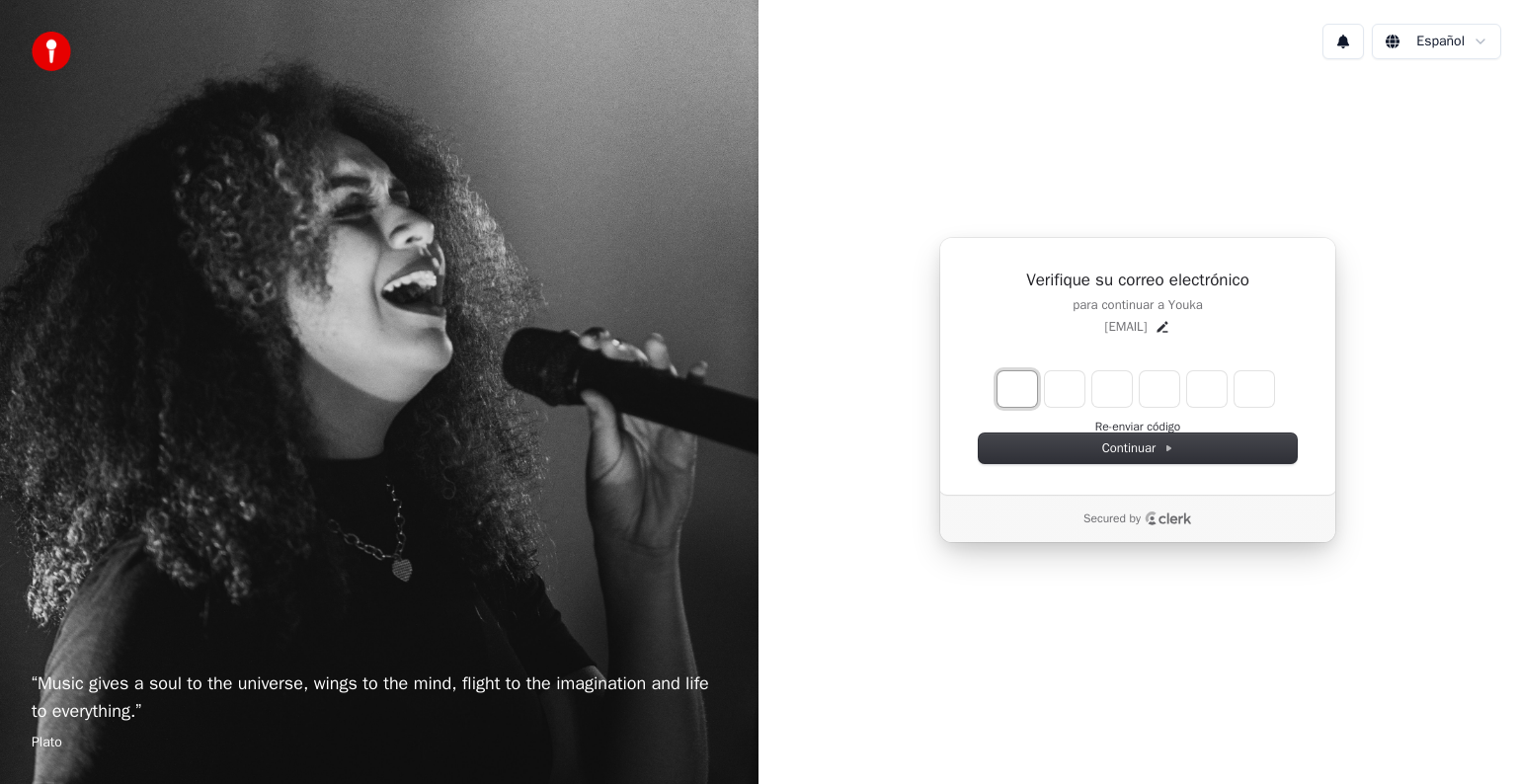 type on "*" 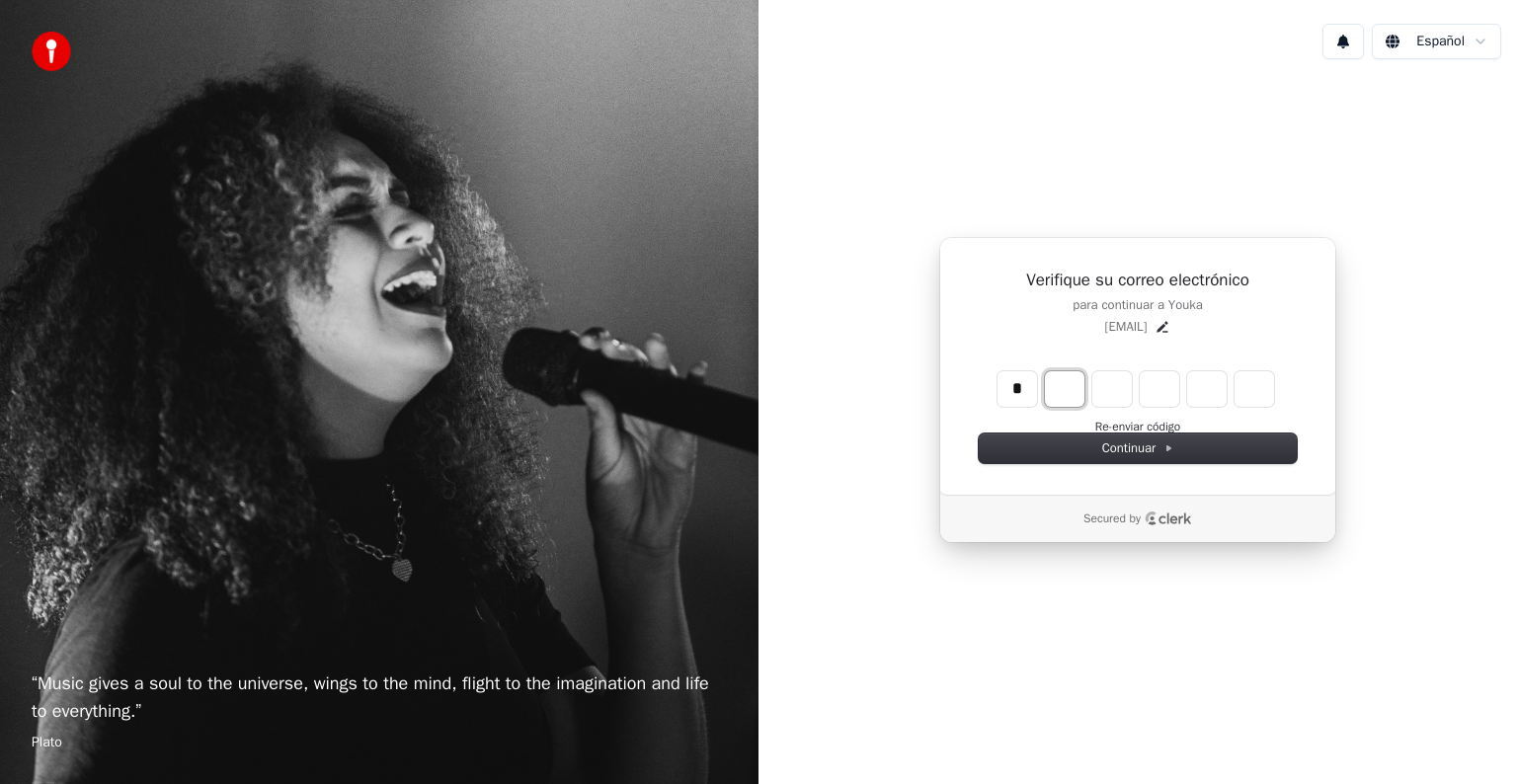 type on "*" 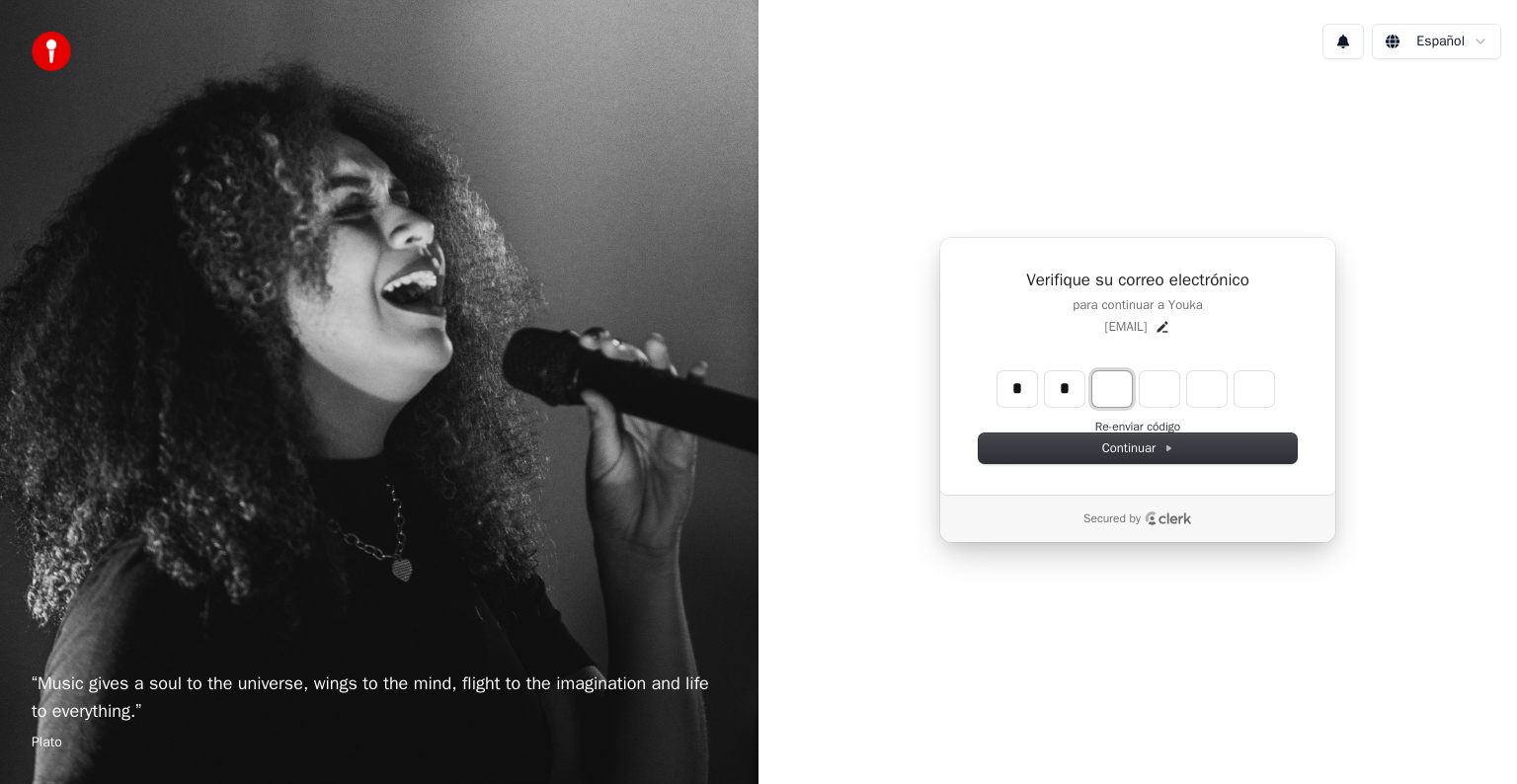 type on "**" 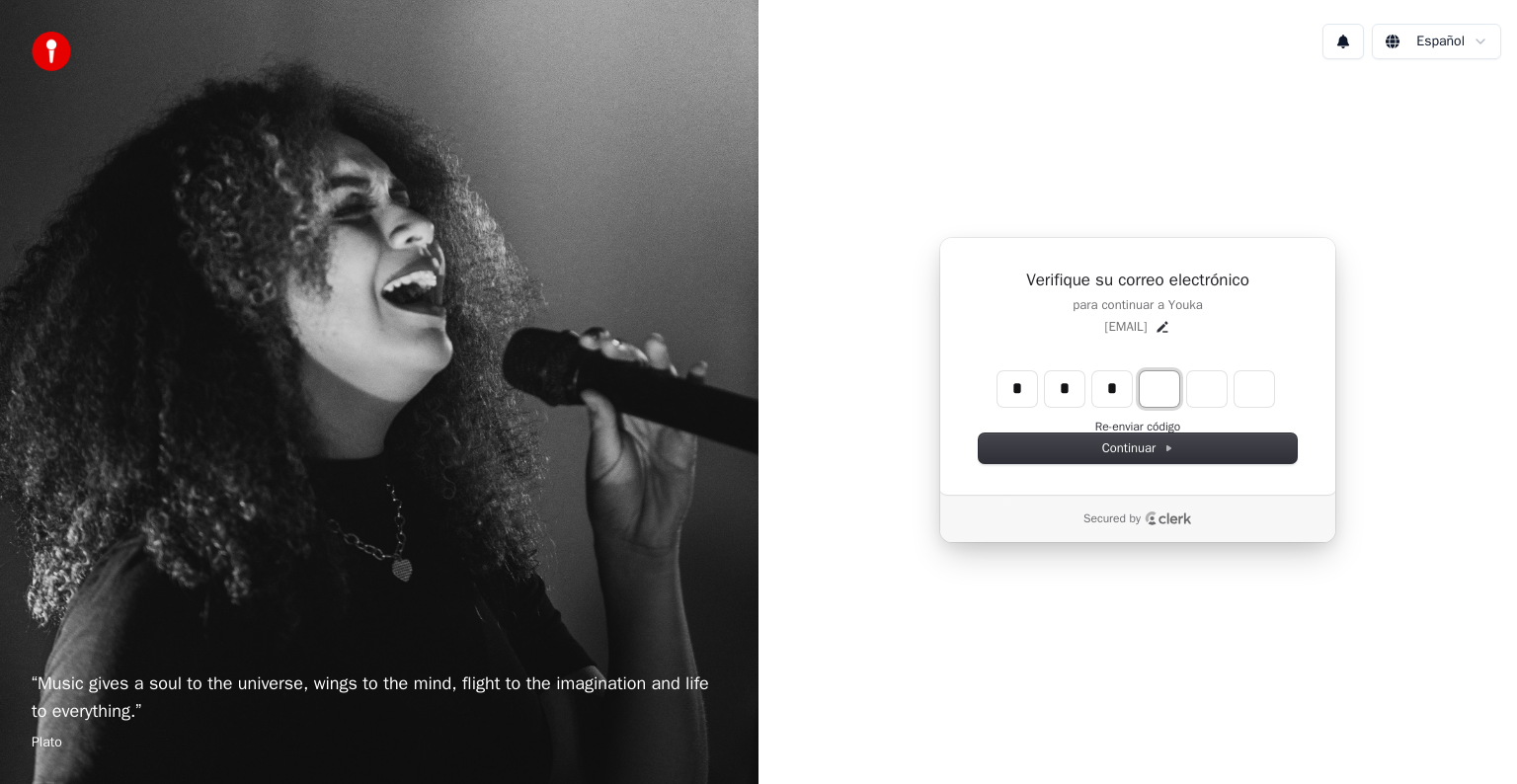 type on "***" 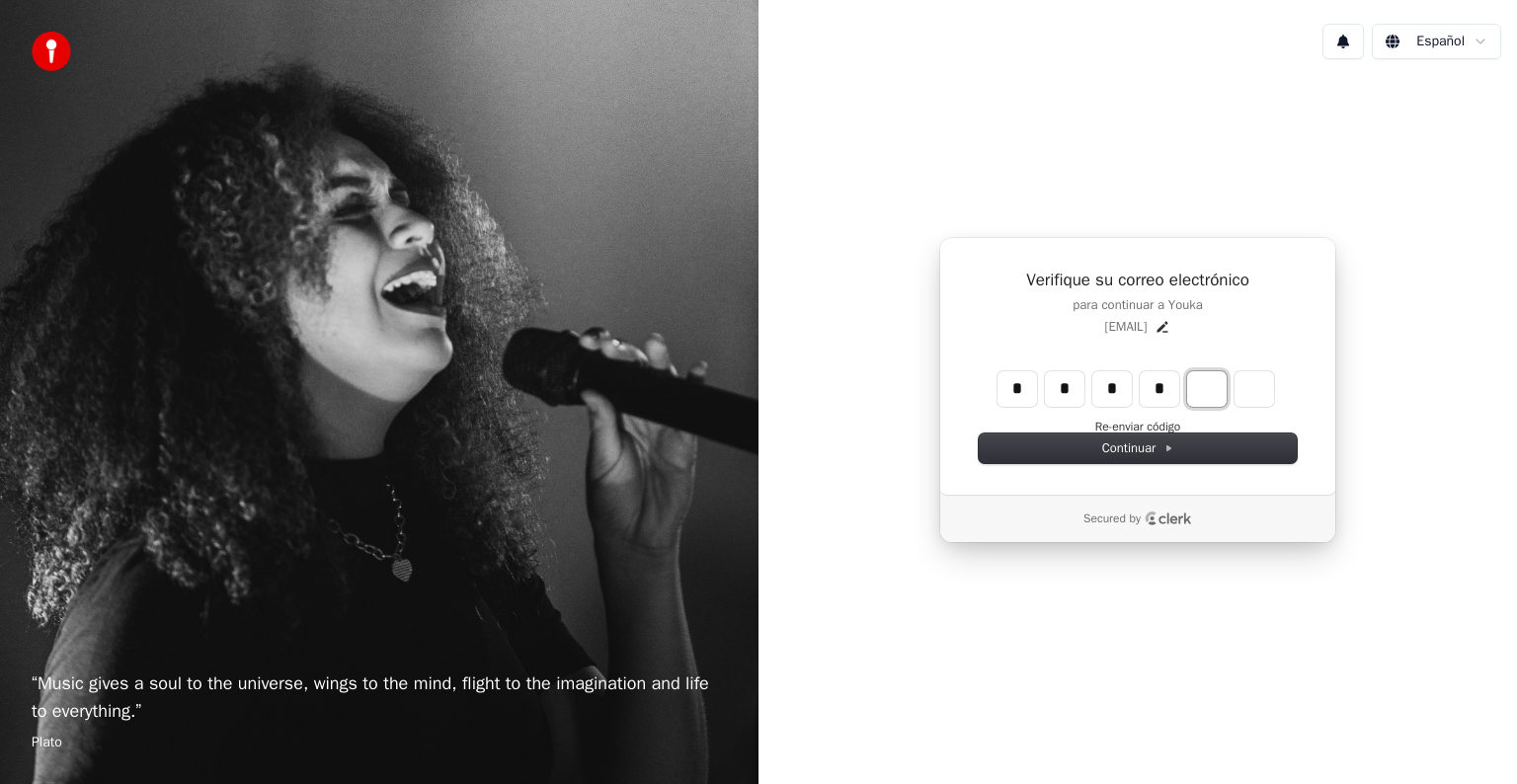 type on "****" 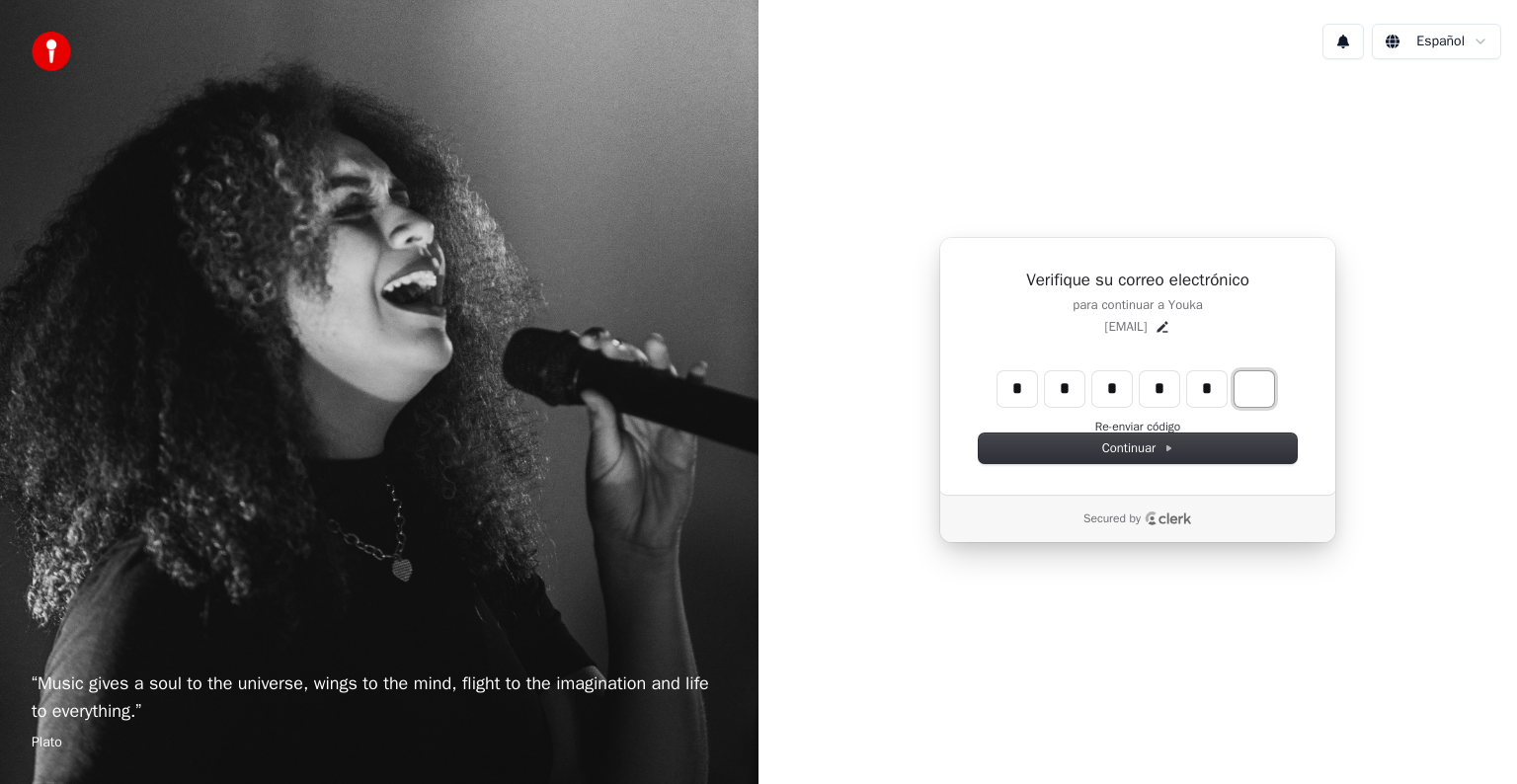 type on "******" 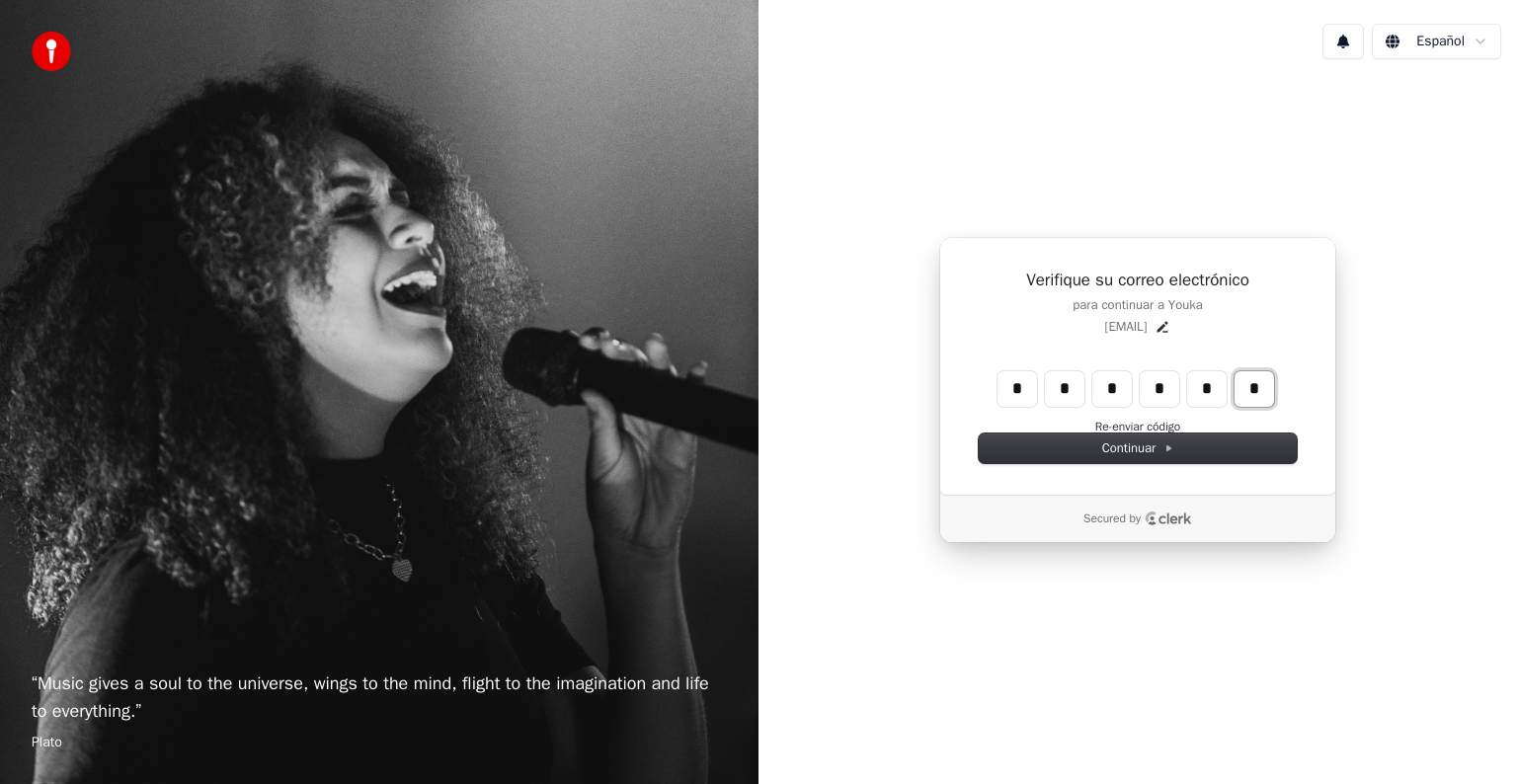 type on "*" 